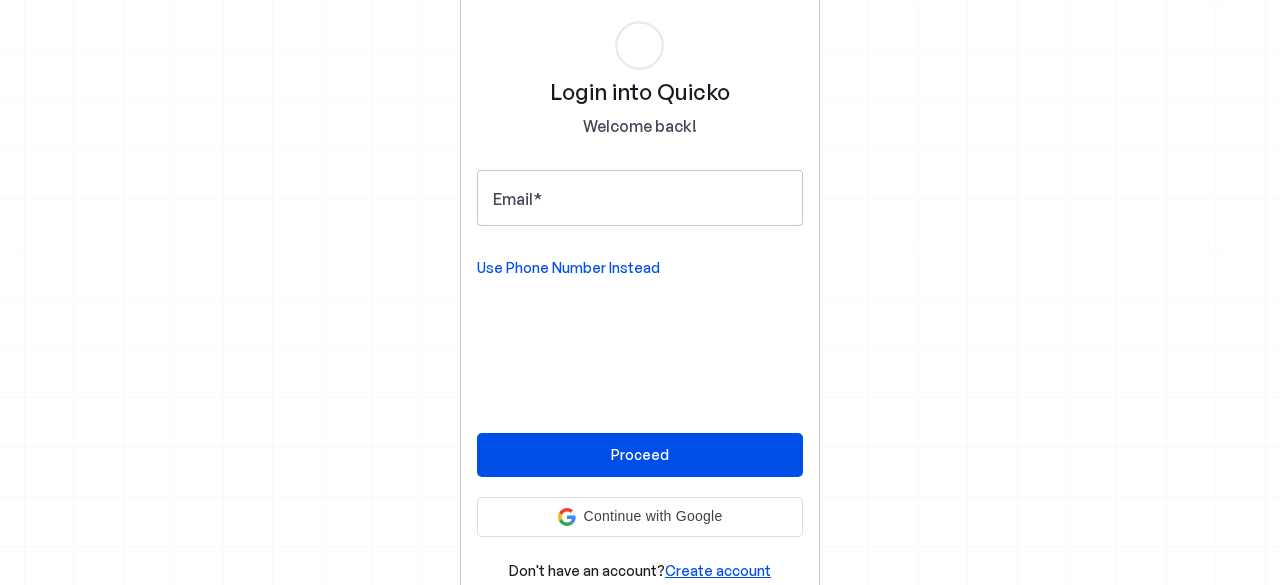 scroll, scrollTop: 0, scrollLeft: 0, axis: both 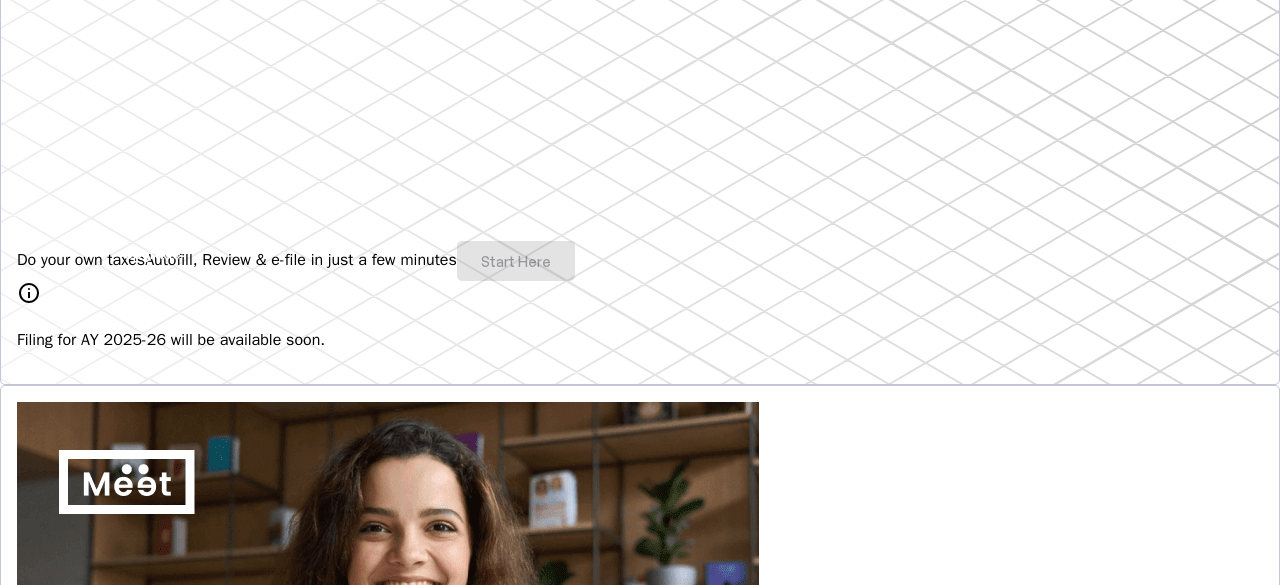 click on "Do your own taxes   Autofill, Review & e-file in just a few minutes   Start Here" at bounding box center [640, 261] 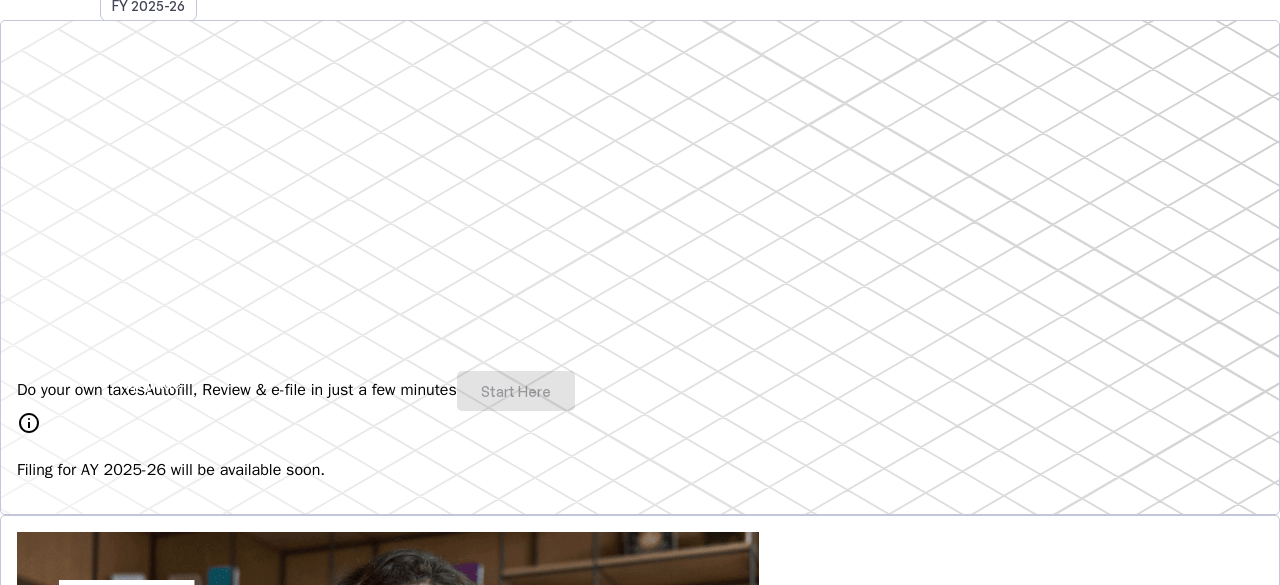 scroll, scrollTop: 205, scrollLeft: 0, axis: vertical 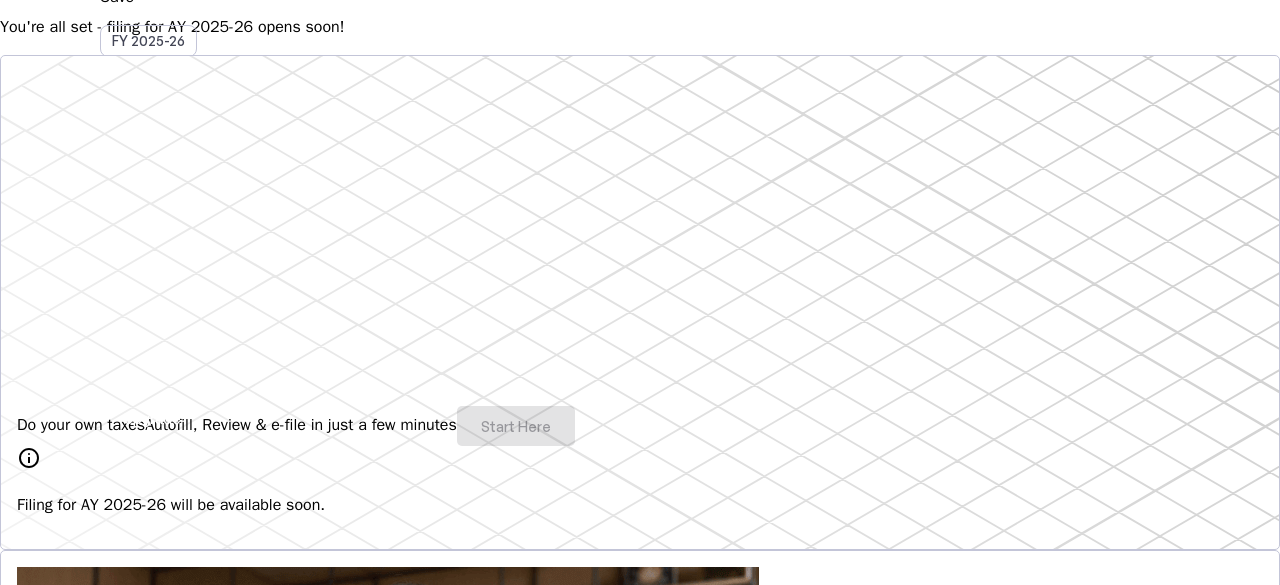 click on "Do your own taxes   Autofill, Review & e-file in just a few minutes   Start Here" at bounding box center (640, 426) 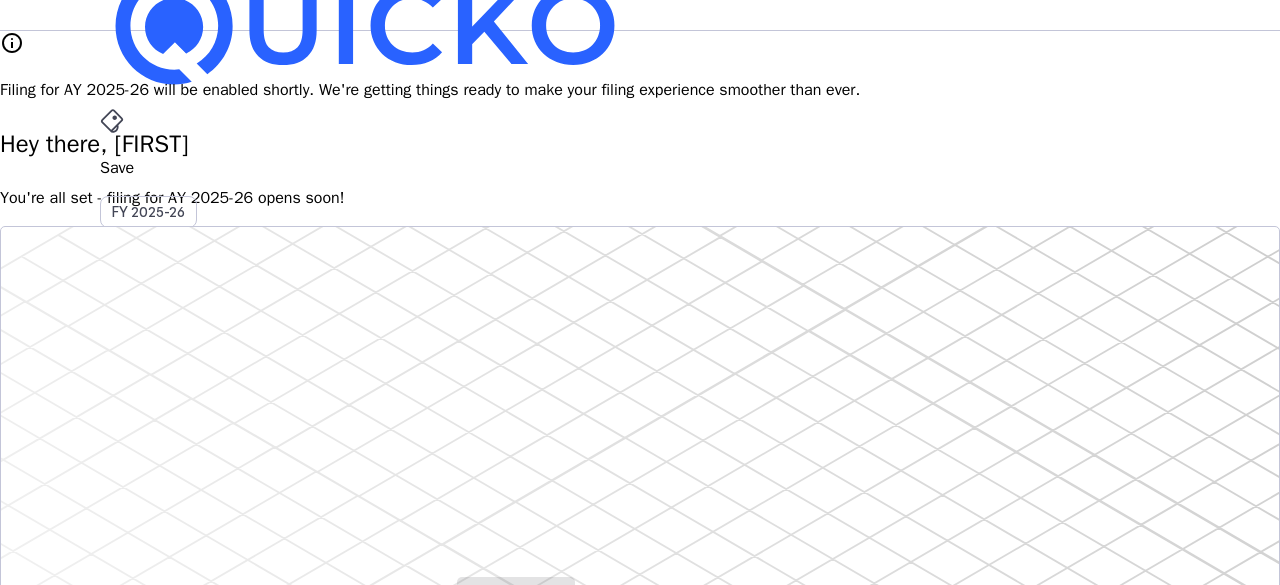 scroll, scrollTop: 0, scrollLeft: 0, axis: both 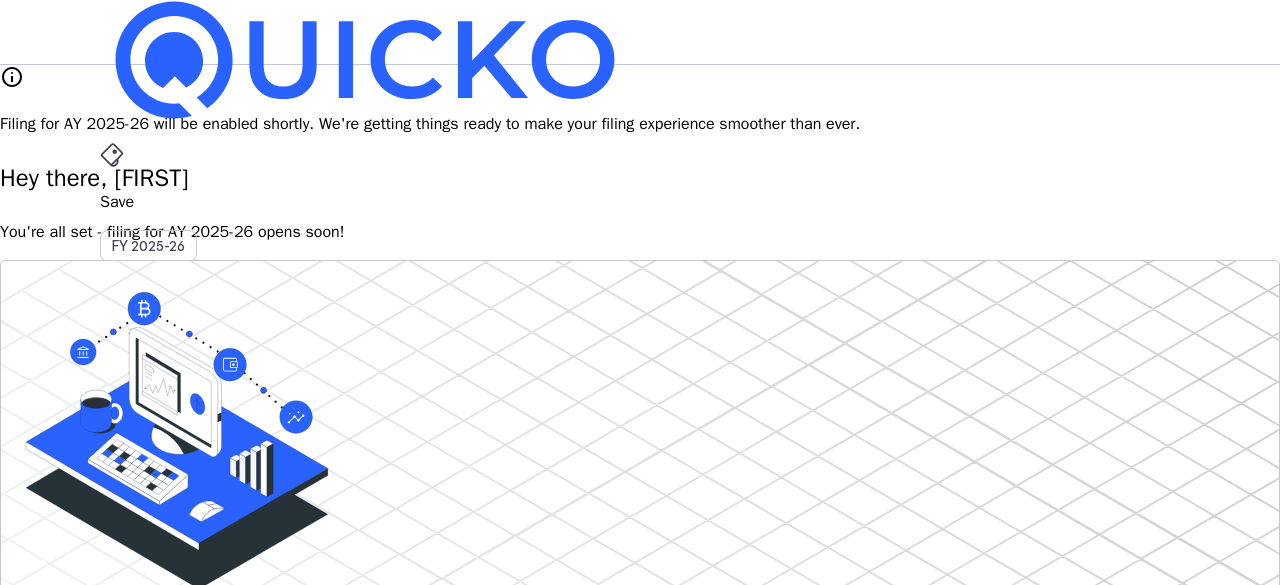 click on "Upgrade" at bounding box center (152, 623) 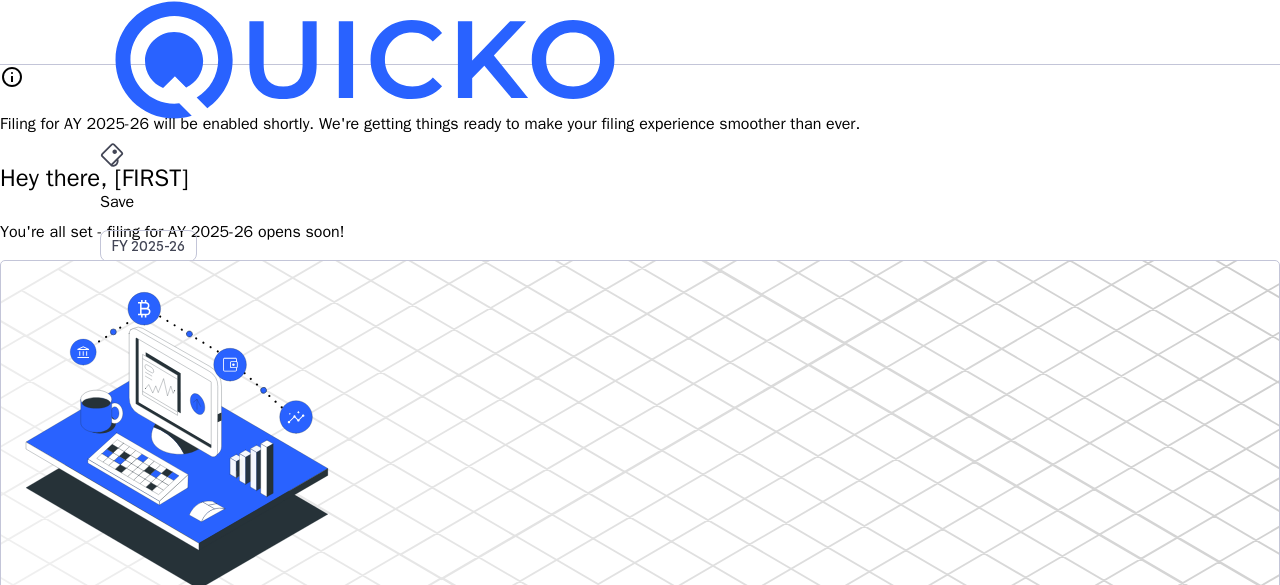 click on "More" at bounding box center (640, 496) 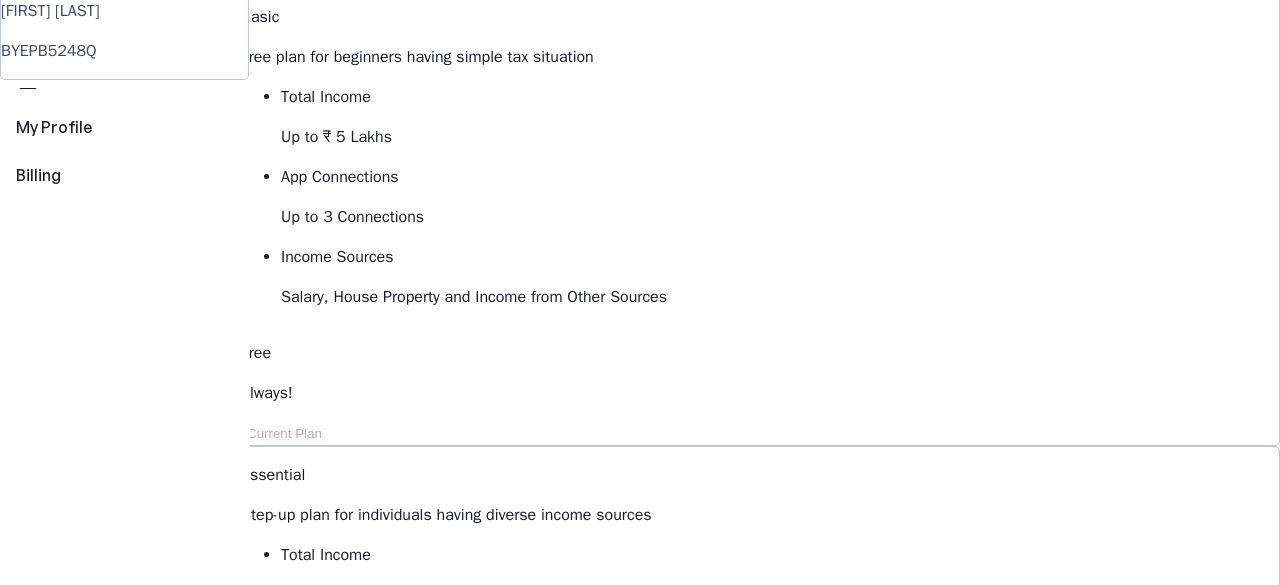 scroll, scrollTop: 174, scrollLeft: 0, axis: vertical 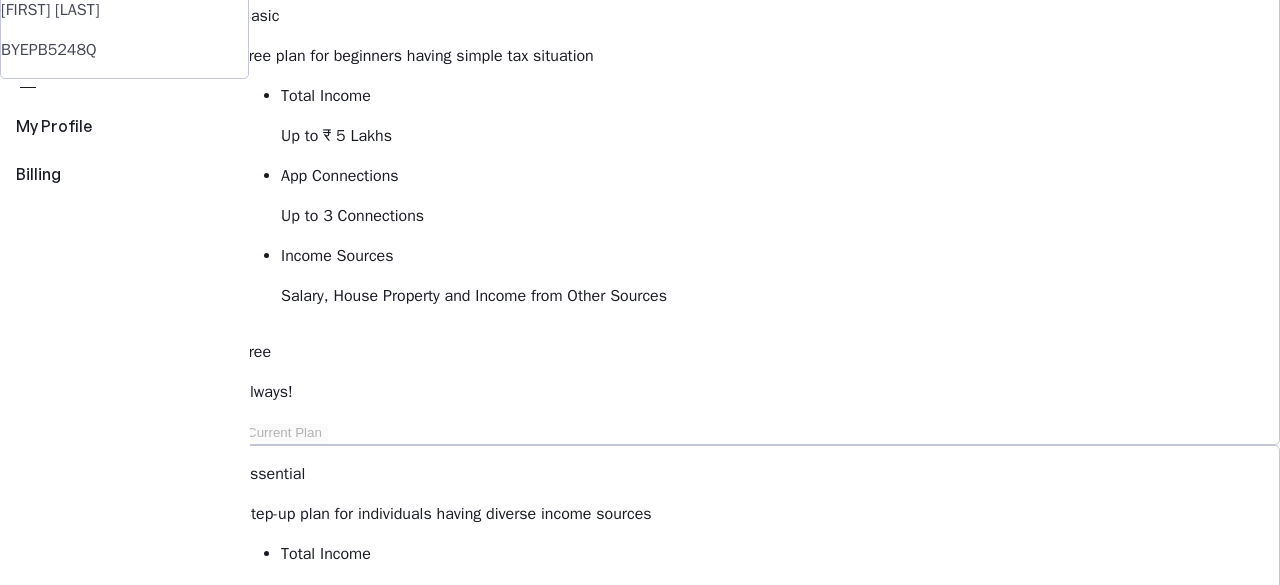 click at bounding box center (640, 2275) 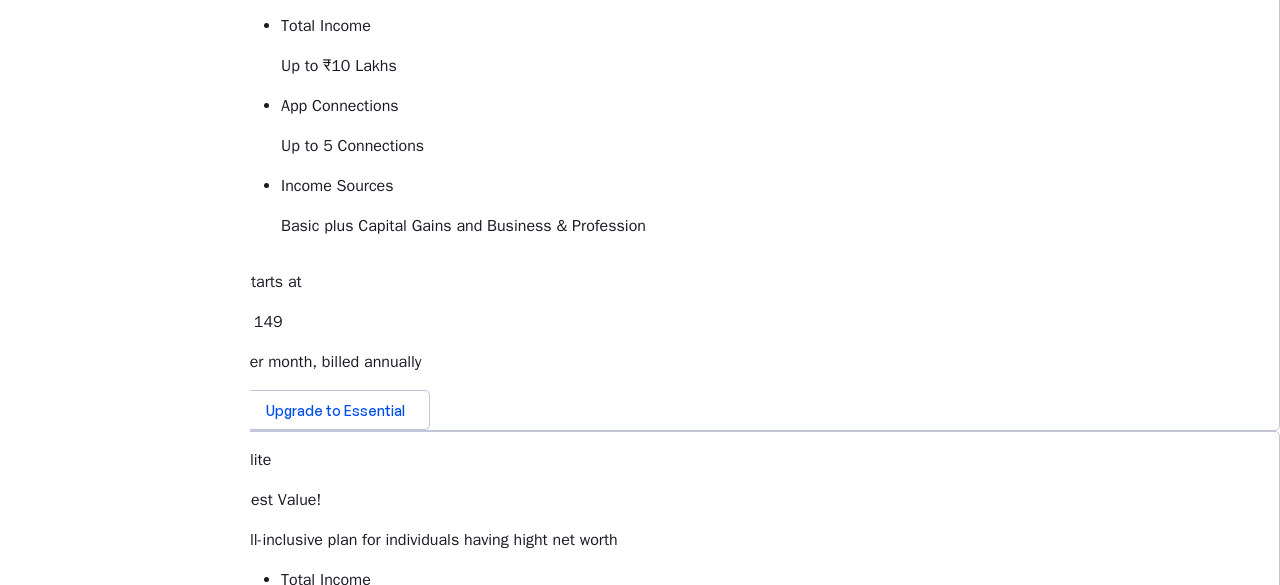 scroll, scrollTop: 725, scrollLeft: 0, axis: vertical 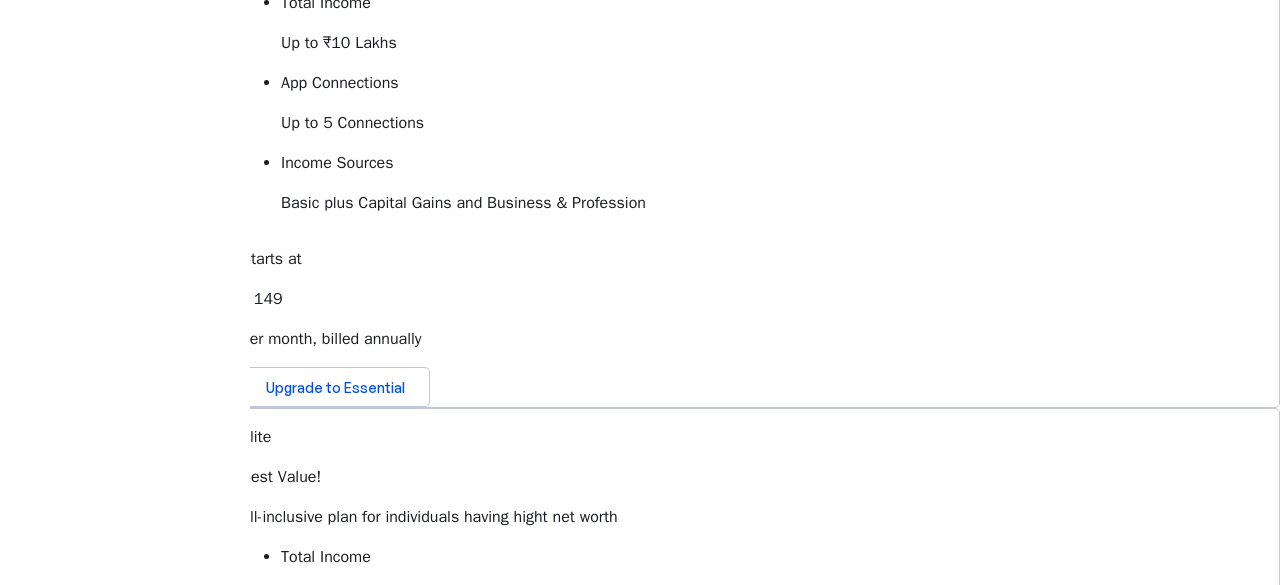 click on "Billing Manage your subscription, invoices & more Basic Free plan for beginners having simple tax situation  Total Income Up to ₹ 5 Lakhs App Connections Up to 3 Connections Income Sources Salary, House Property and Income from Other Sources Free Always! Current Plan Essential Step-up plan for individuals having diverse income sources  Total Income Up to ₹10 Lakhs App Connections Up to 5 Connections Income Sources Basic plus Capital Gains and Business & Profession Starts at ₹ 149 per month, billed annually Upgrade to Essential Elite Best Value! All-inclusive plan for individuals having hight net worth Total Income Unlimited App Connections Unlimited Income Sources All Income Sources including Foreign Income  Starts at  ₹ 199  per month, billed annually  Upgrade to Elite  View Comparison keyboard_arrow_down Billings history Access & download all your bills here chevron_right FAQs  What is the validity of the plan?  expand_more  Will my subscription auto renew?  expand_more expand_more expand_more" at bounding box center [760, 448] 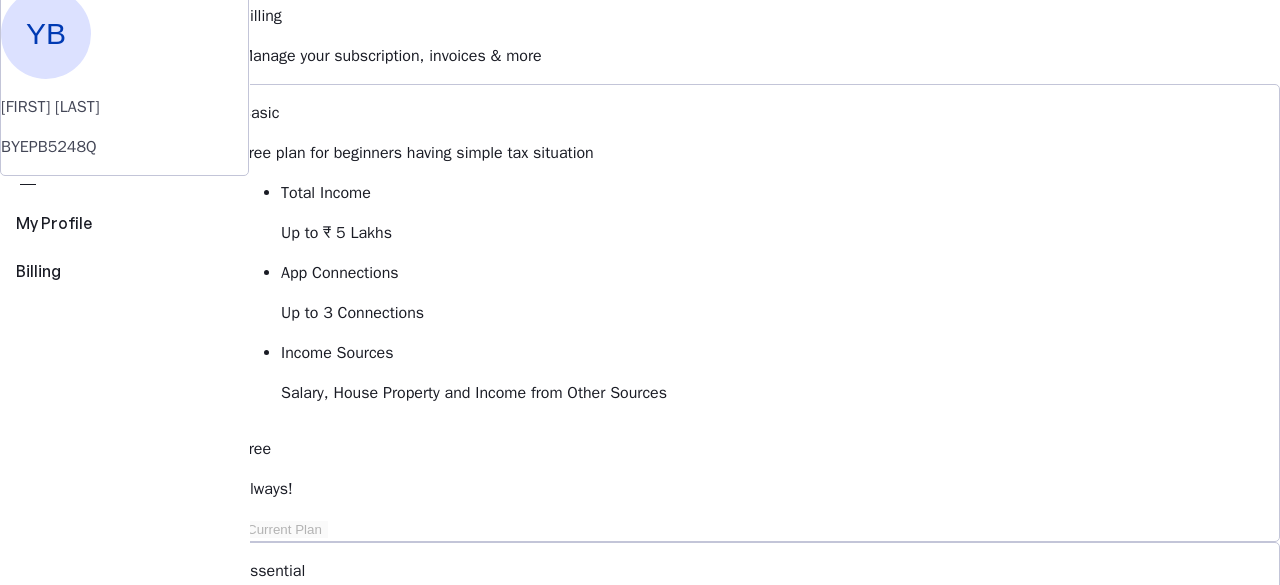 scroll, scrollTop: 0, scrollLeft: 0, axis: both 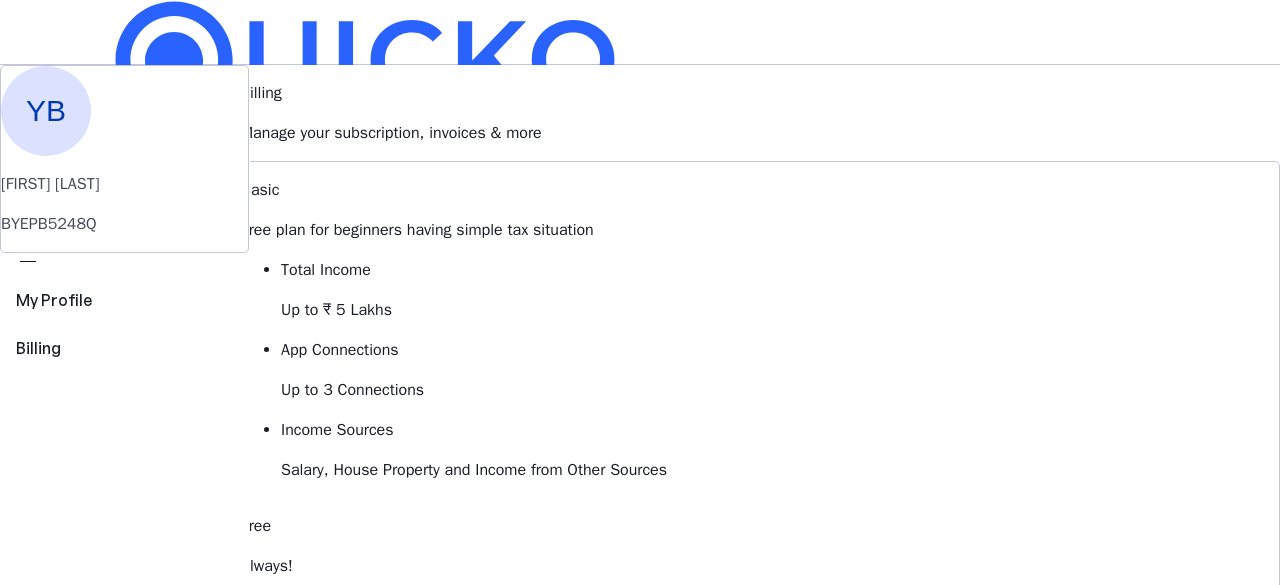 click on "Save" at bounding box center [640, 202] 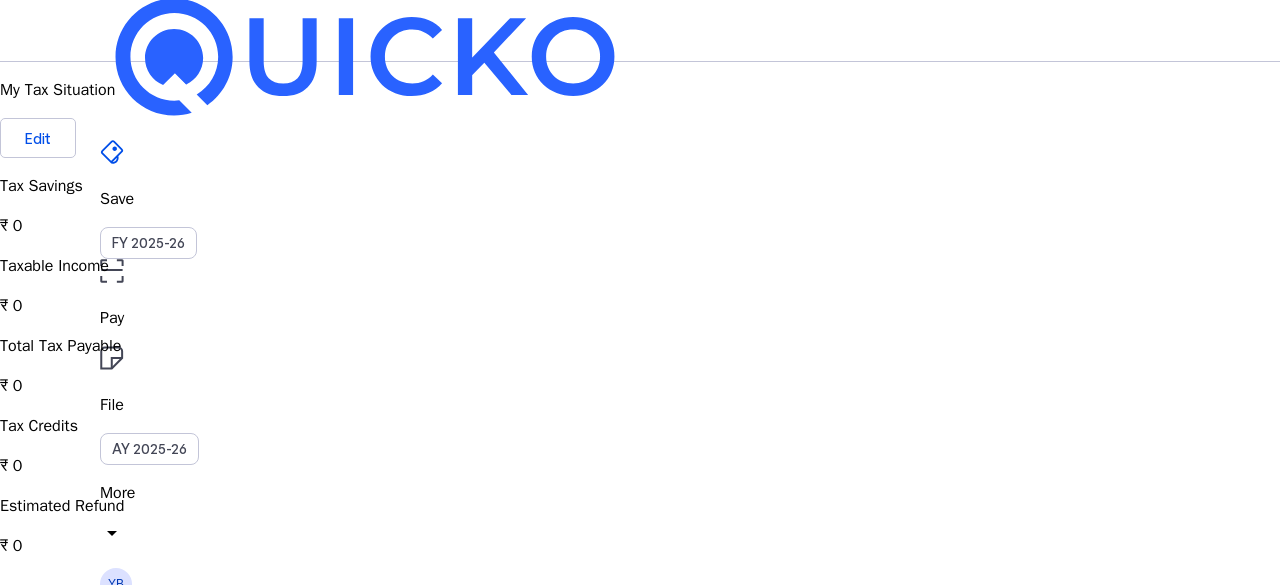 scroll, scrollTop: 0, scrollLeft: 0, axis: both 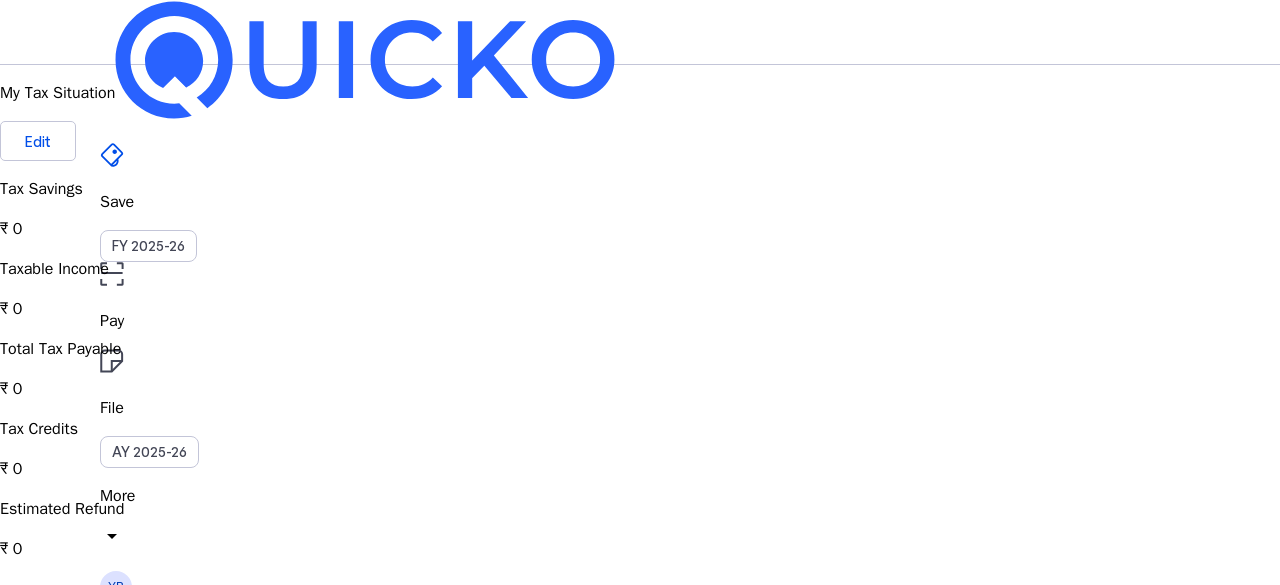 click on "Tax Savings ₹ 0" at bounding box center (640, 209) 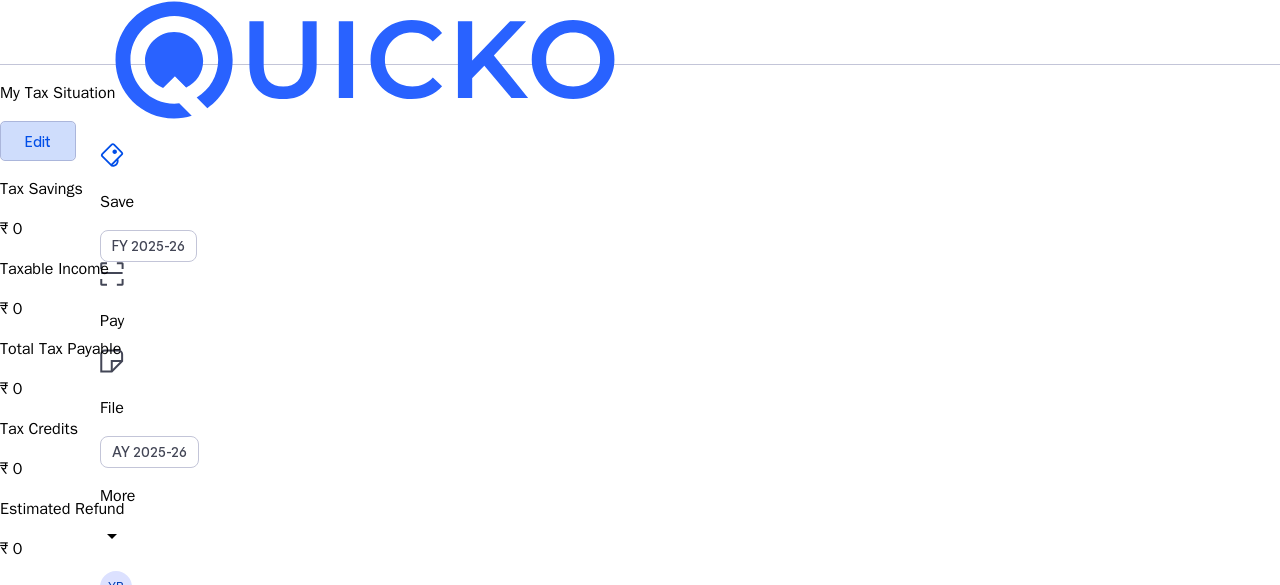 click on "Edit" at bounding box center [38, 141] 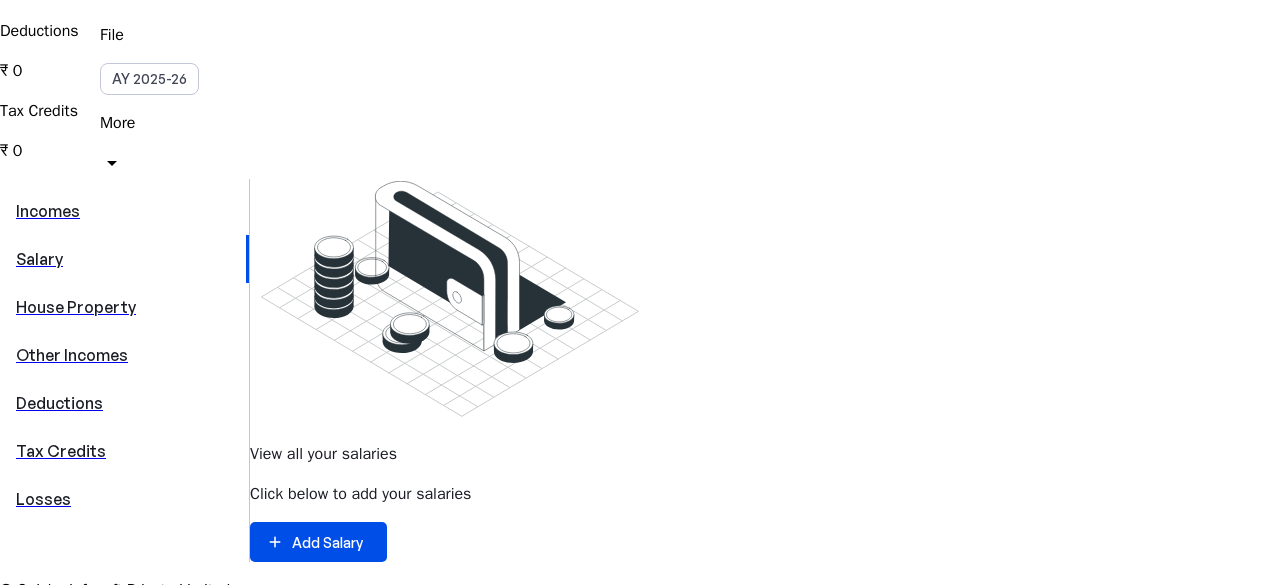 scroll, scrollTop: 374, scrollLeft: 0, axis: vertical 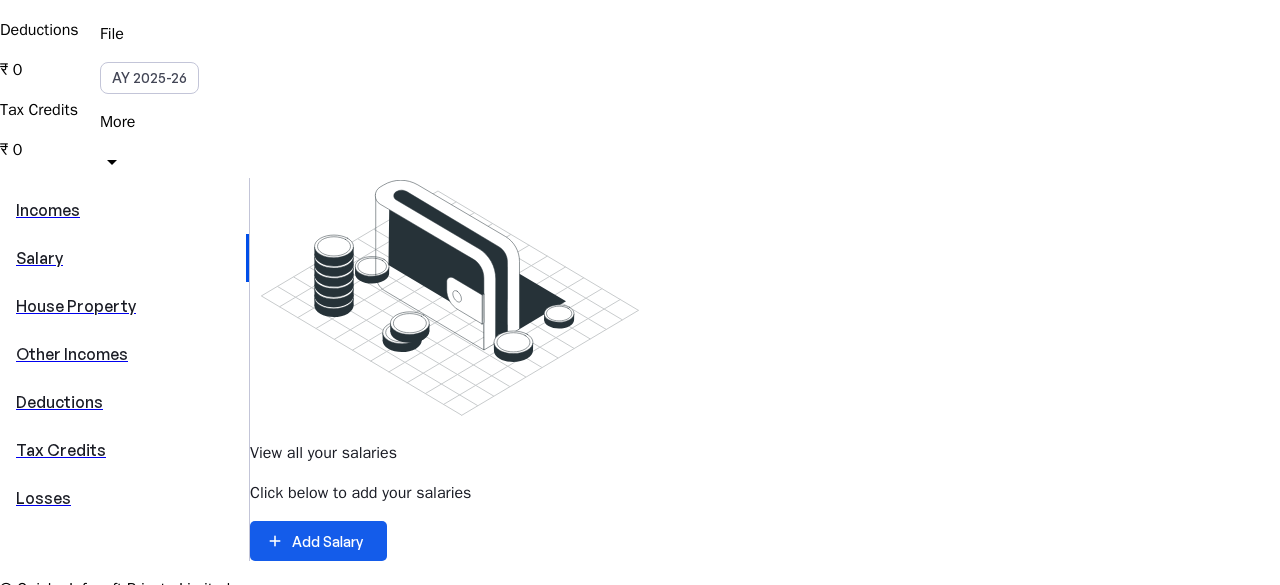 click on "Add Salary" at bounding box center (327, 541) 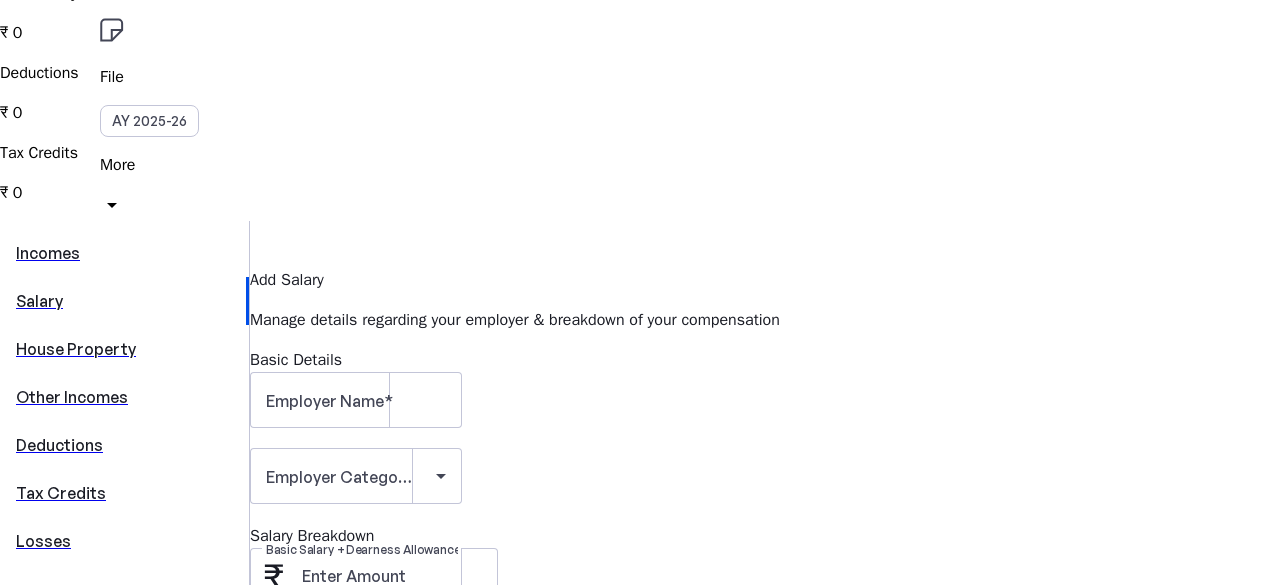 scroll, scrollTop: 346, scrollLeft: 0, axis: vertical 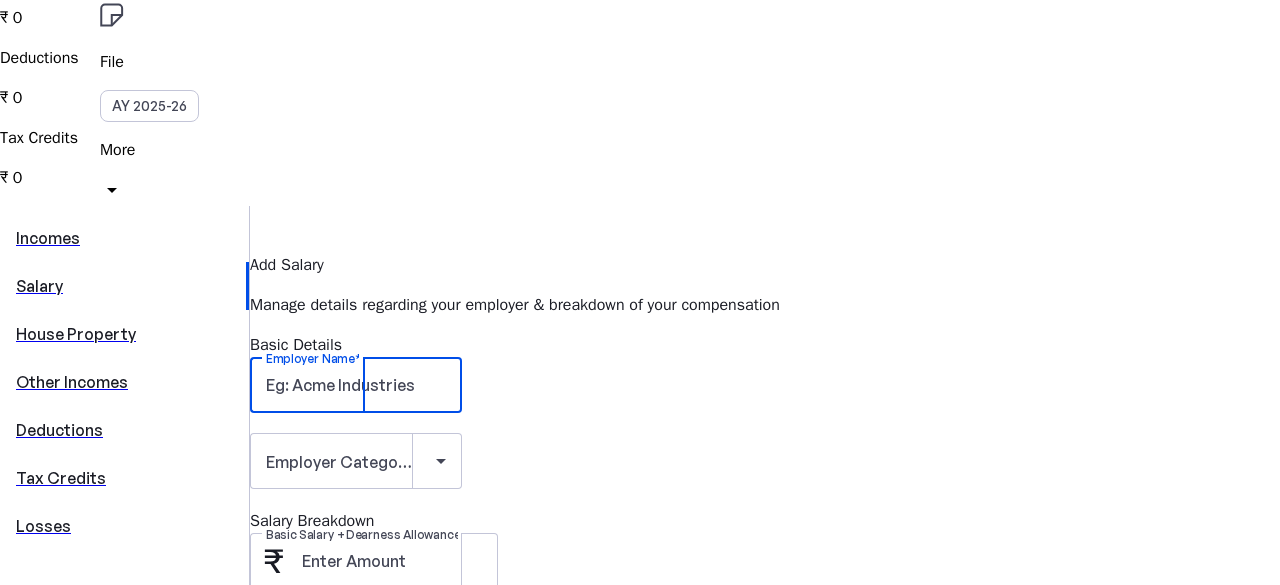 click on "Employer Name" at bounding box center [356, 385] 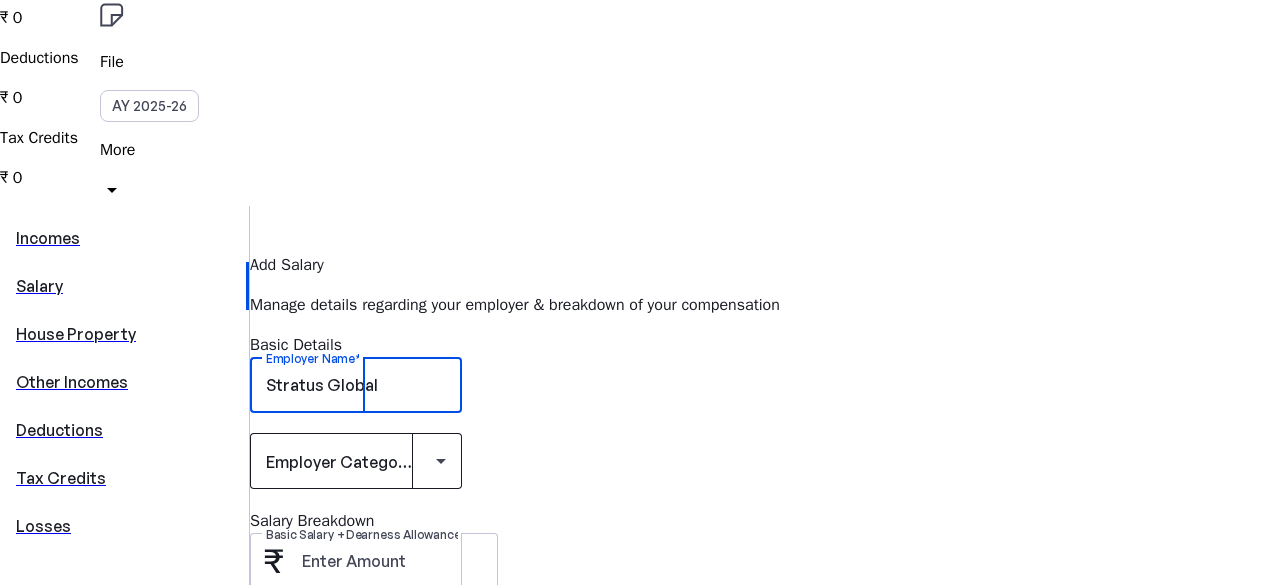type on "Stratus Global" 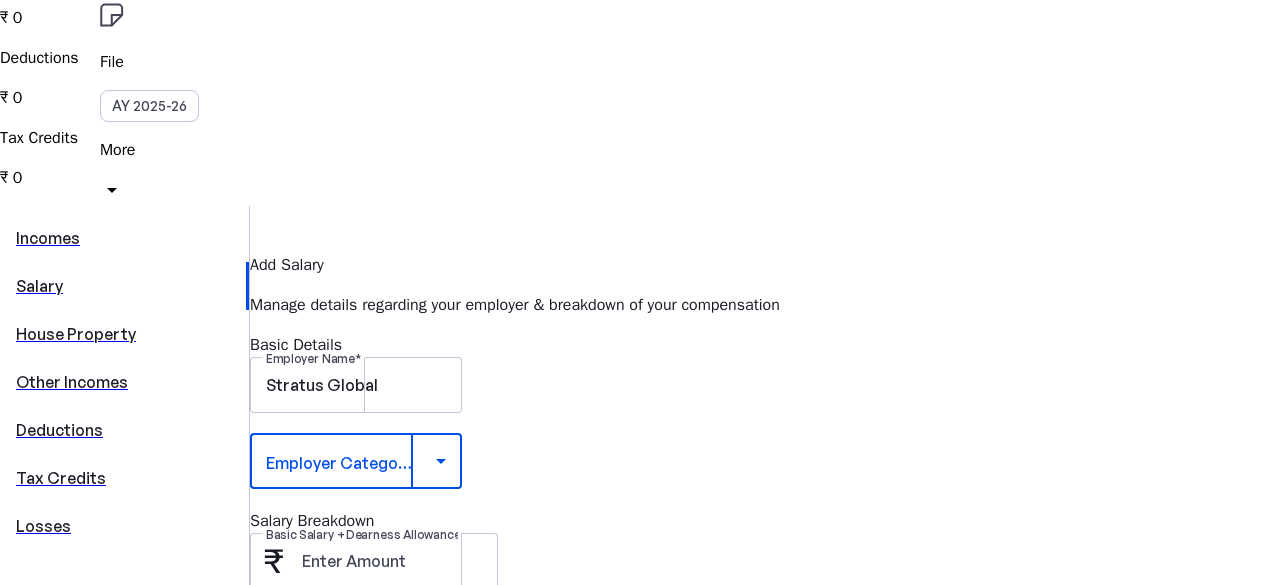 click at bounding box center (351, 461) 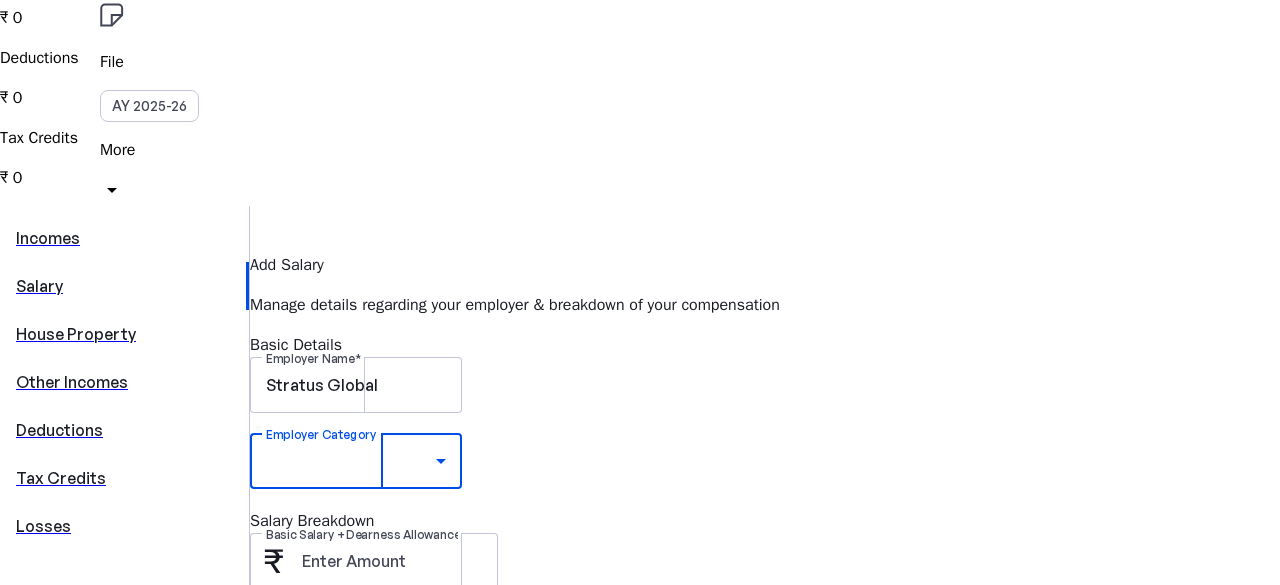 click on "Other" at bounding box center [156, 1812] 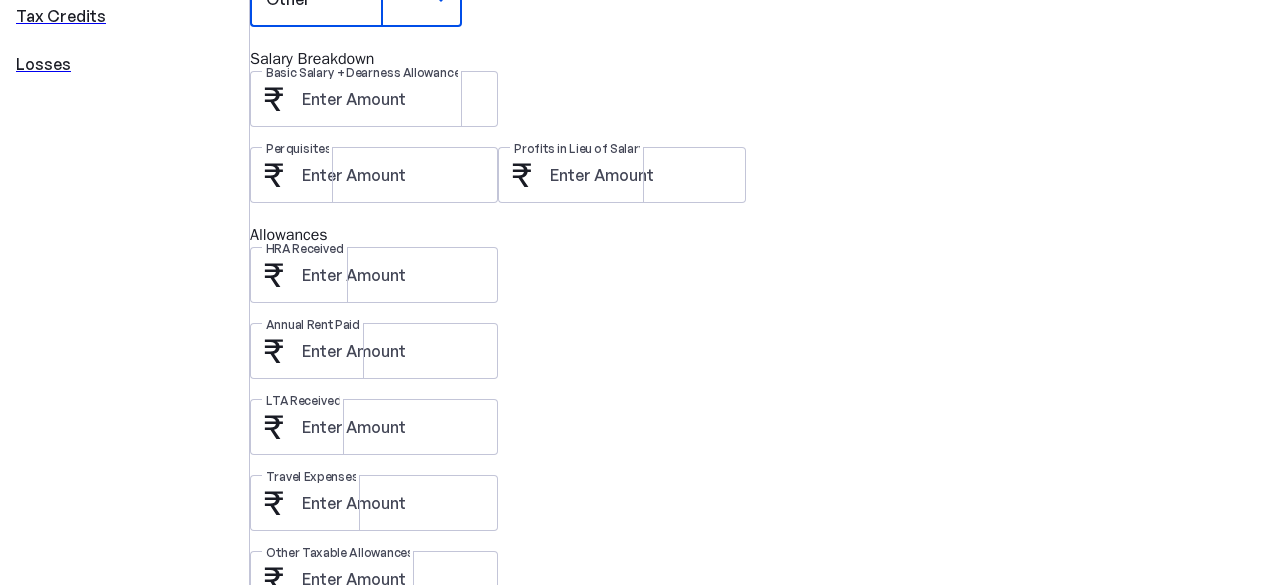 scroll, scrollTop: 806, scrollLeft: 0, axis: vertical 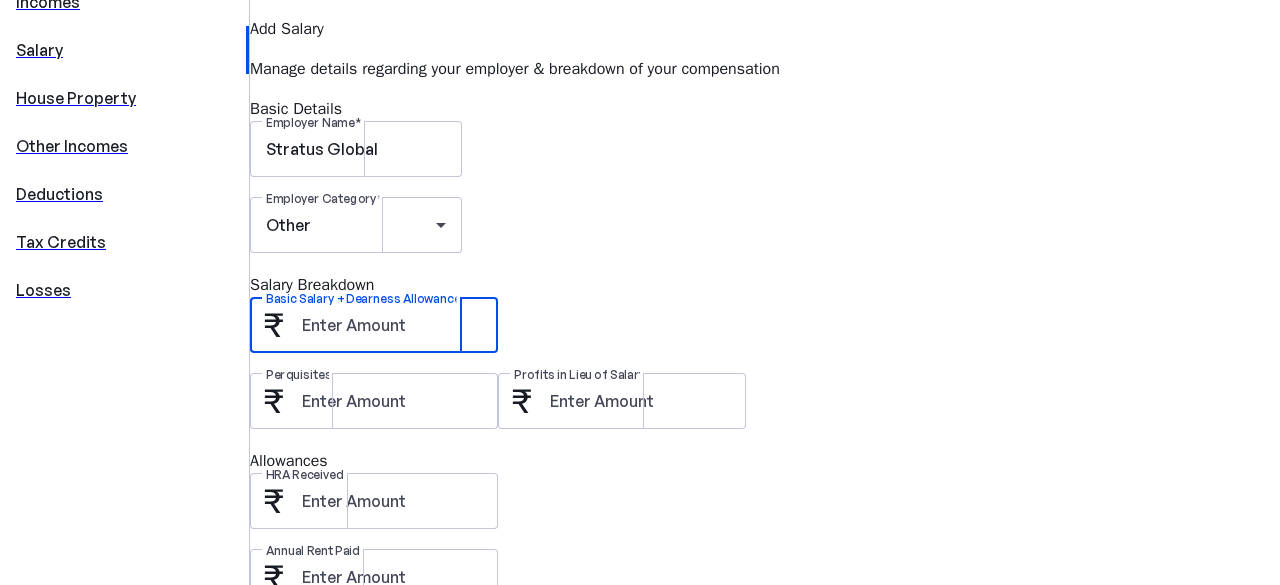 click on "Basic Salary + Dearness Allowance" at bounding box center [392, 325] 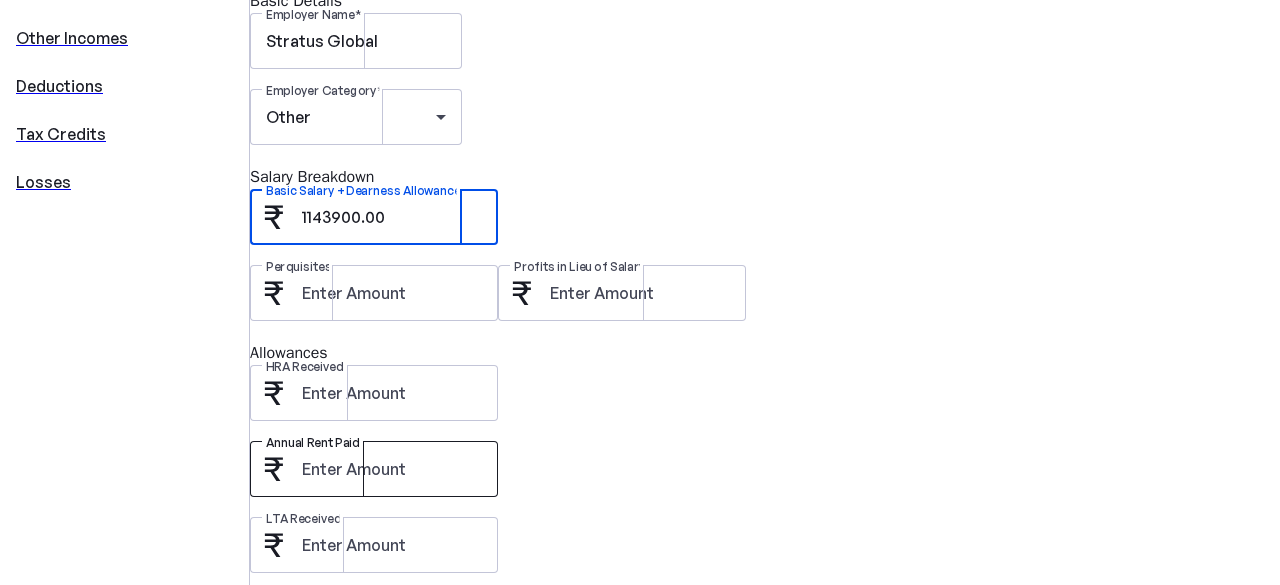 scroll, scrollTop: 692, scrollLeft: 0, axis: vertical 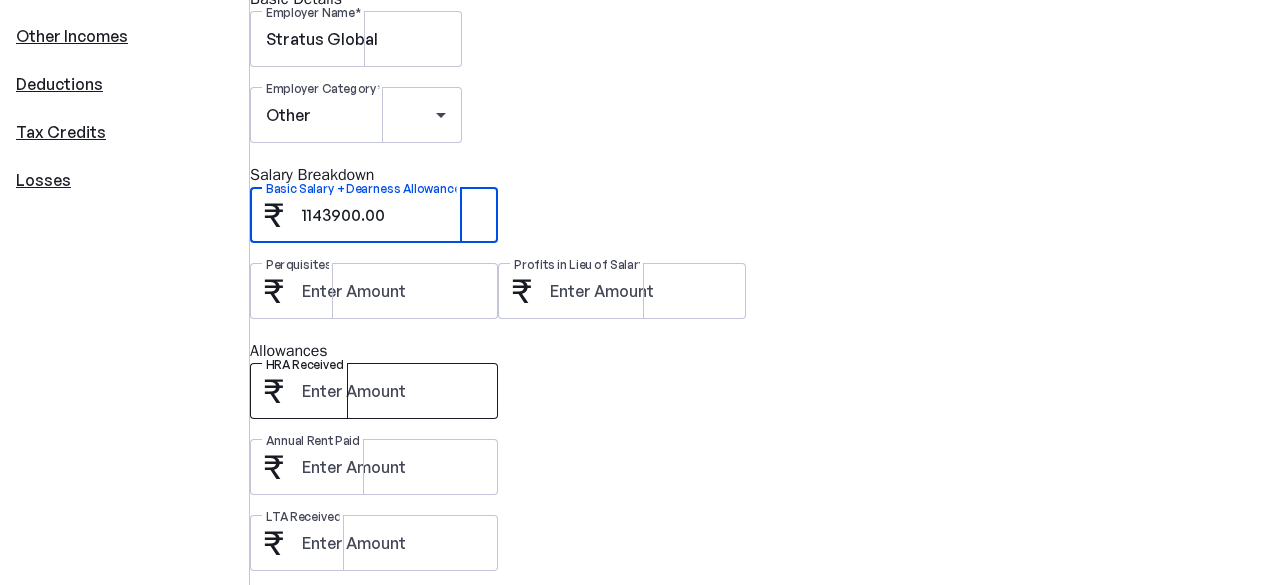 type on "1143900.00" 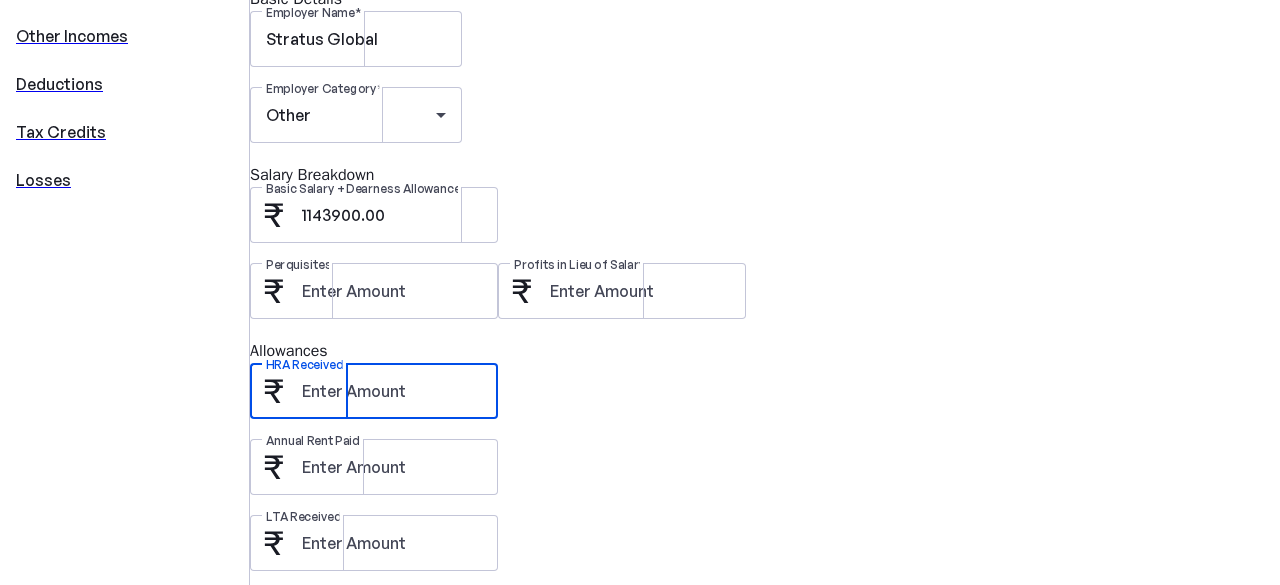 click on "HRA Received" at bounding box center (392, 391) 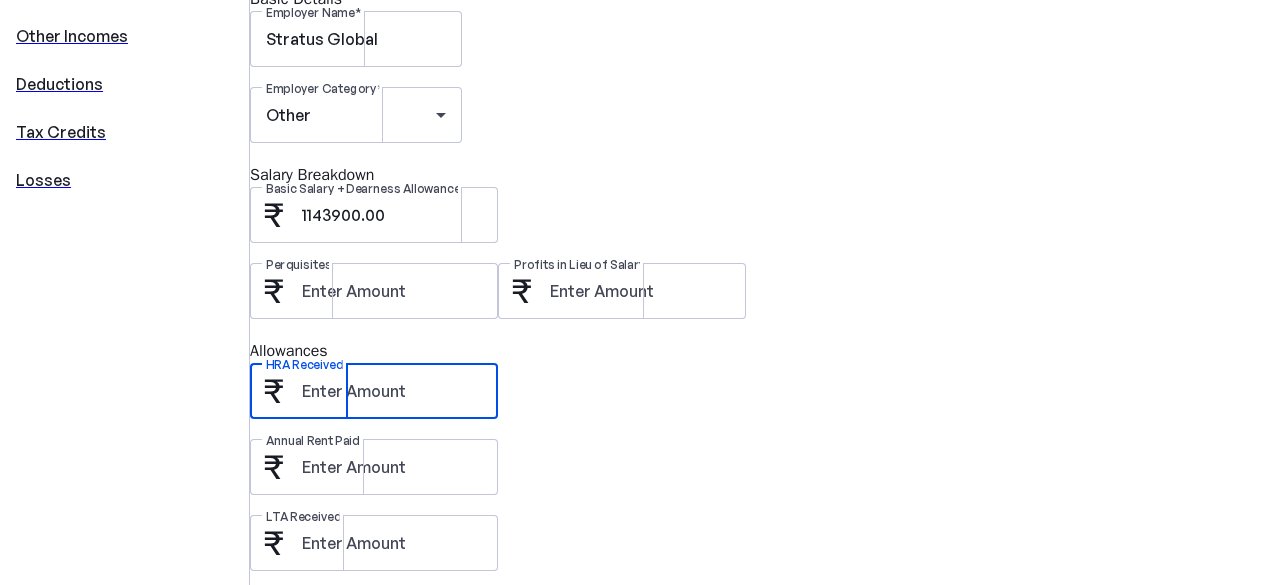 paste on "262236.00" 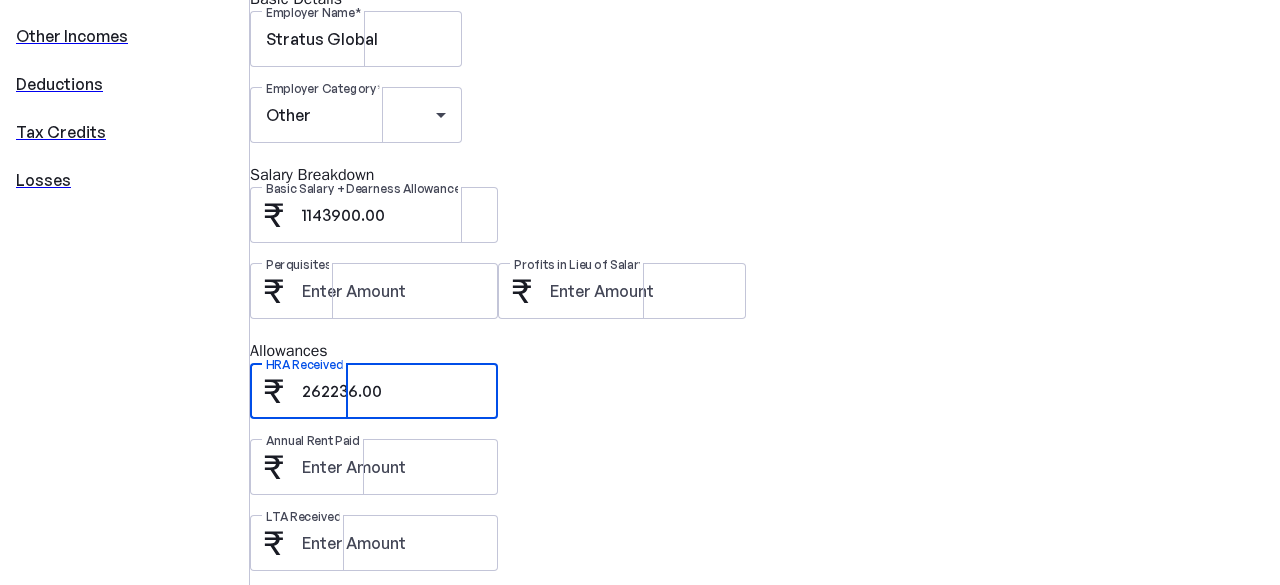 type on "262236.00" 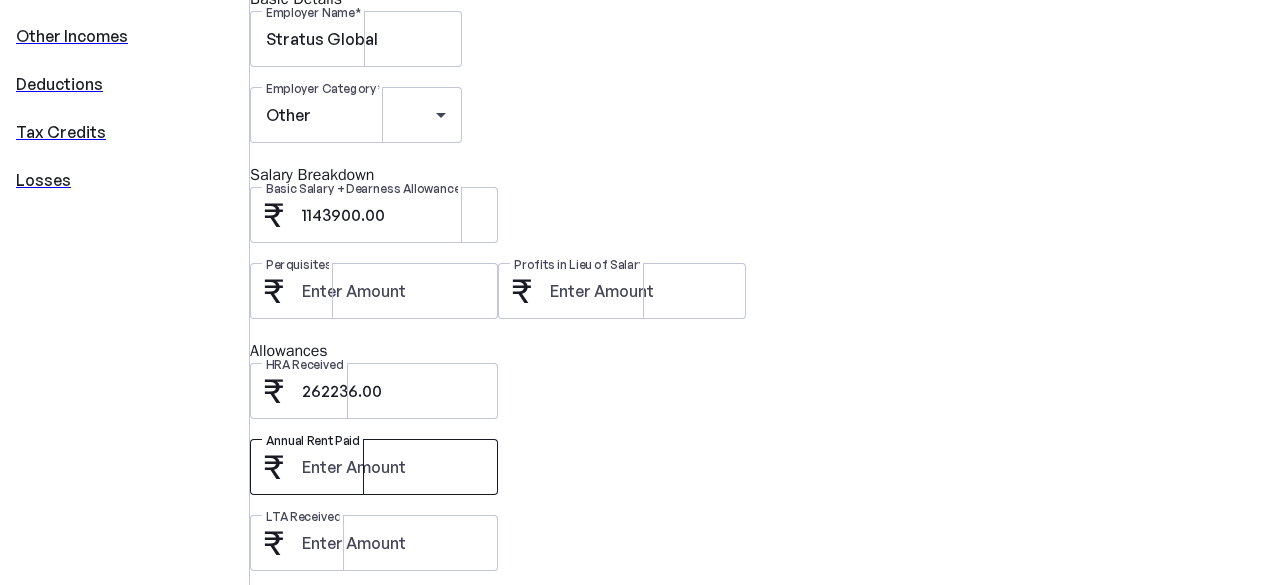 click at bounding box center (392, 467) 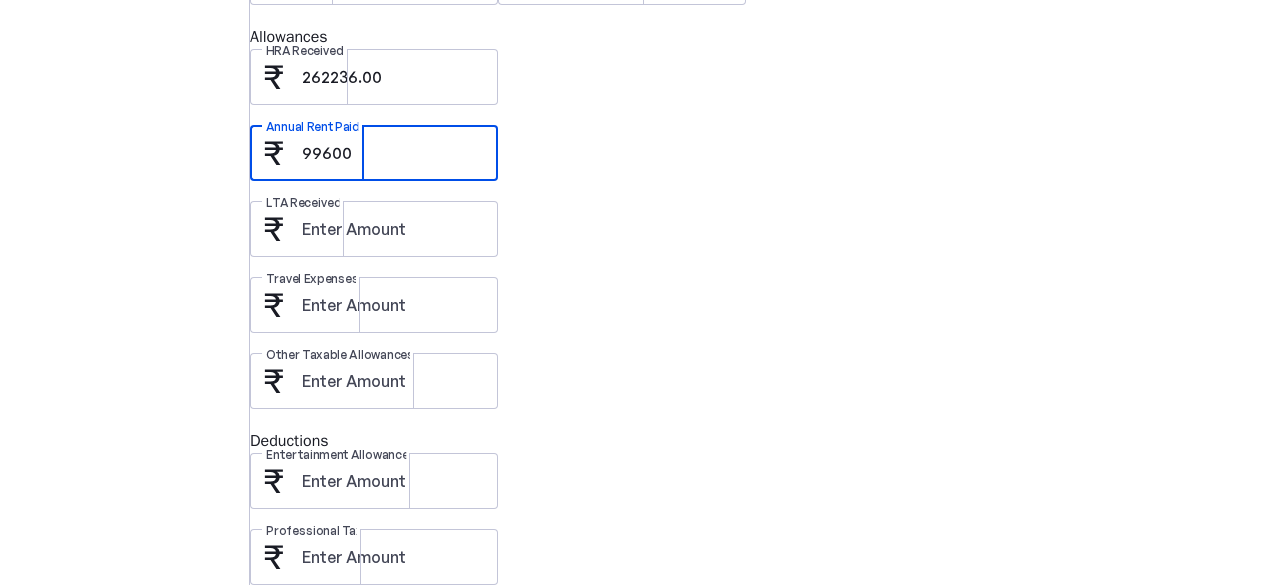 scroll, scrollTop: 1012, scrollLeft: 0, axis: vertical 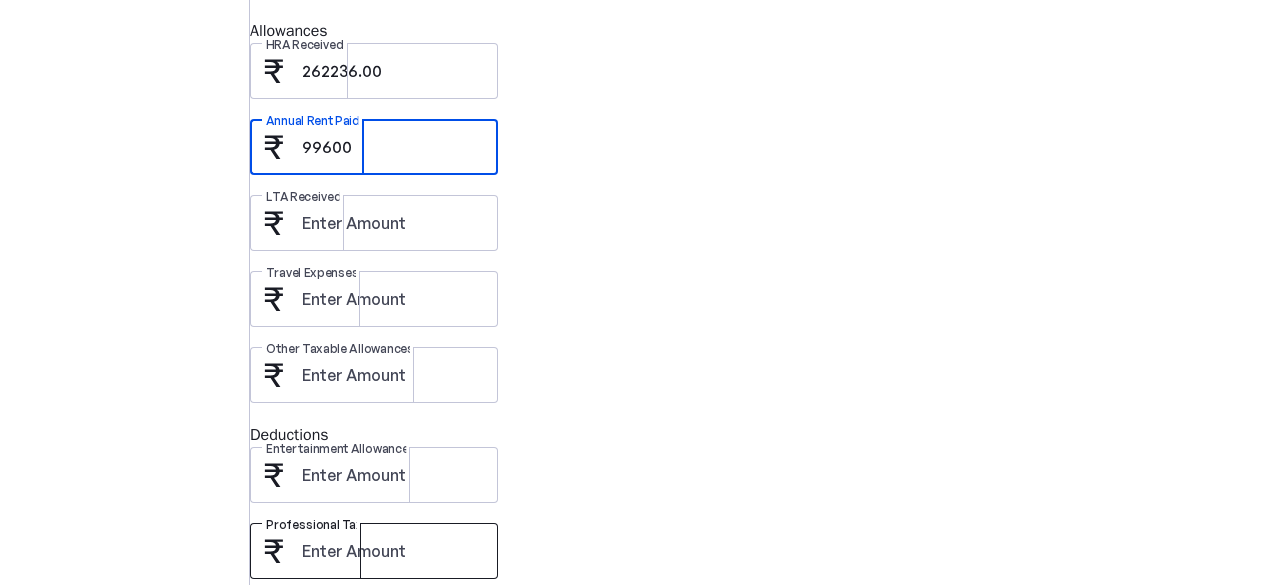 type on "99600" 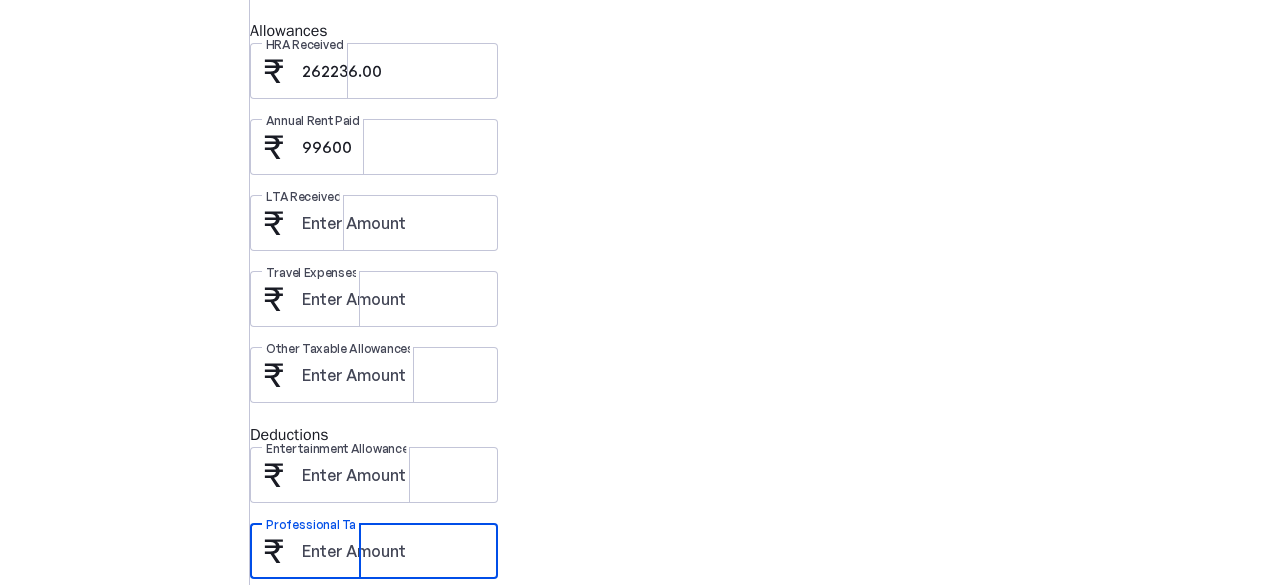 click on "Professional Tax" at bounding box center [392, 551] 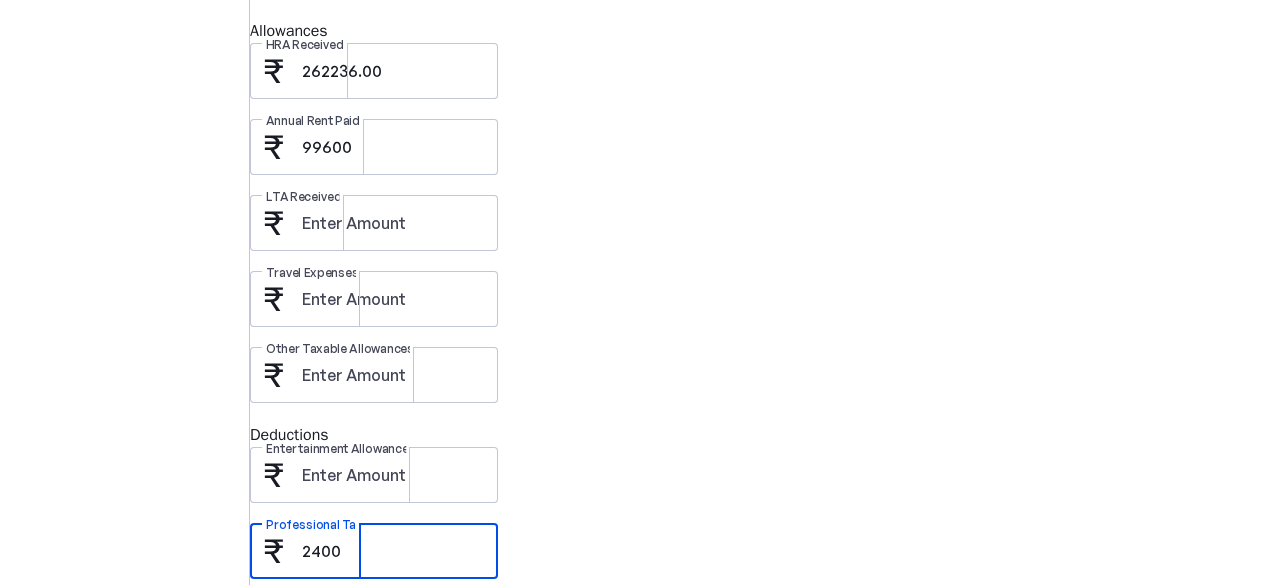 type on "2400" 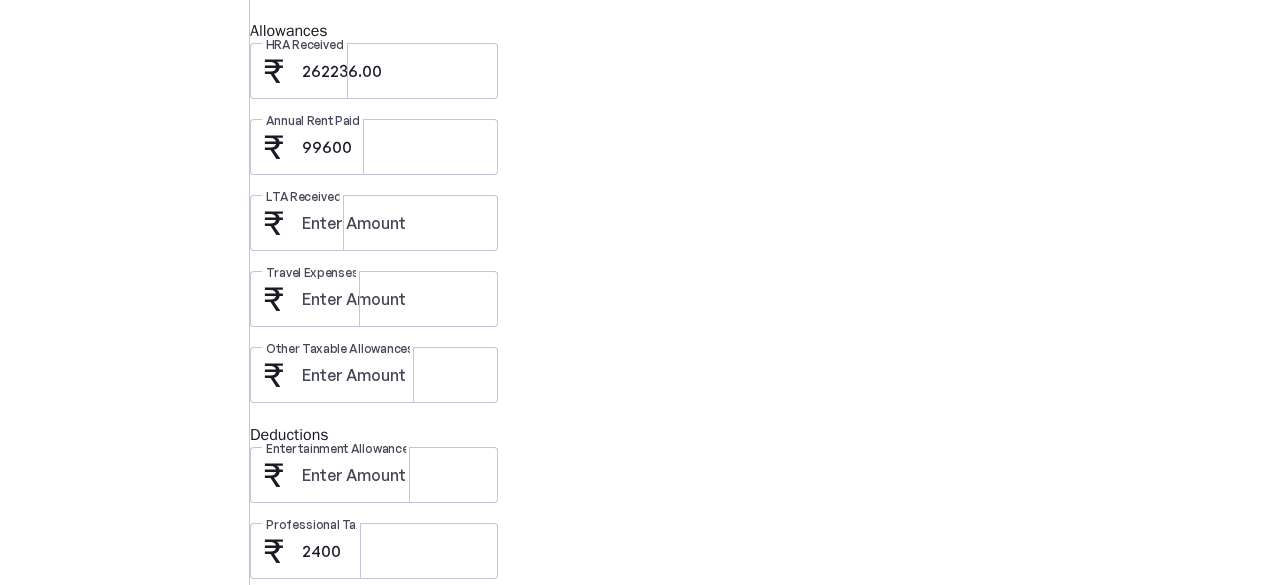 click on "Save" at bounding box center (290, 719) 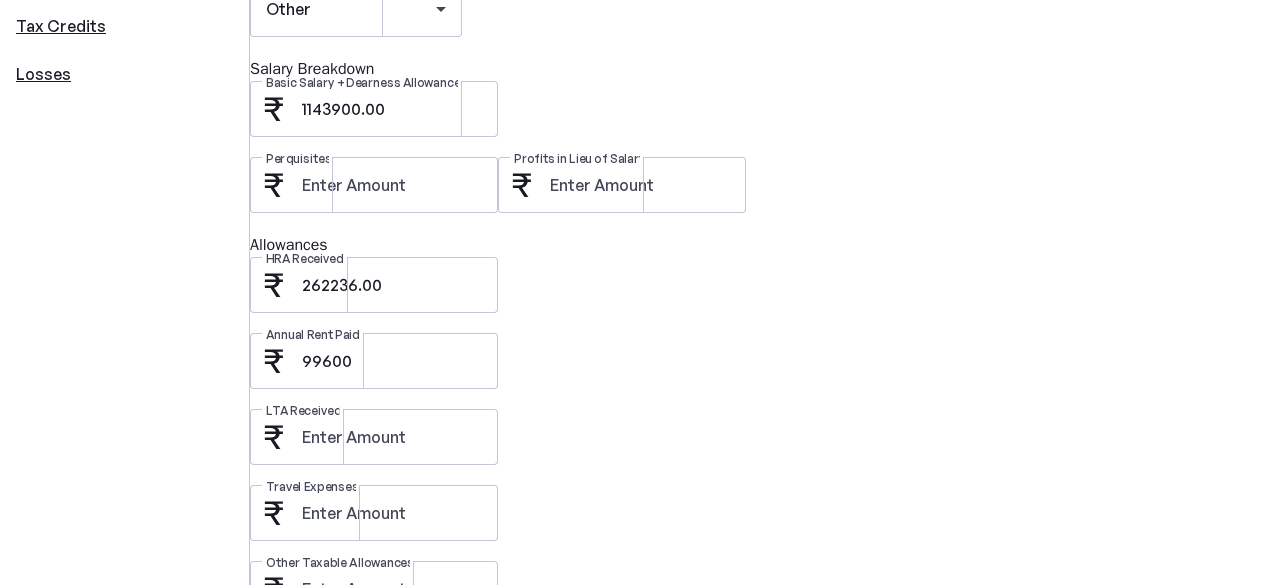 scroll, scrollTop: 788, scrollLeft: 0, axis: vertical 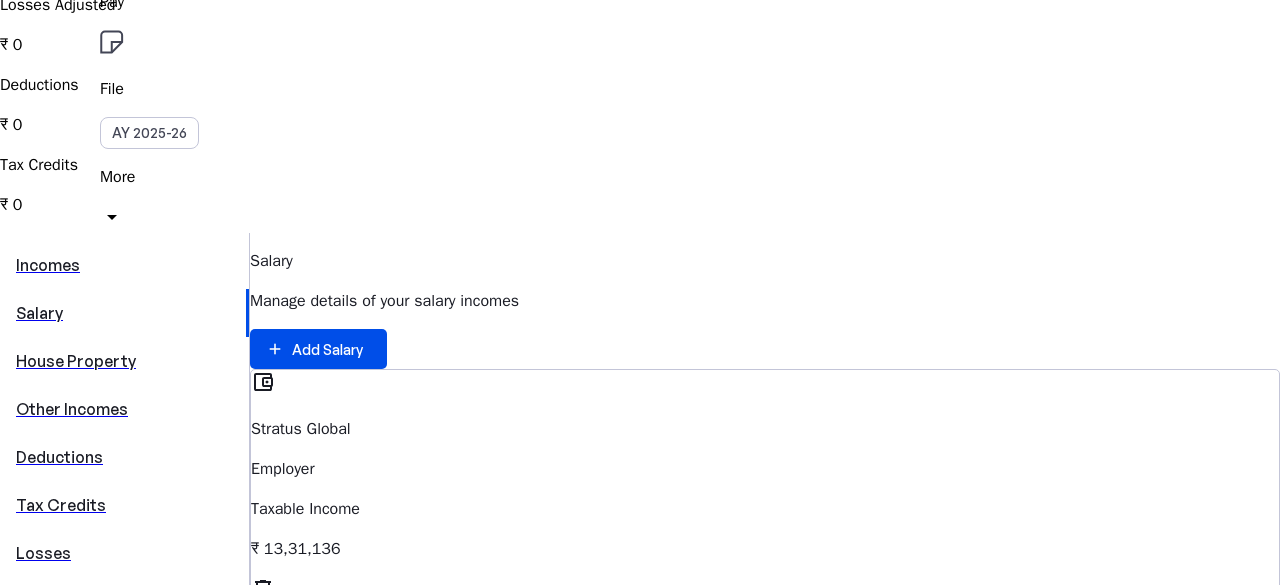 click on "account_balance_wallet Stratus Global   Employer Taxable Income ₹ 13,31,136" at bounding box center (765, 465) 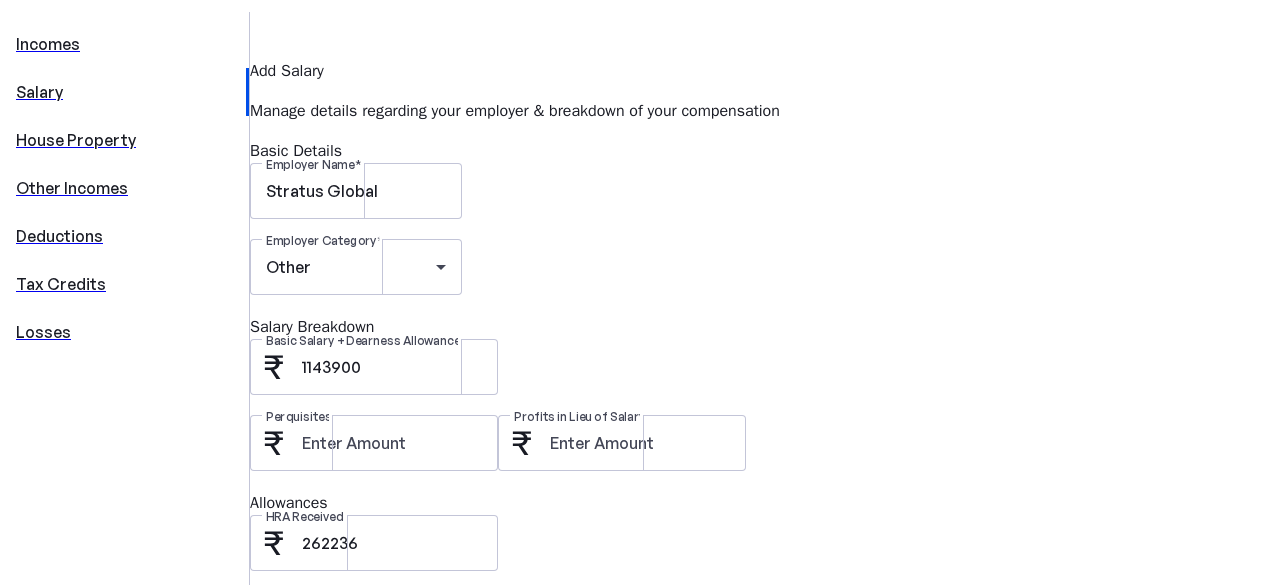 scroll, scrollTop: 560, scrollLeft: 0, axis: vertical 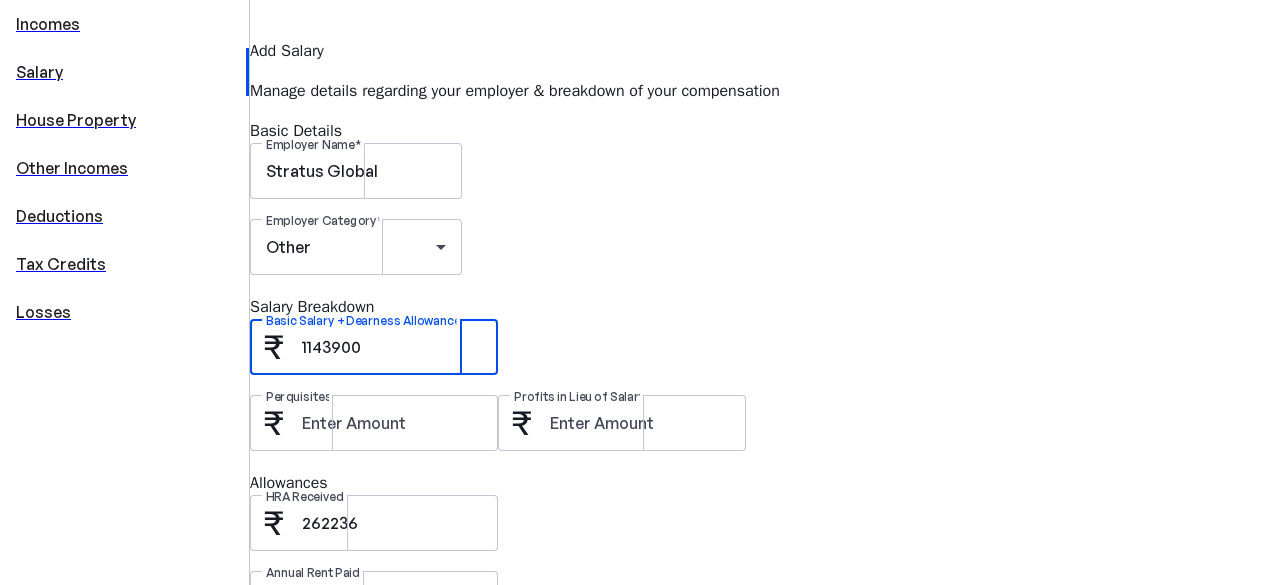 click on "1143900" at bounding box center (392, 347) 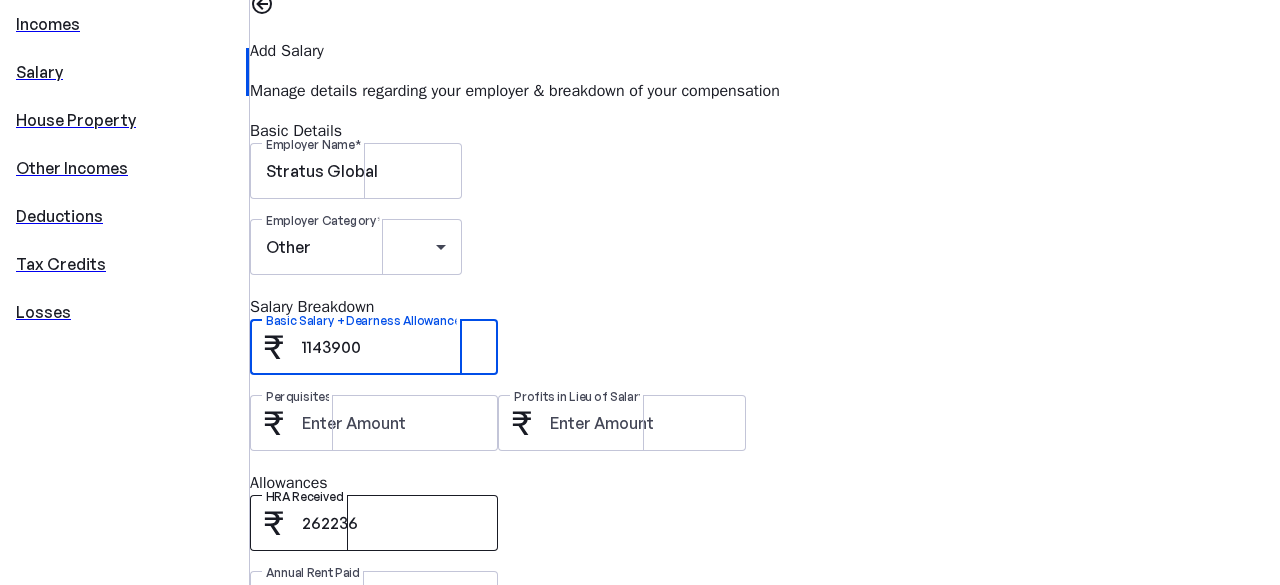 click on "262236" at bounding box center (392, 523) 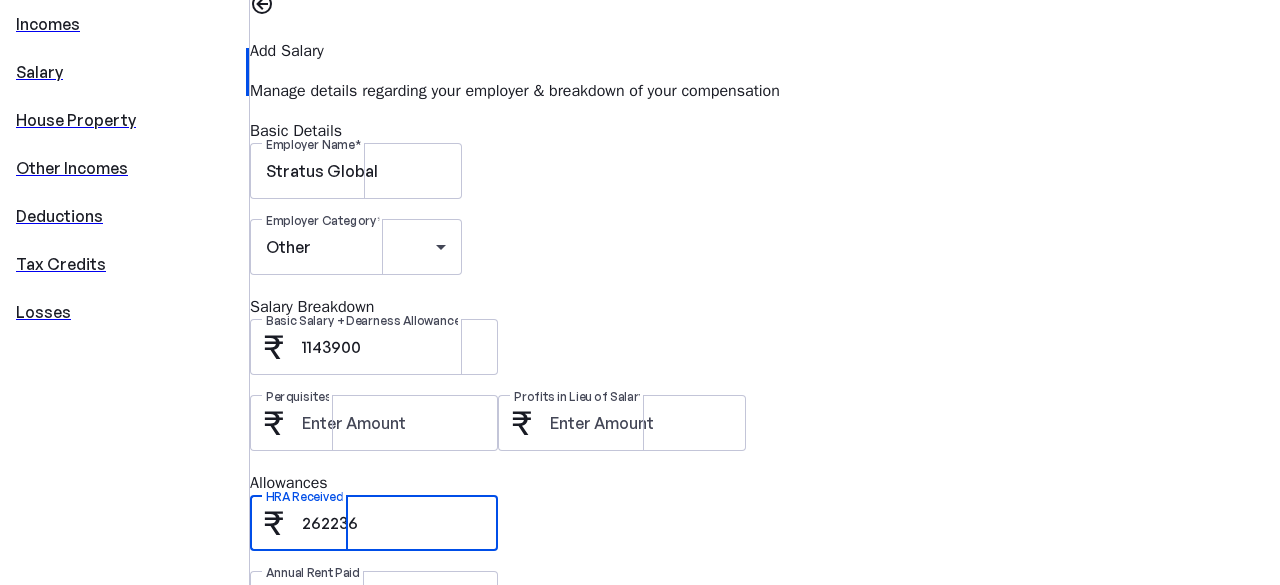 click on "262236" at bounding box center [392, 523] 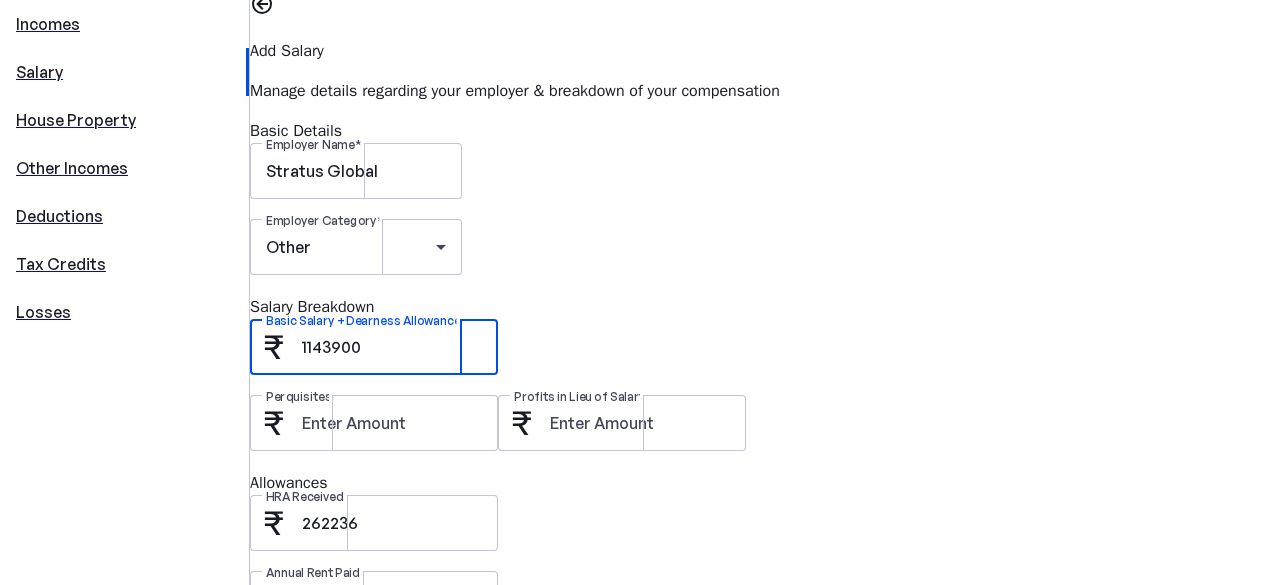 click on "1143900" at bounding box center (392, 347) 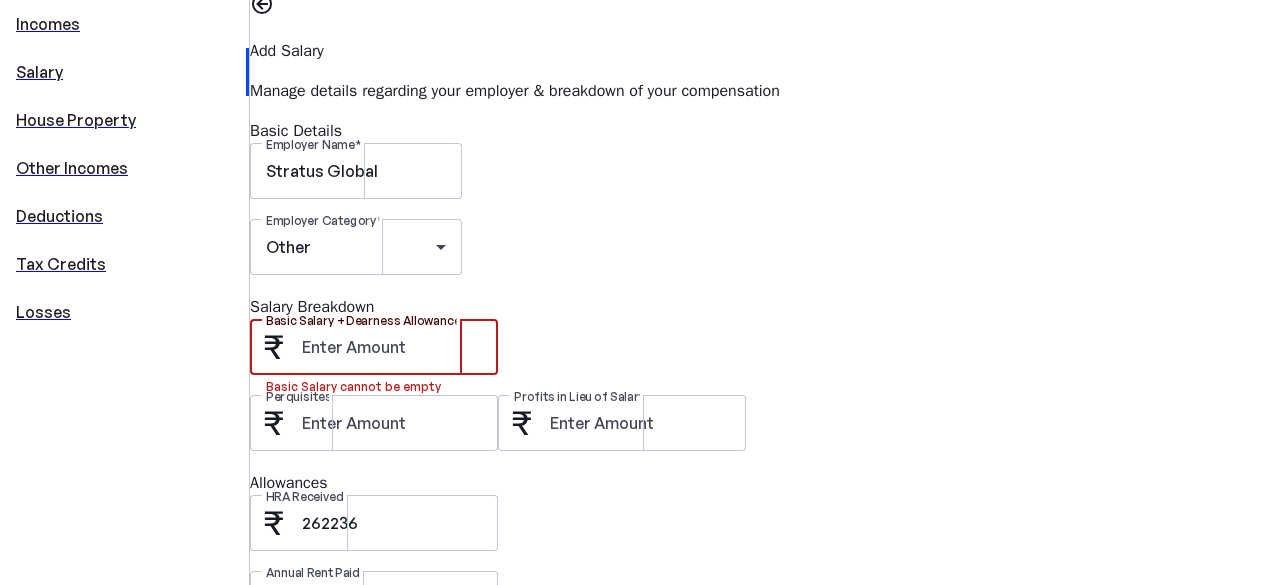 paste on "881664" 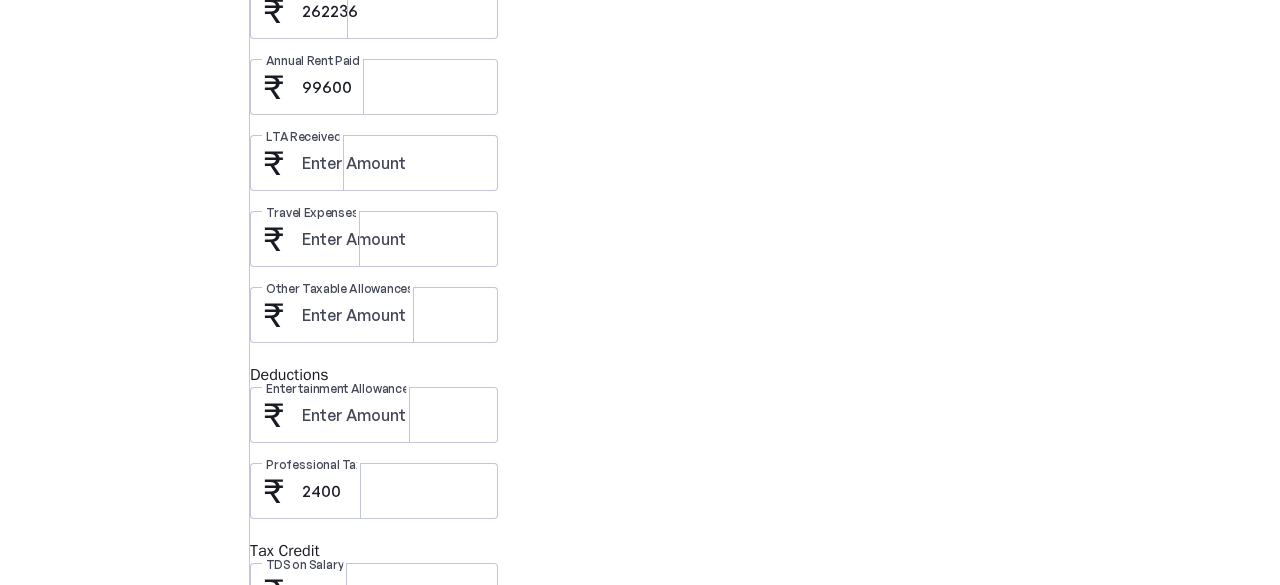 scroll, scrollTop: 1073, scrollLeft: 0, axis: vertical 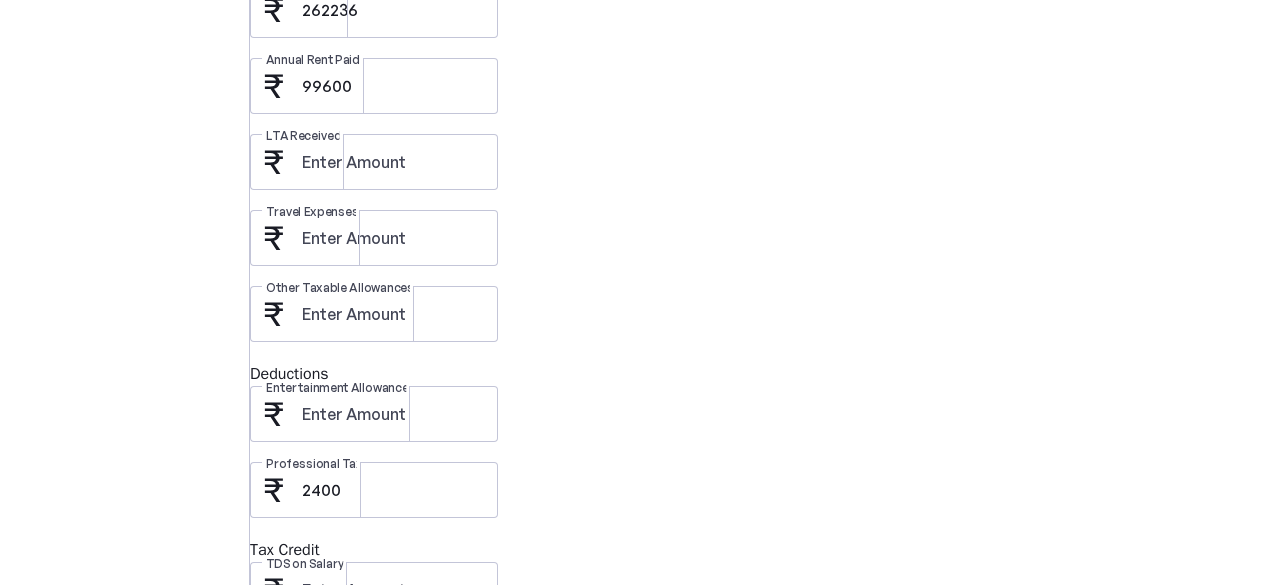 type on "881664" 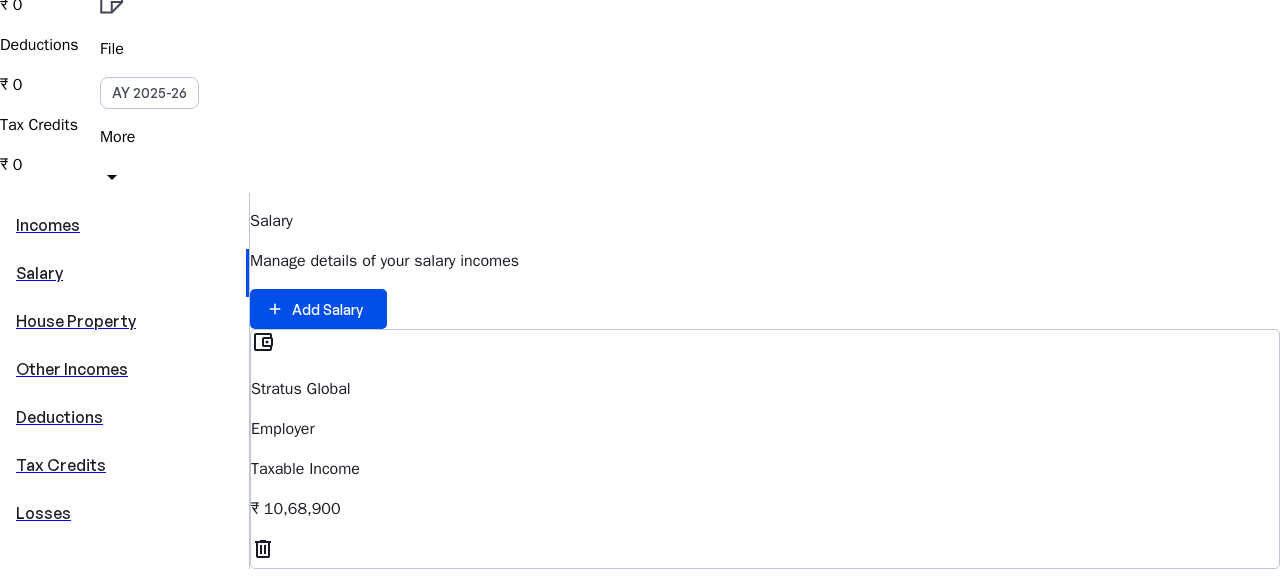scroll, scrollTop: 371, scrollLeft: 0, axis: vertical 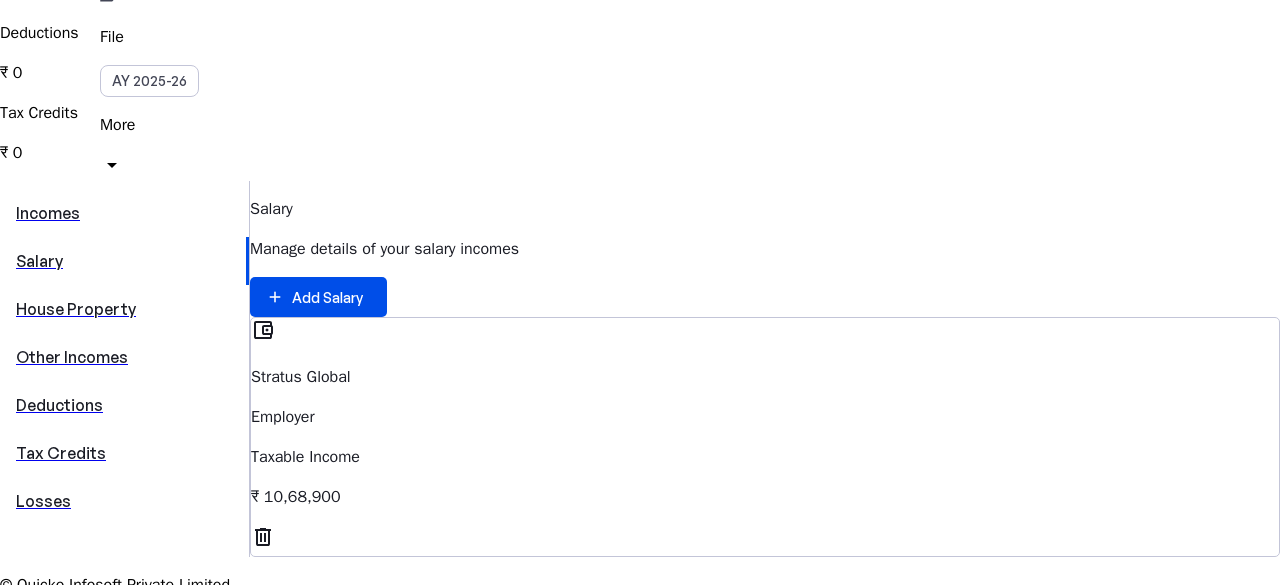 click on "Other Incomes" at bounding box center [124, 357] 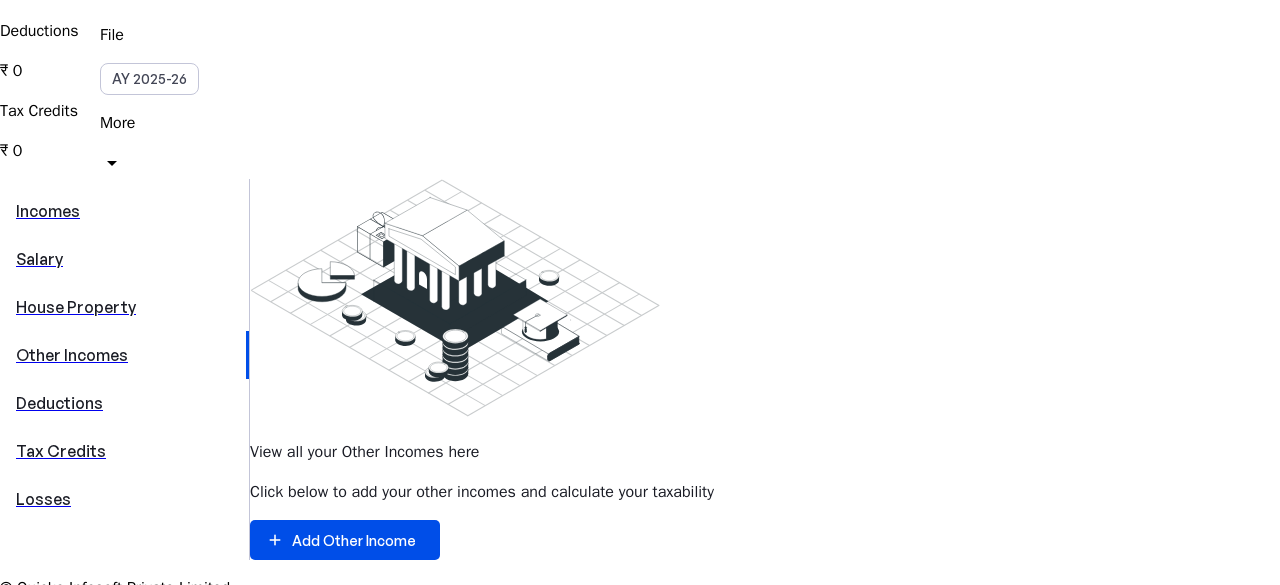 scroll, scrollTop: 376, scrollLeft: 0, axis: vertical 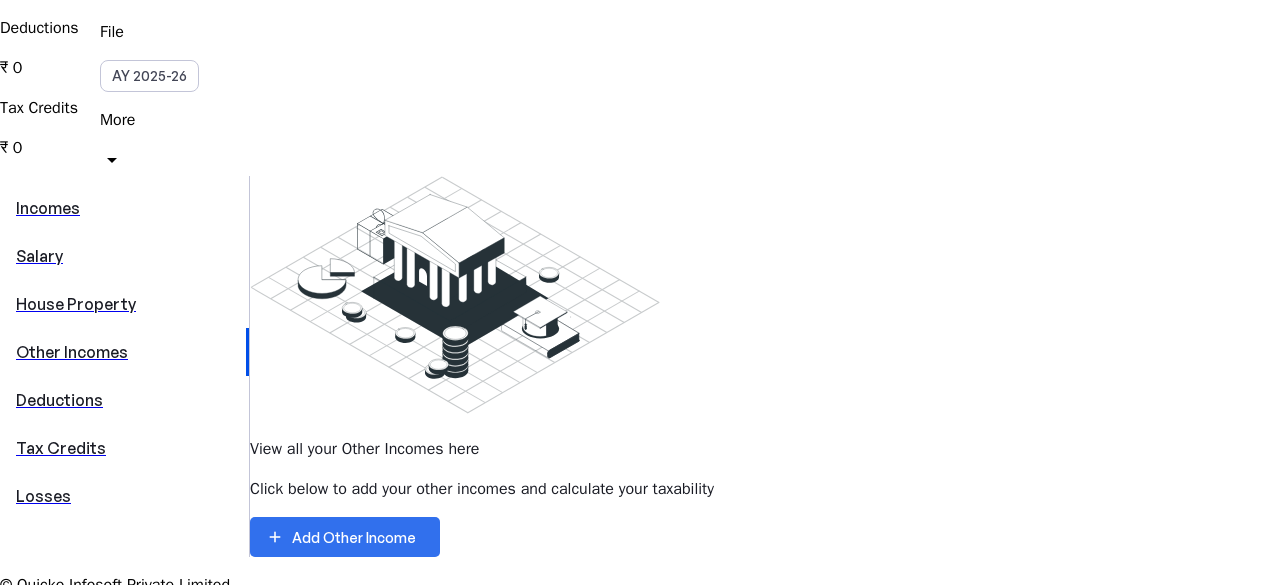 click on "Add Other Income" at bounding box center [354, 537] 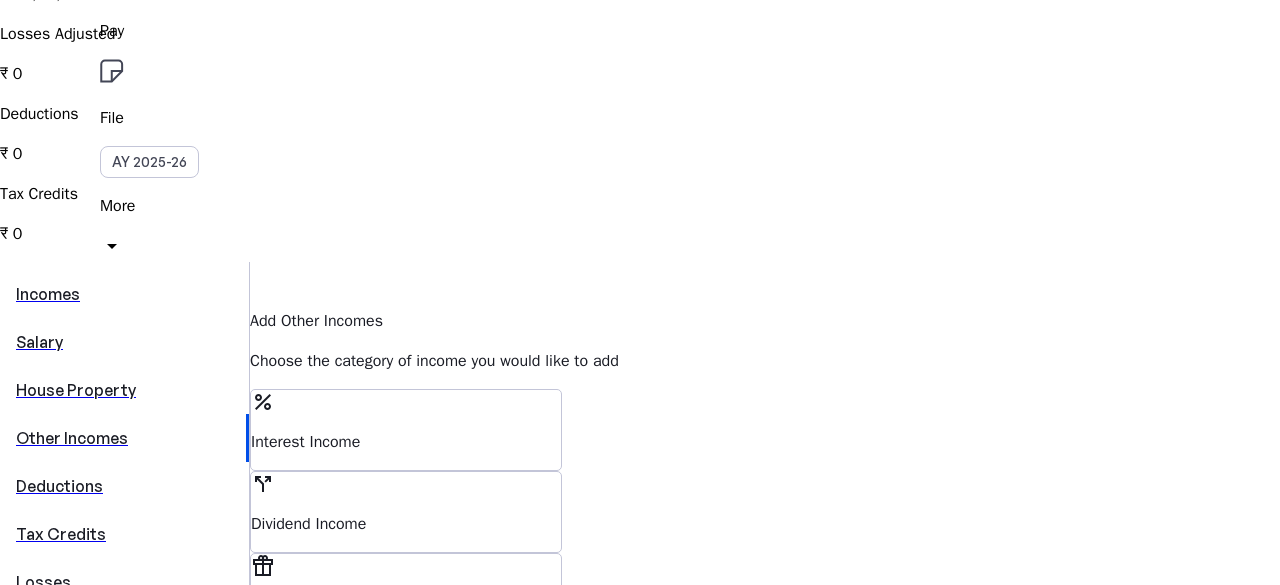 scroll, scrollTop: 322, scrollLeft: 0, axis: vertical 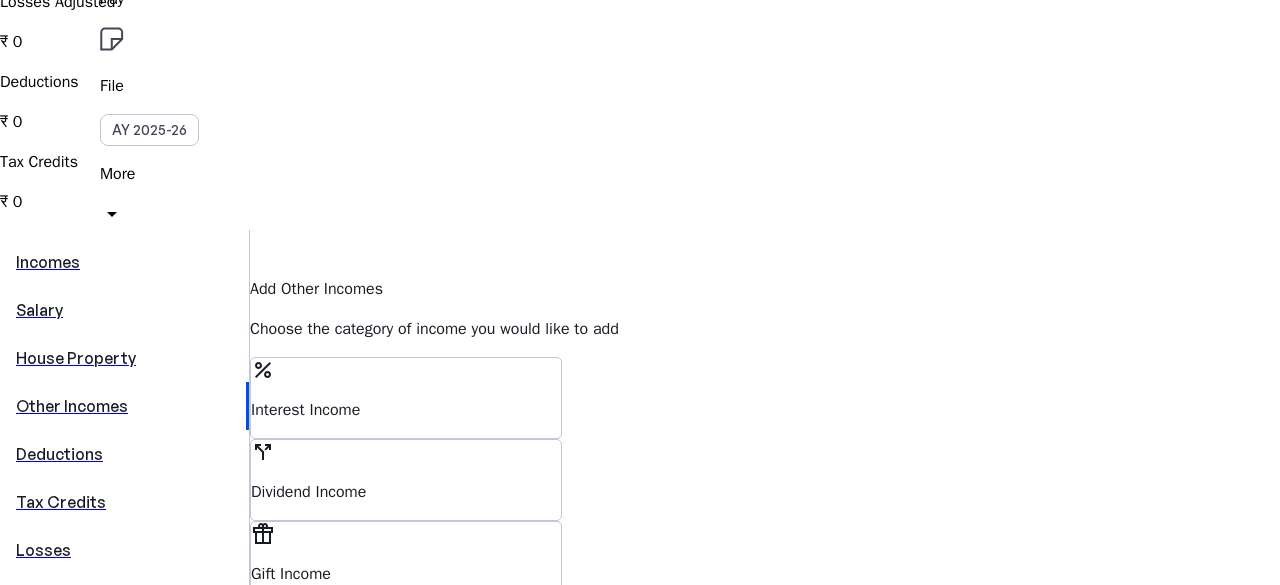 click on "Dividend Income" at bounding box center [406, 410] 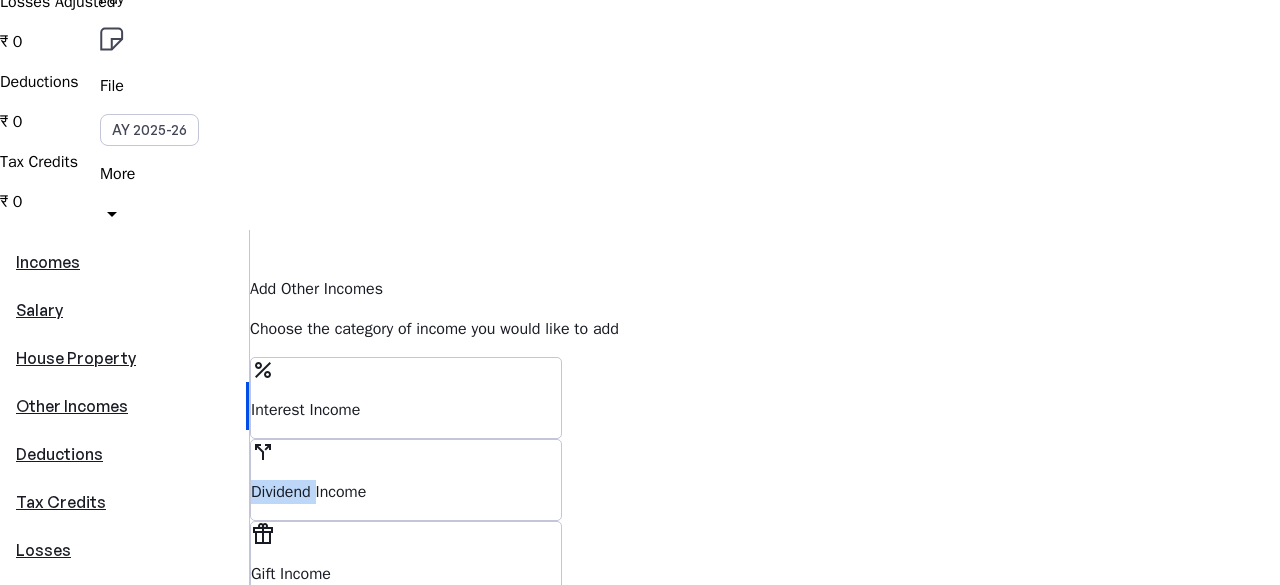 click on "Dividend Income" at bounding box center (406, 492) 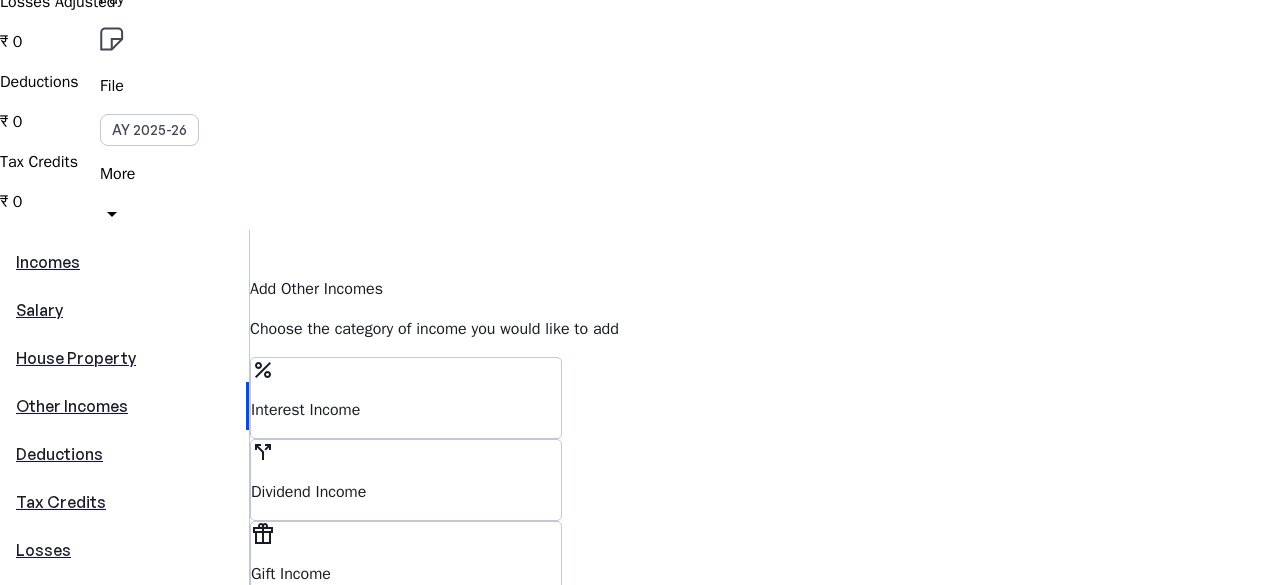 click on "percent Interest Income" at bounding box center [406, 398] 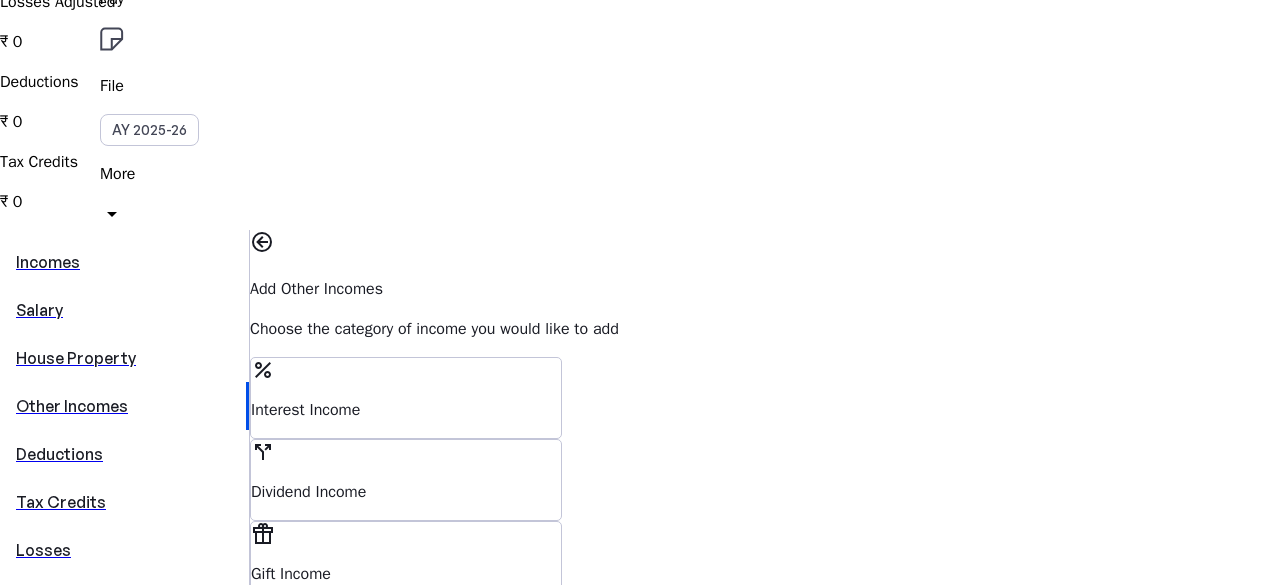 click on "call_split" at bounding box center [263, 452] 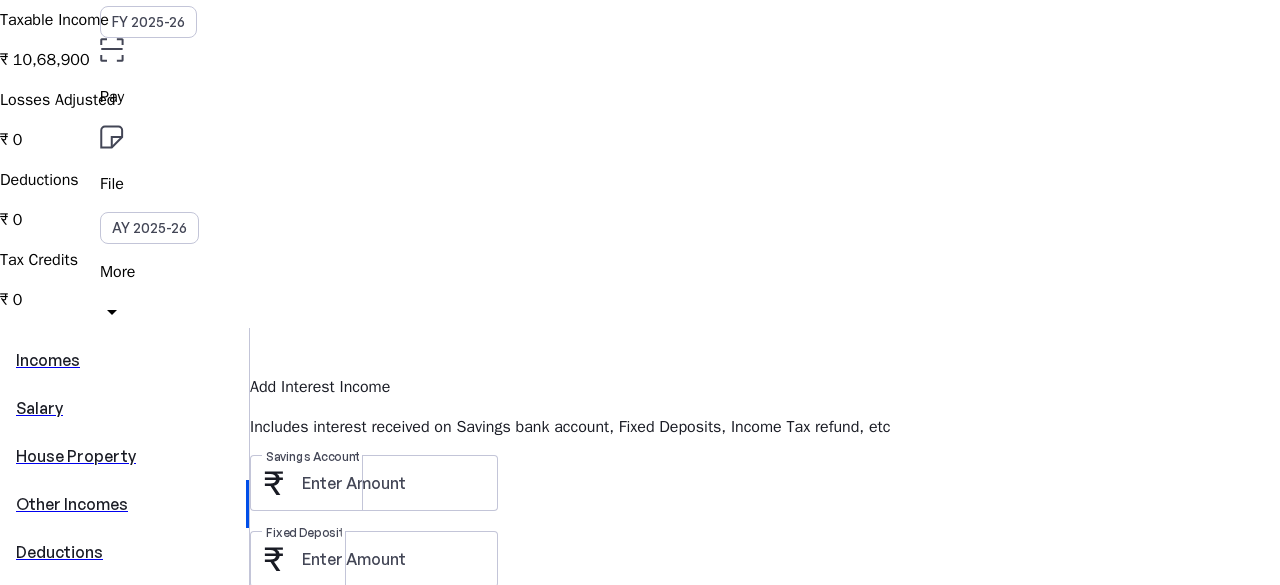 scroll, scrollTop: 226, scrollLeft: 0, axis: vertical 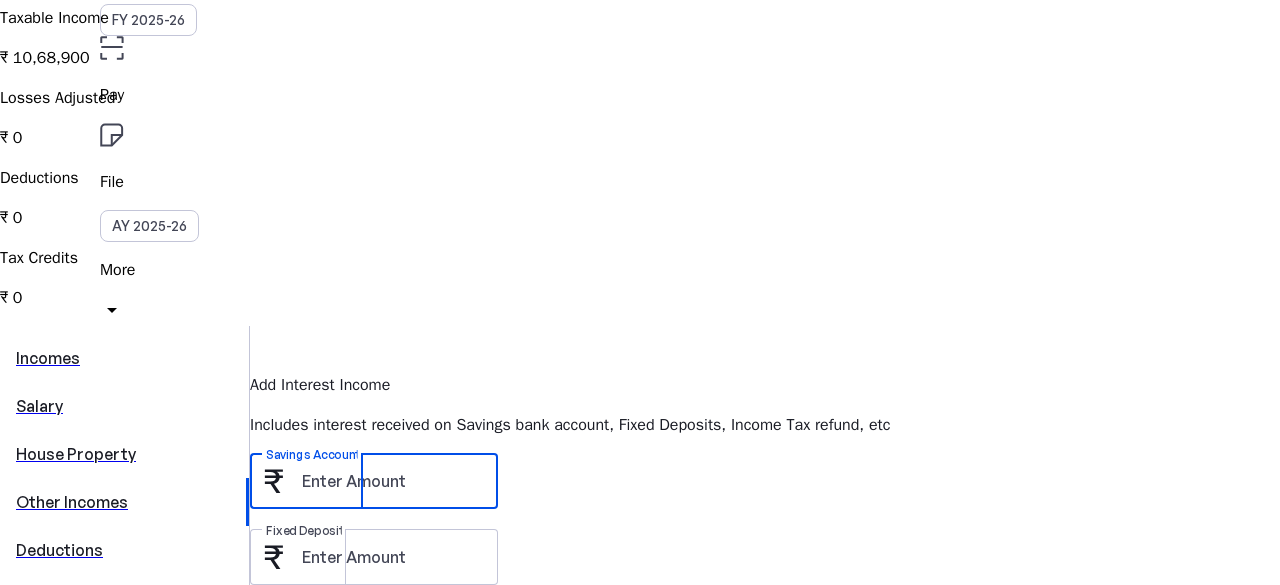 click on "Savings Account" at bounding box center (392, 481) 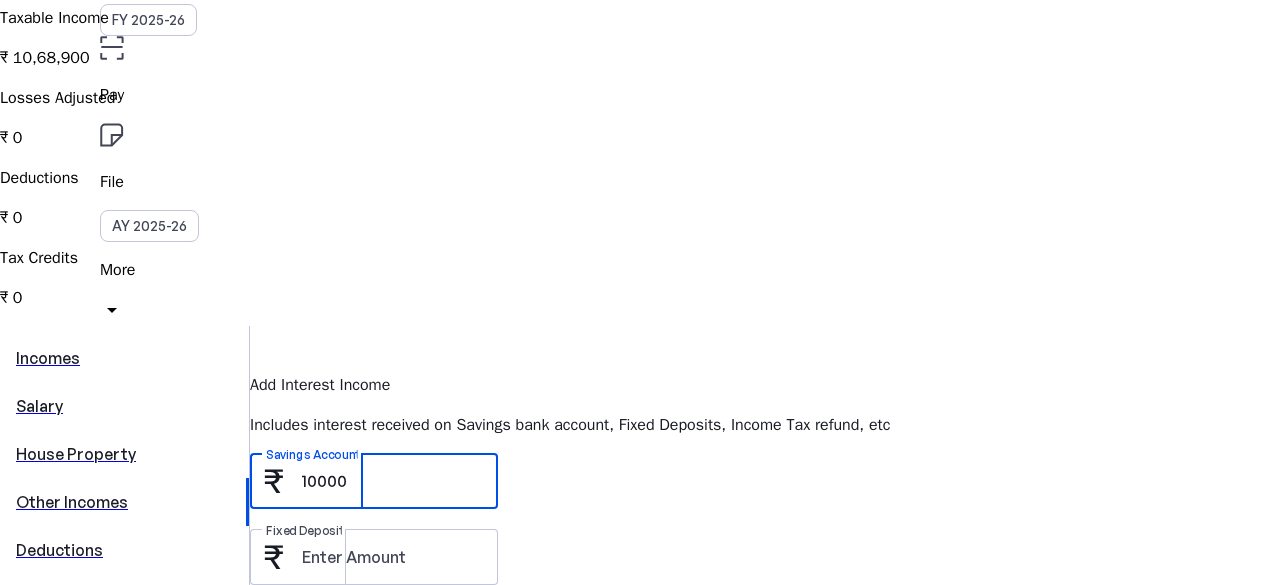 type on "10000" 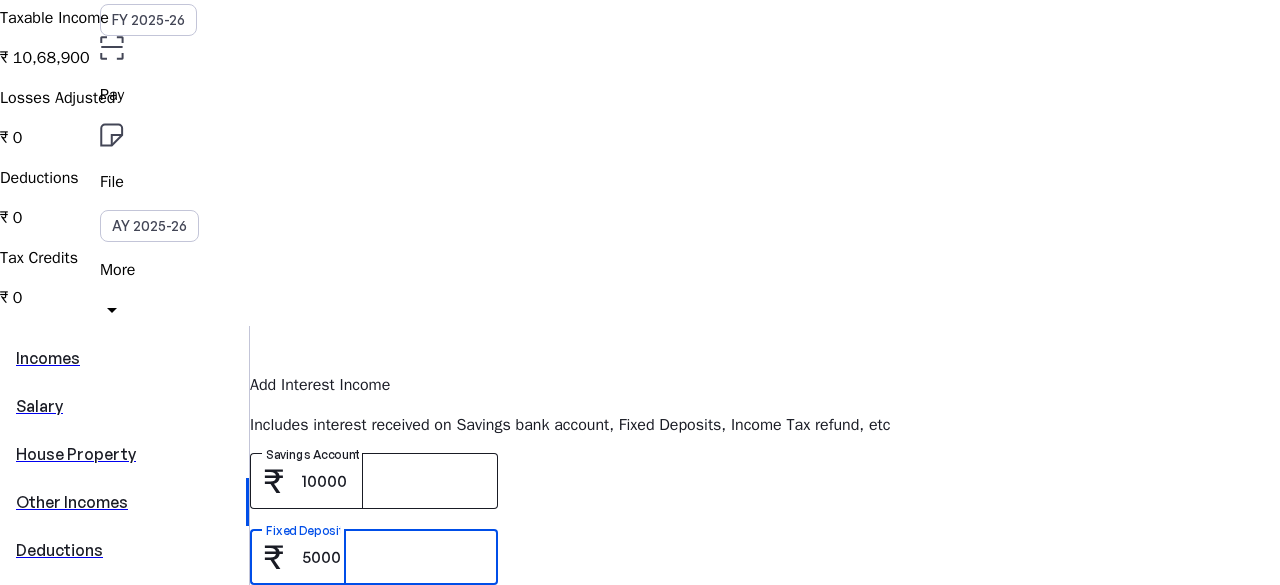 type on "5000" 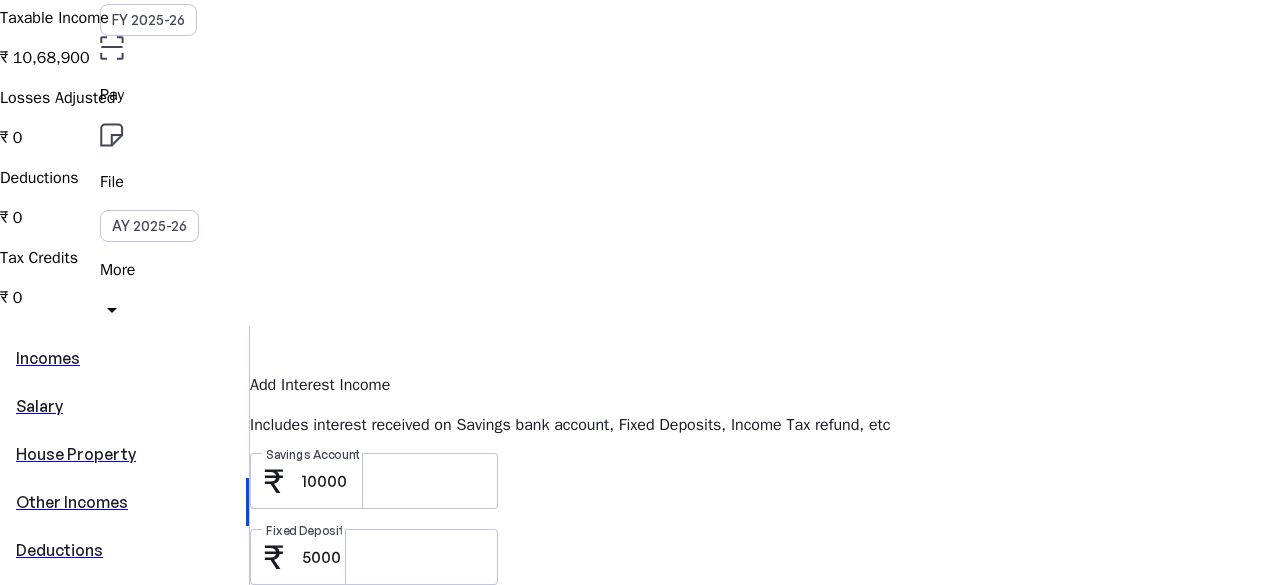 click at bounding box center [290, 853] 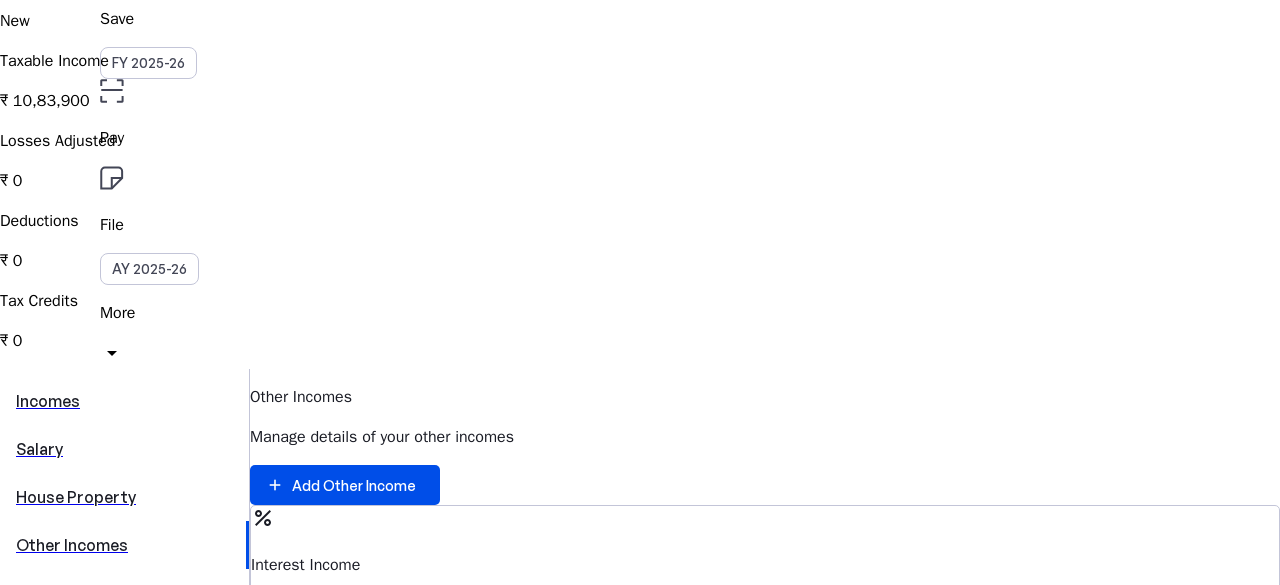 scroll, scrollTop: 187, scrollLeft: 0, axis: vertical 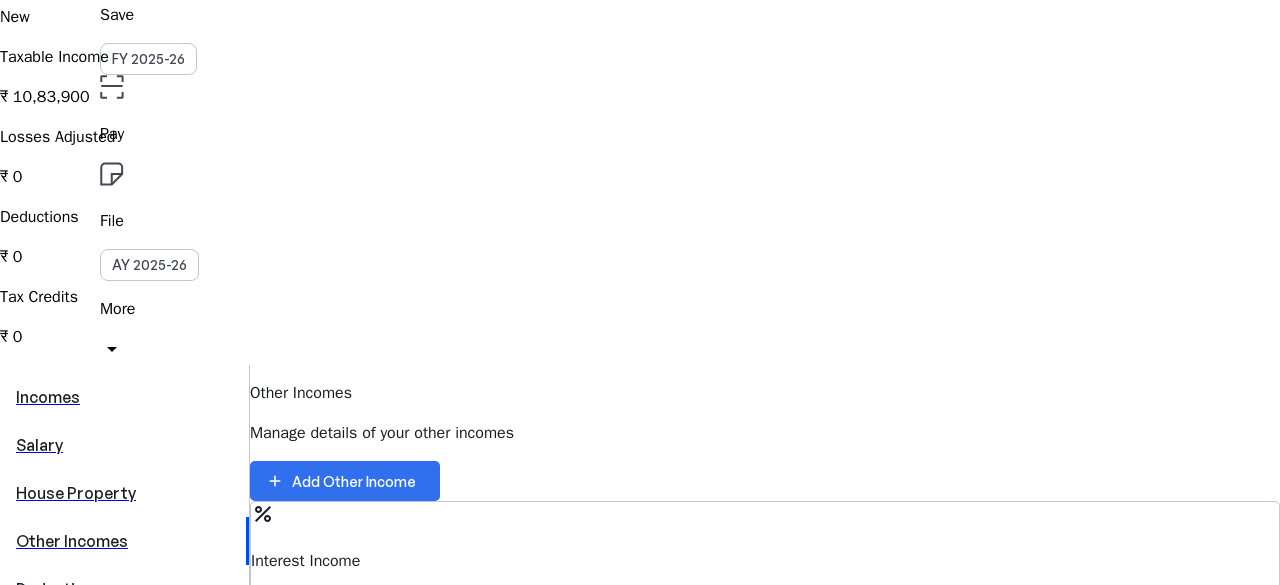 click at bounding box center [345, 481] 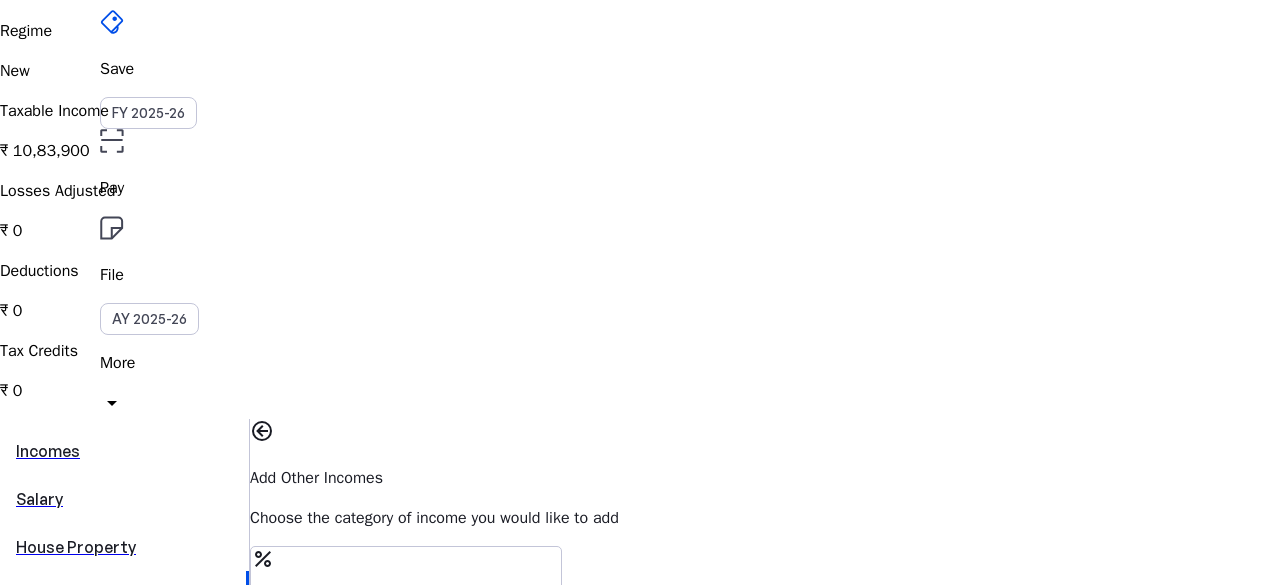 scroll, scrollTop: 134, scrollLeft: 0, axis: vertical 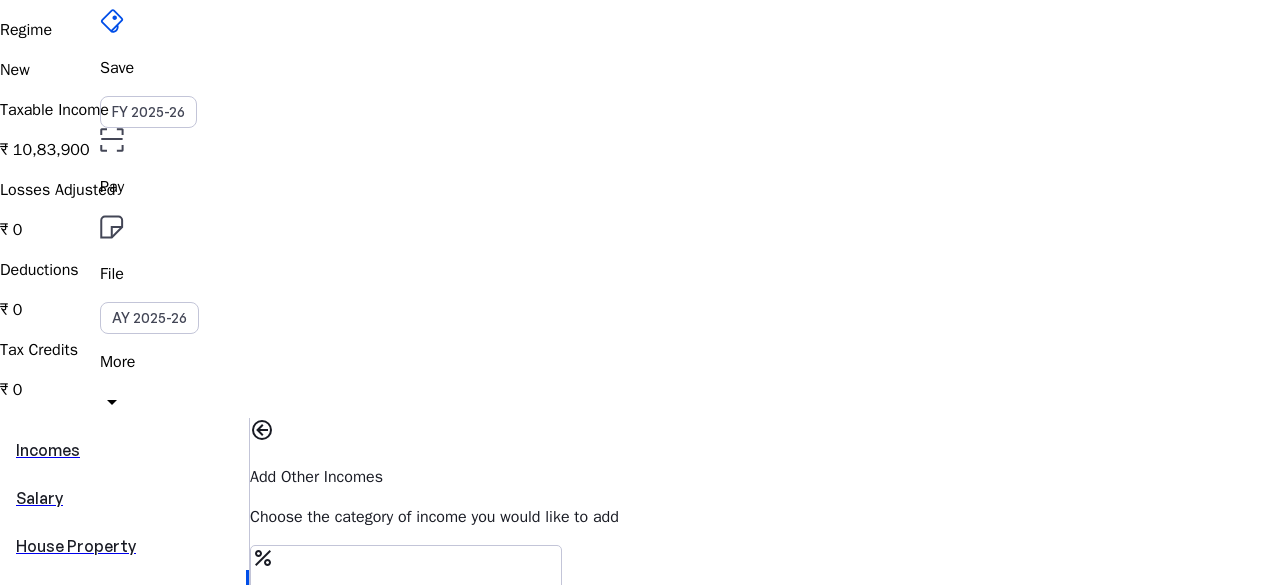 click on "call_split Dividend Income" at bounding box center [406, 668] 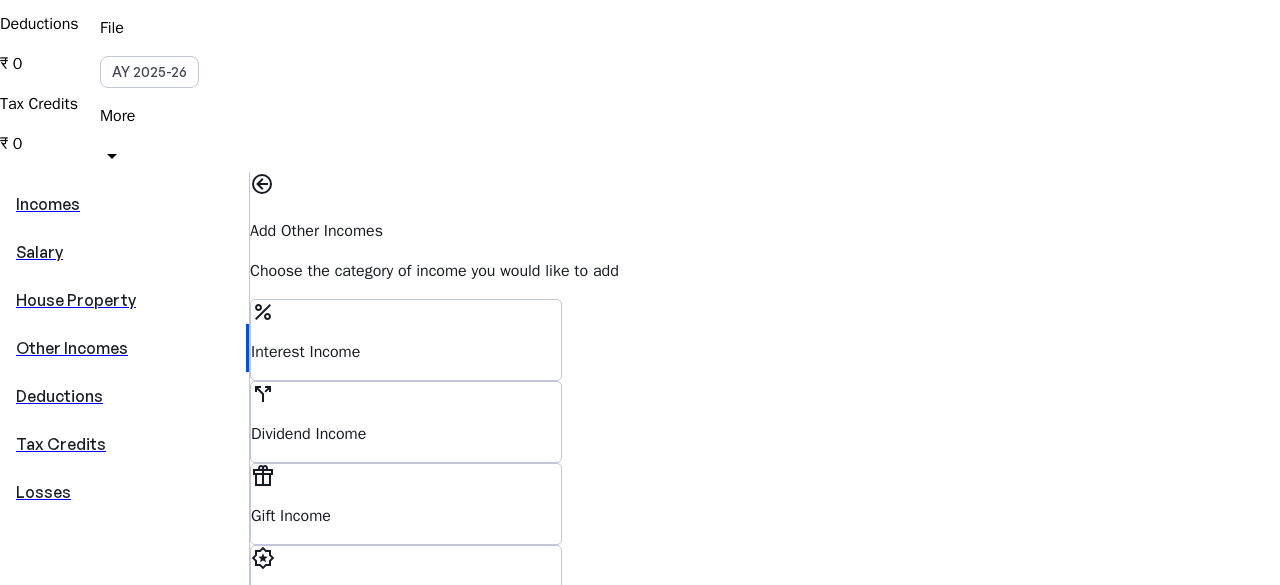 scroll, scrollTop: 398, scrollLeft: 0, axis: vertical 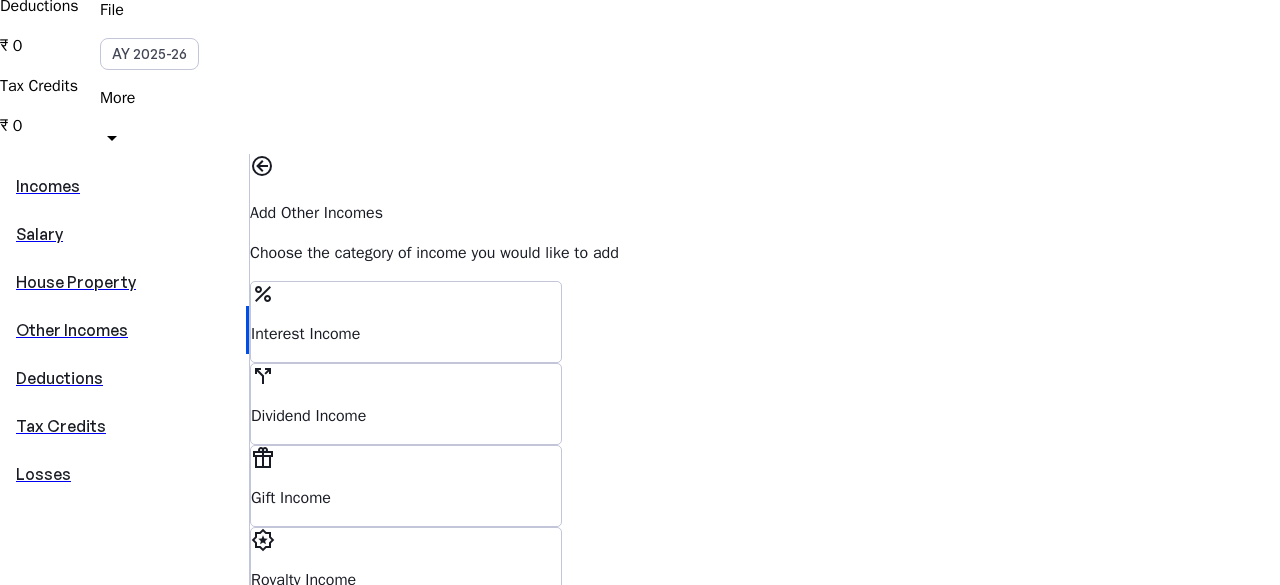 click on "Proceed" at bounding box center (303, 711) 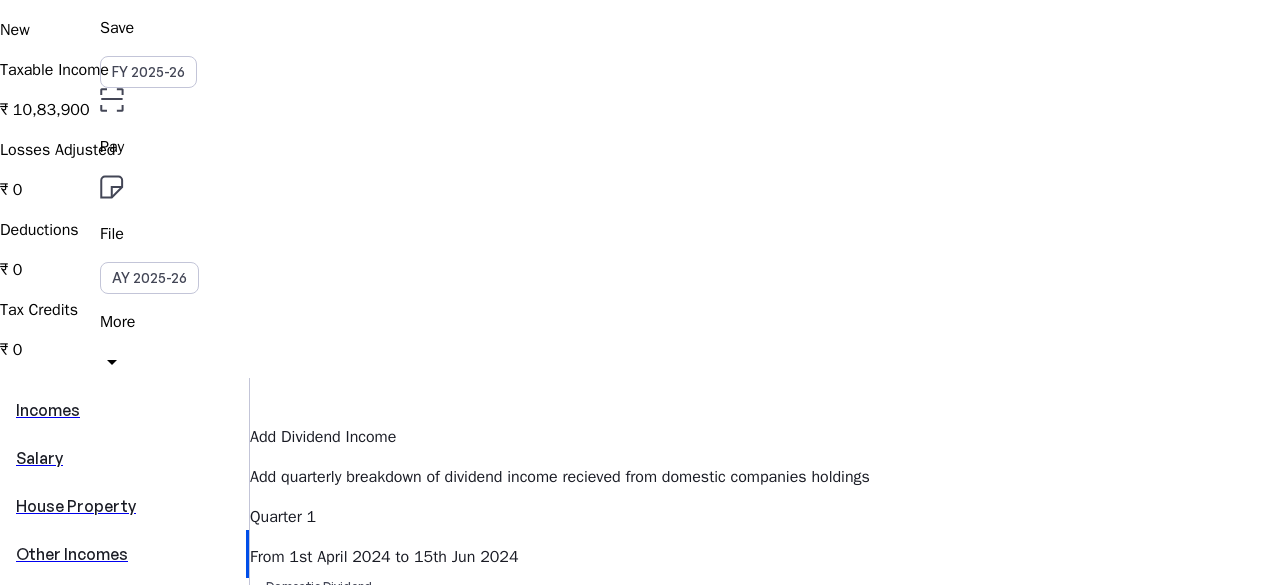 scroll, scrollTop: 216, scrollLeft: 0, axis: vertical 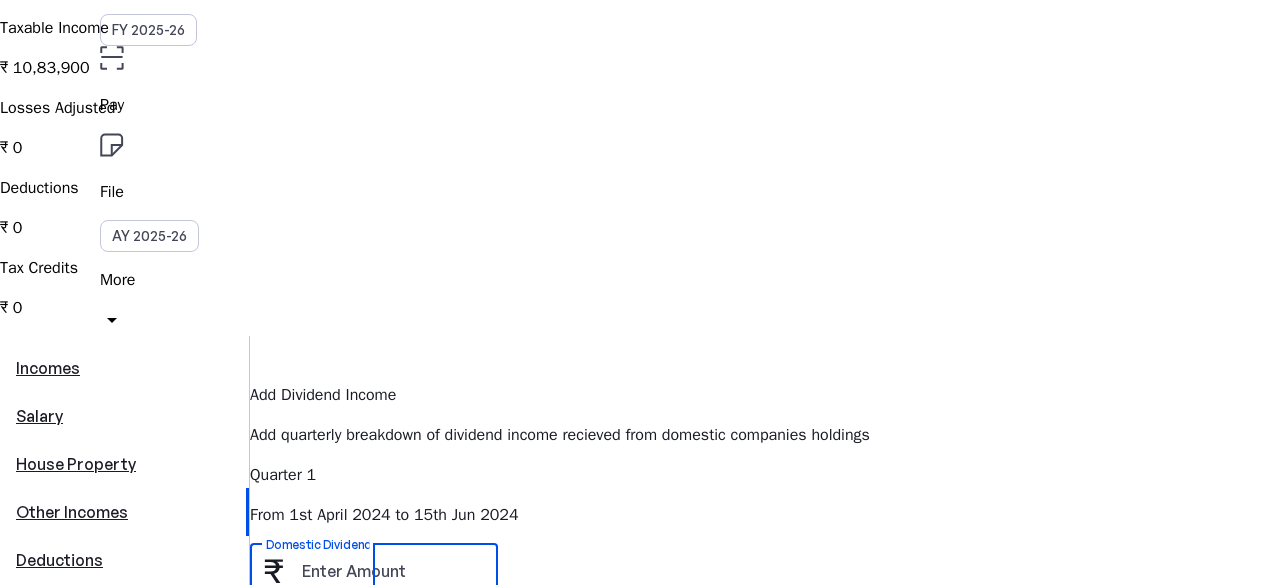 click on "Domestic Dividend" at bounding box center [392, 571] 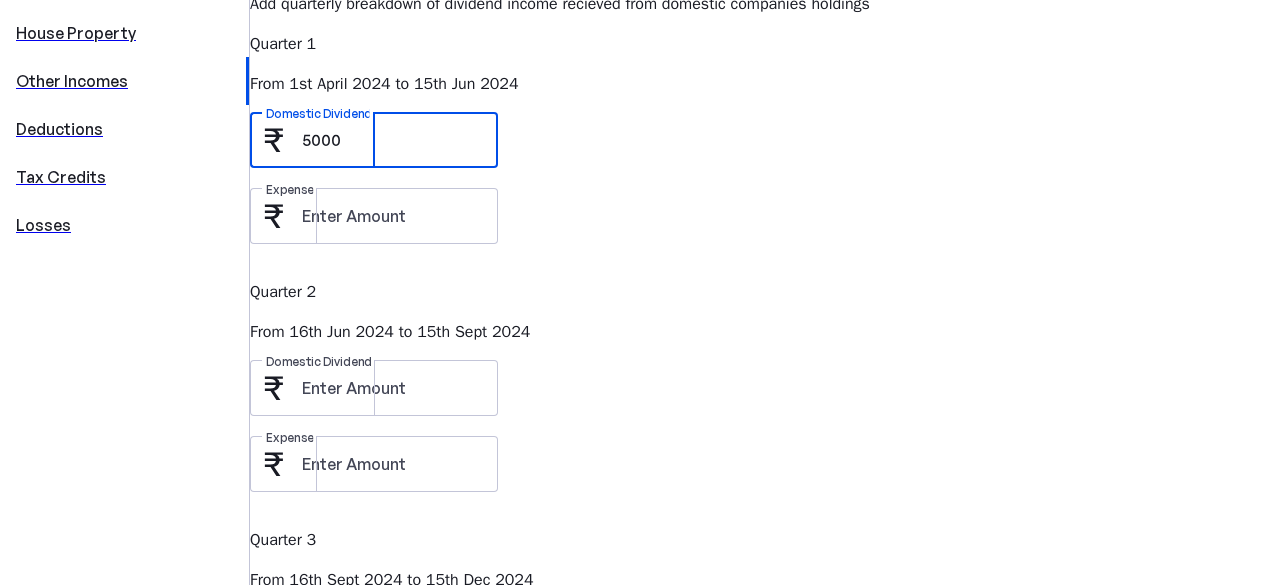 scroll, scrollTop: 672, scrollLeft: 0, axis: vertical 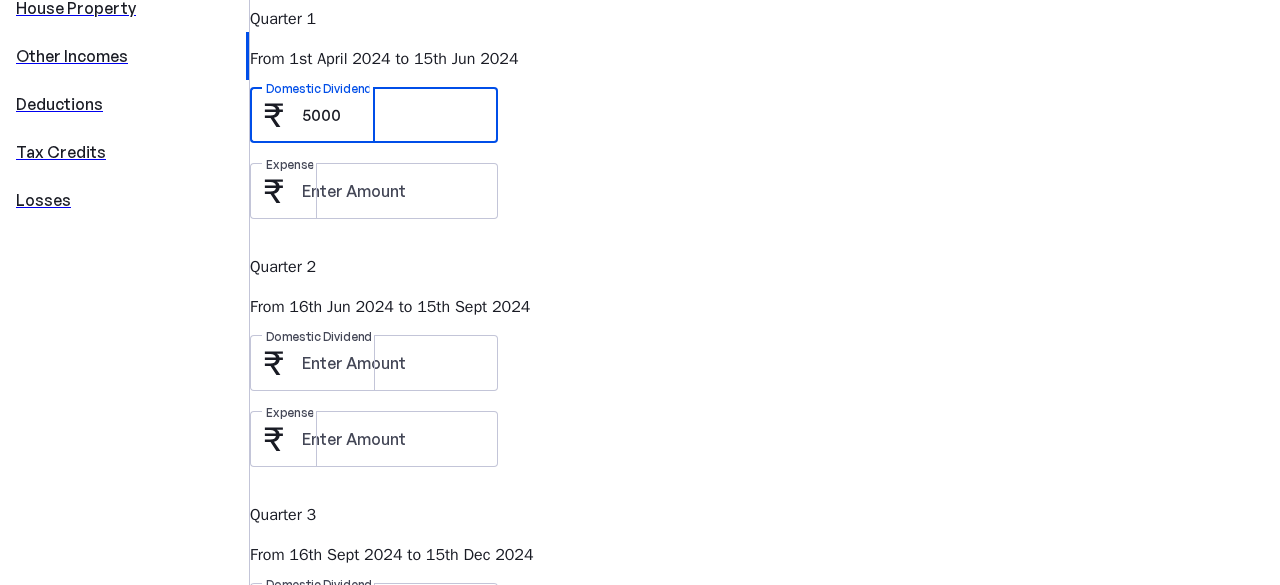 type on "5000" 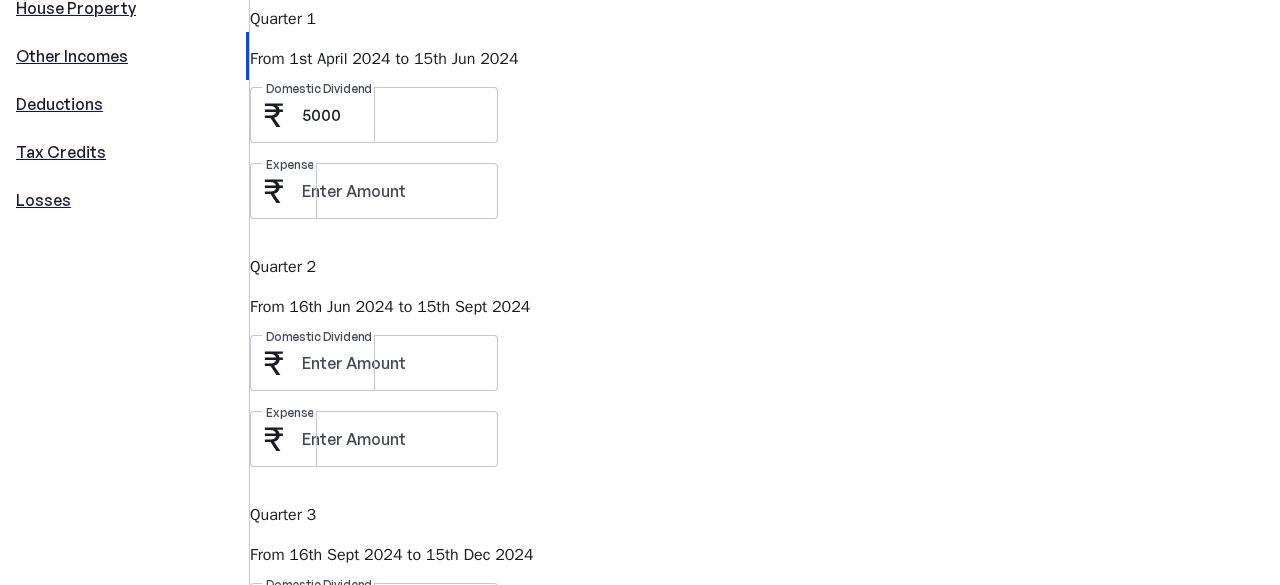 click at bounding box center (290, 1003) 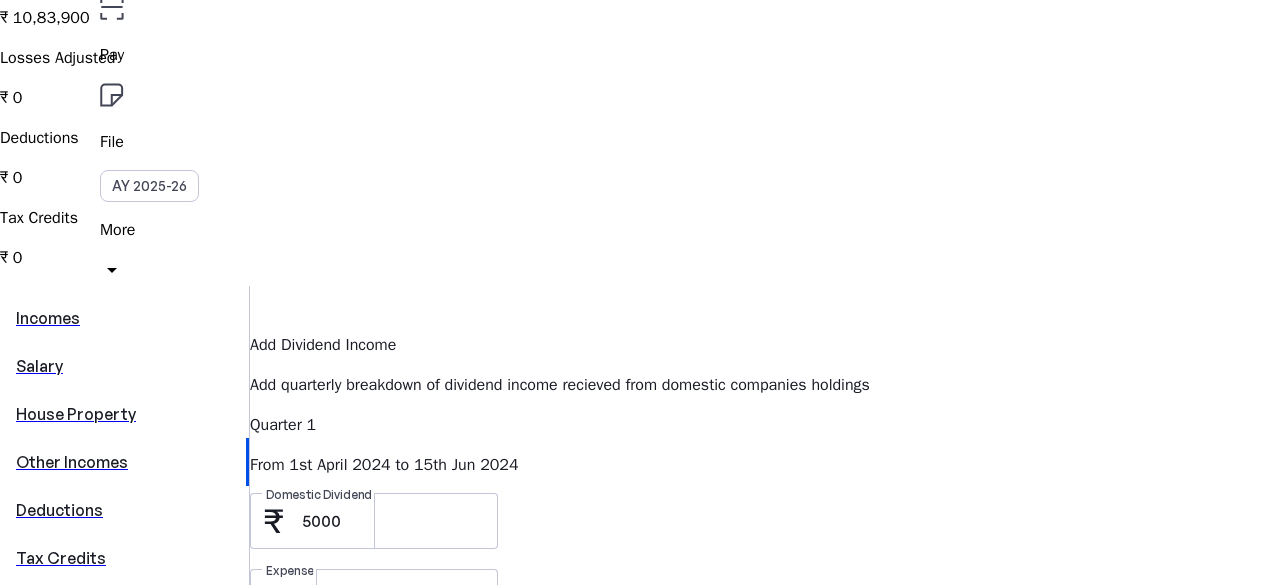 scroll, scrollTop: 726, scrollLeft: 0, axis: vertical 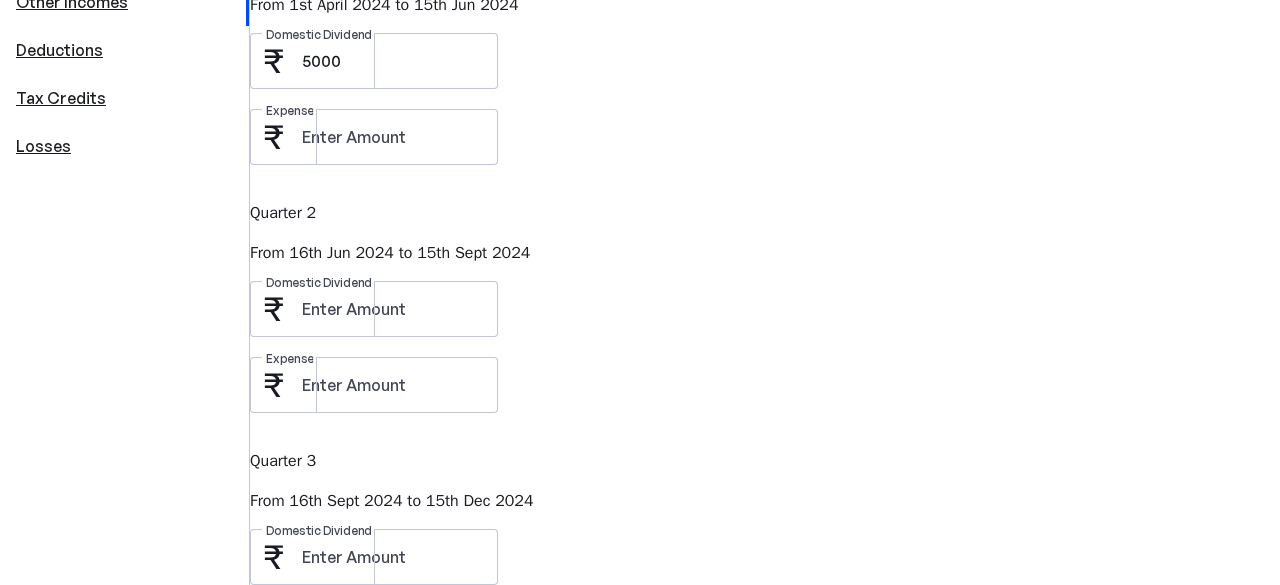 click on "Save" at bounding box center [290, 949] 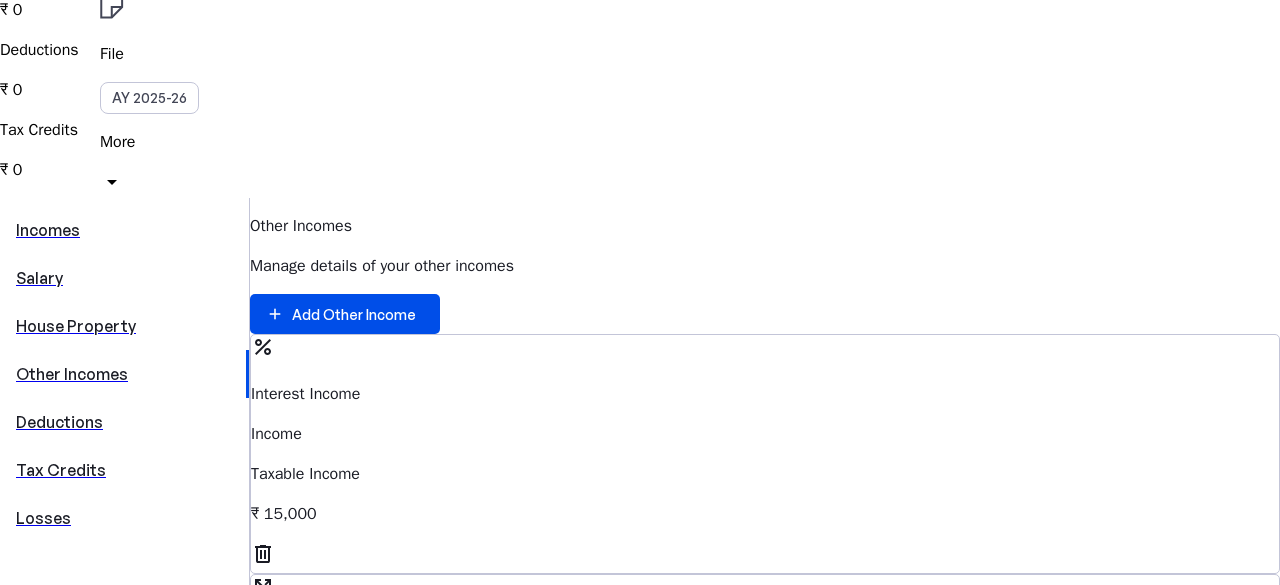 scroll, scrollTop: 368, scrollLeft: 0, axis: vertical 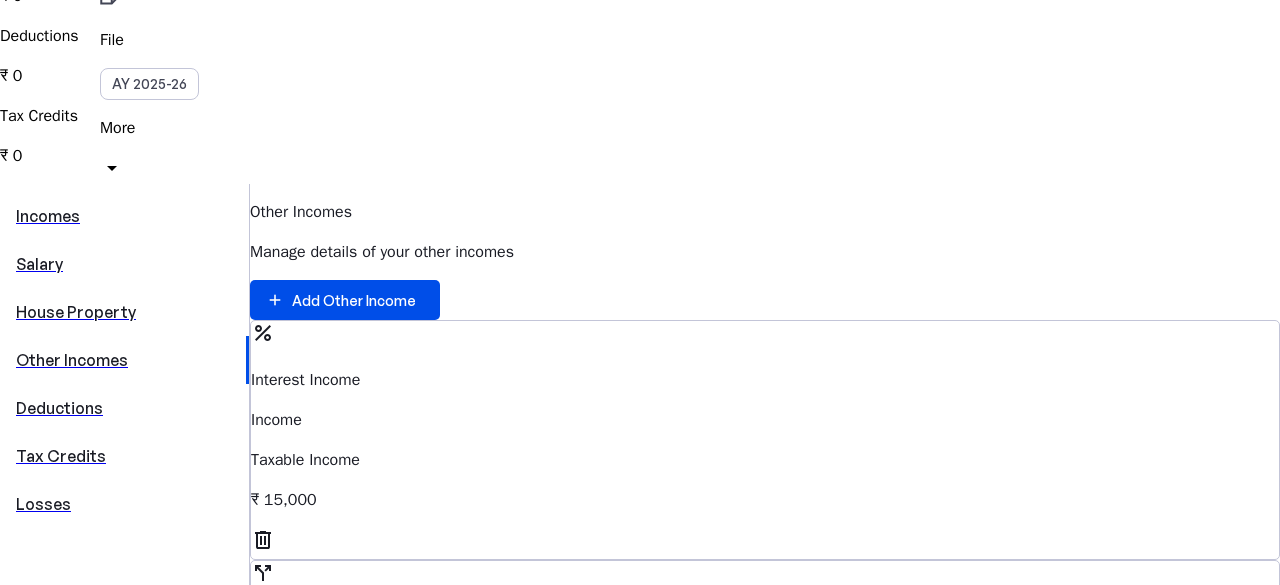 click on "Tax Credits" at bounding box center (124, 456) 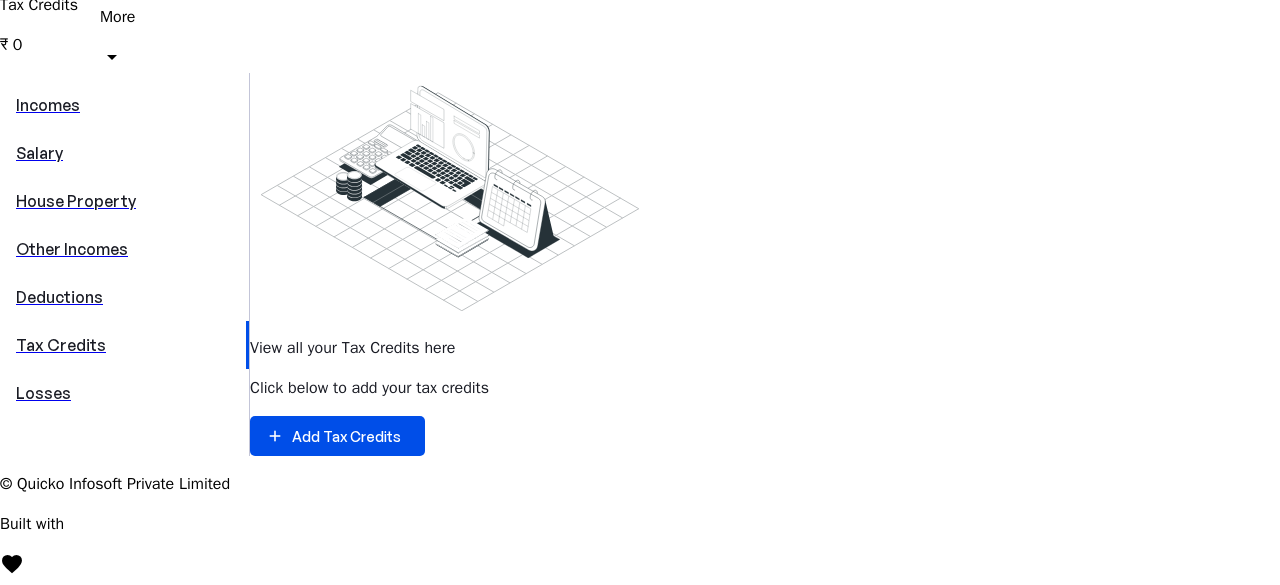 scroll, scrollTop: 484, scrollLeft: 0, axis: vertical 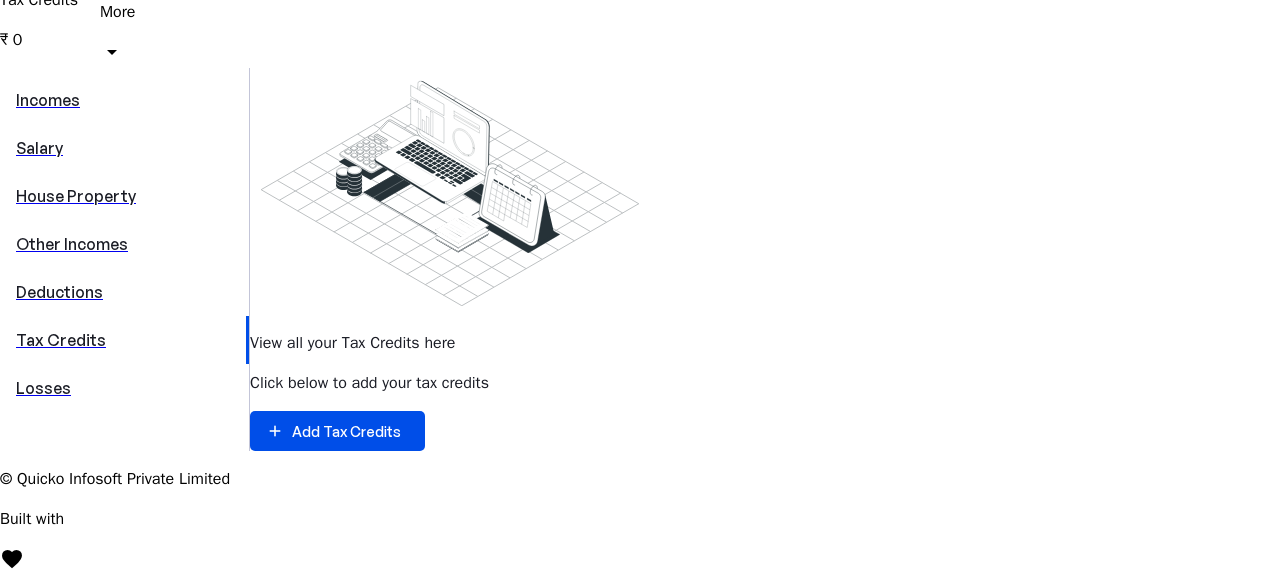 click on "Losses" at bounding box center [124, 388] 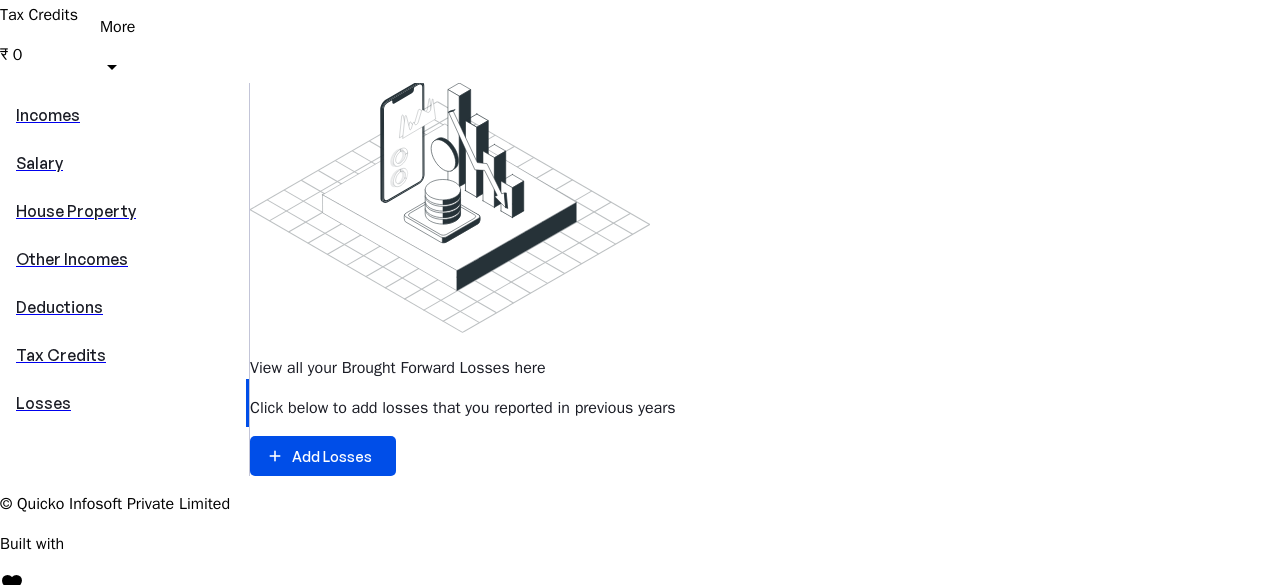 scroll, scrollTop: 520, scrollLeft: 0, axis: vertical 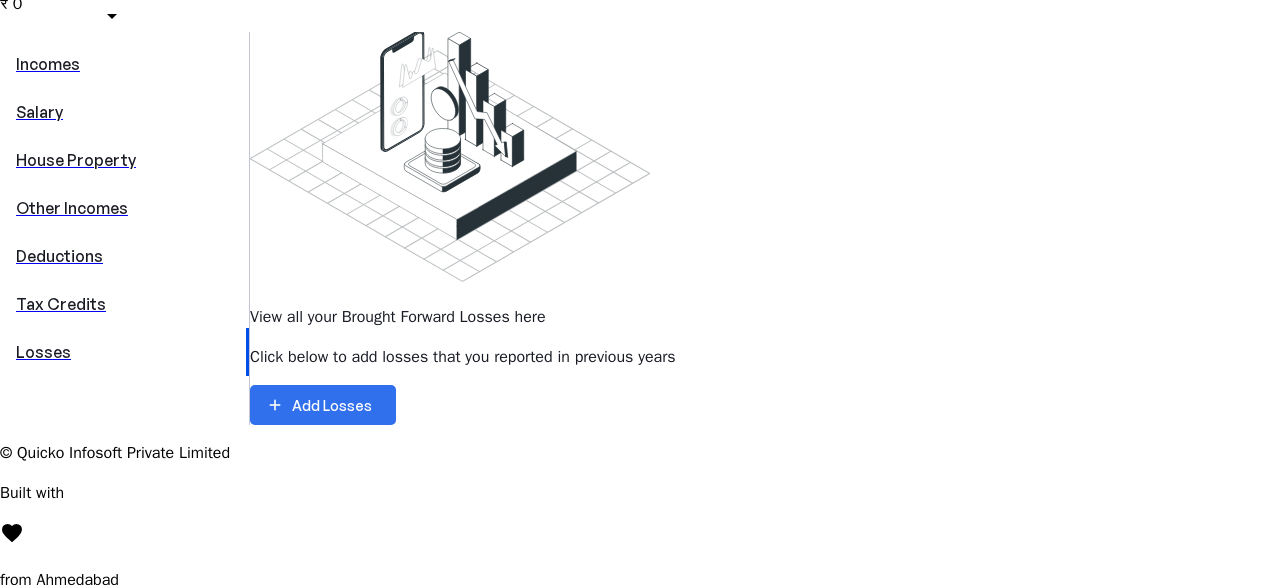 click on "Add Losses" at bounding box center [332, 405] 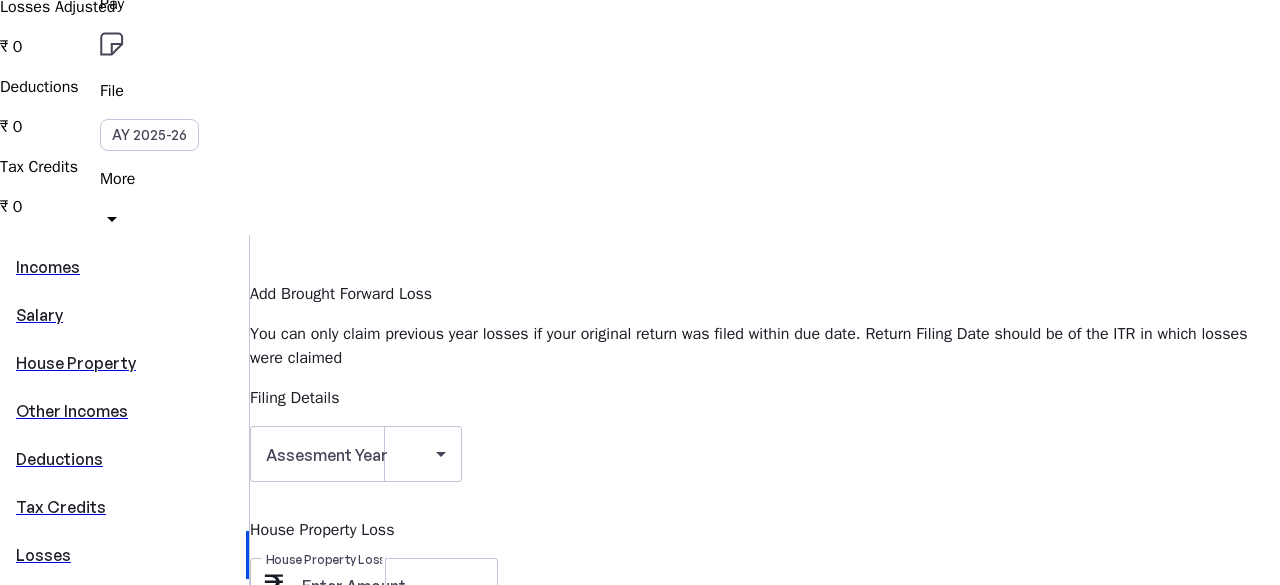 scroll, scrollTop: 327, scrollLeft: 0, axis: vertical 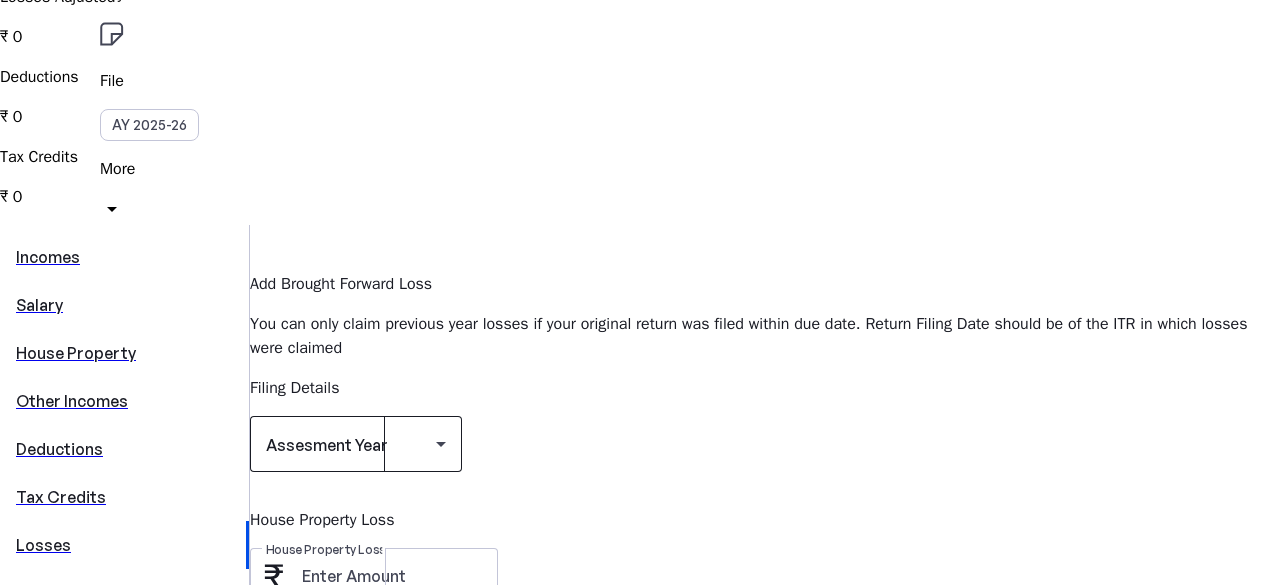 click at bounding box center [356, 444] 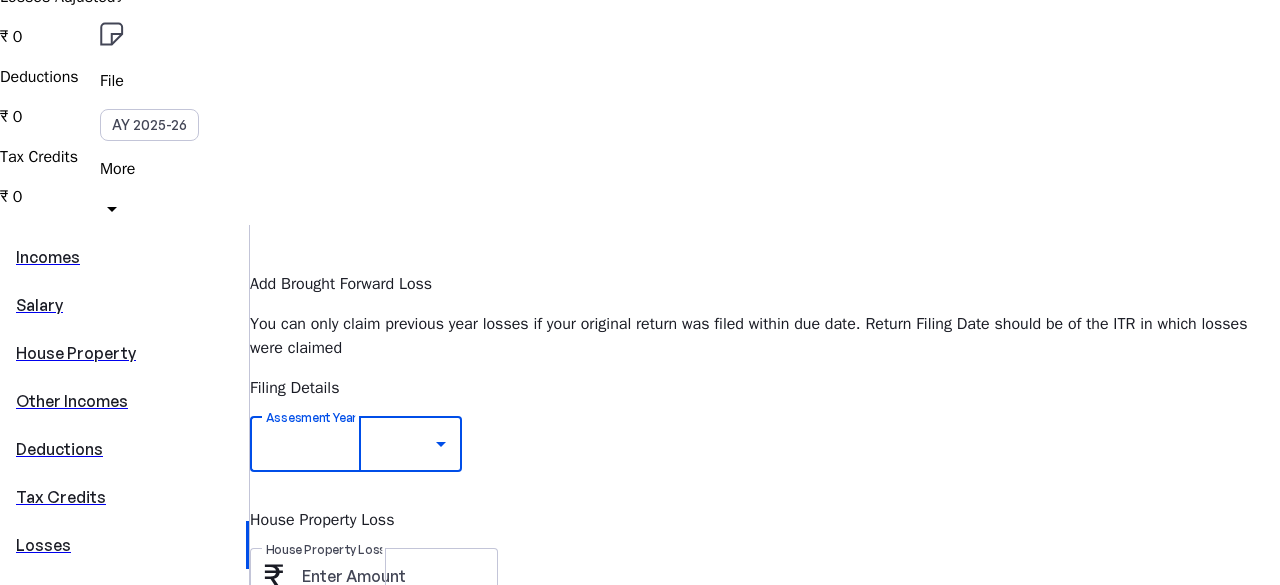 click on "AY 2023-24" at bounding box center [154, 1251] 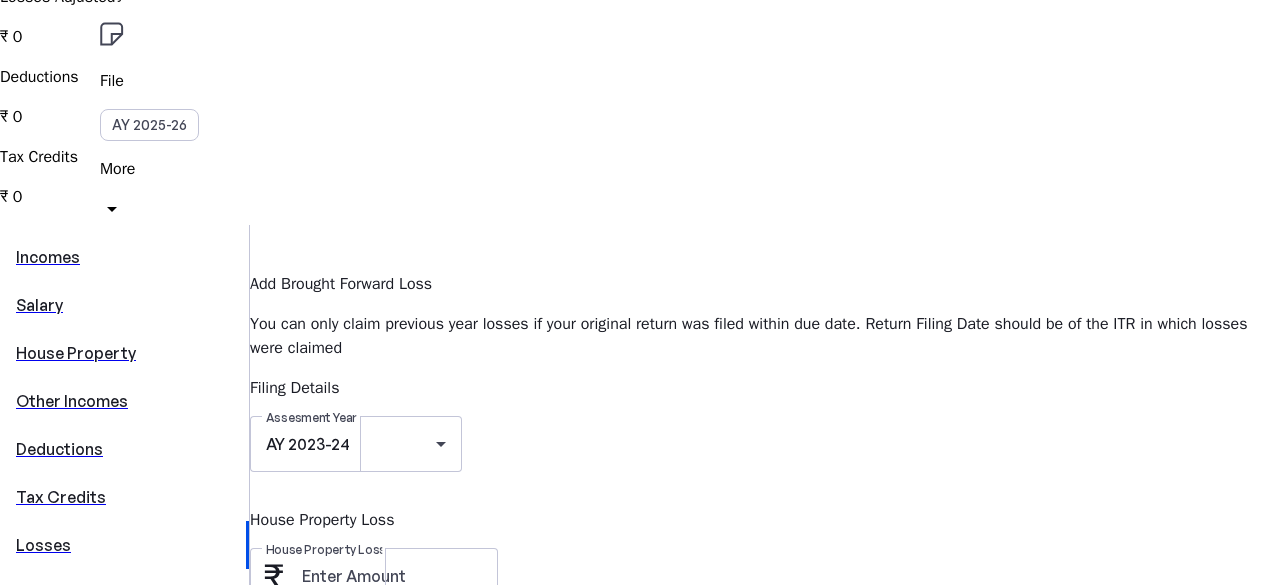 click on "Short Term Loss" at bounding box center [392, 708] 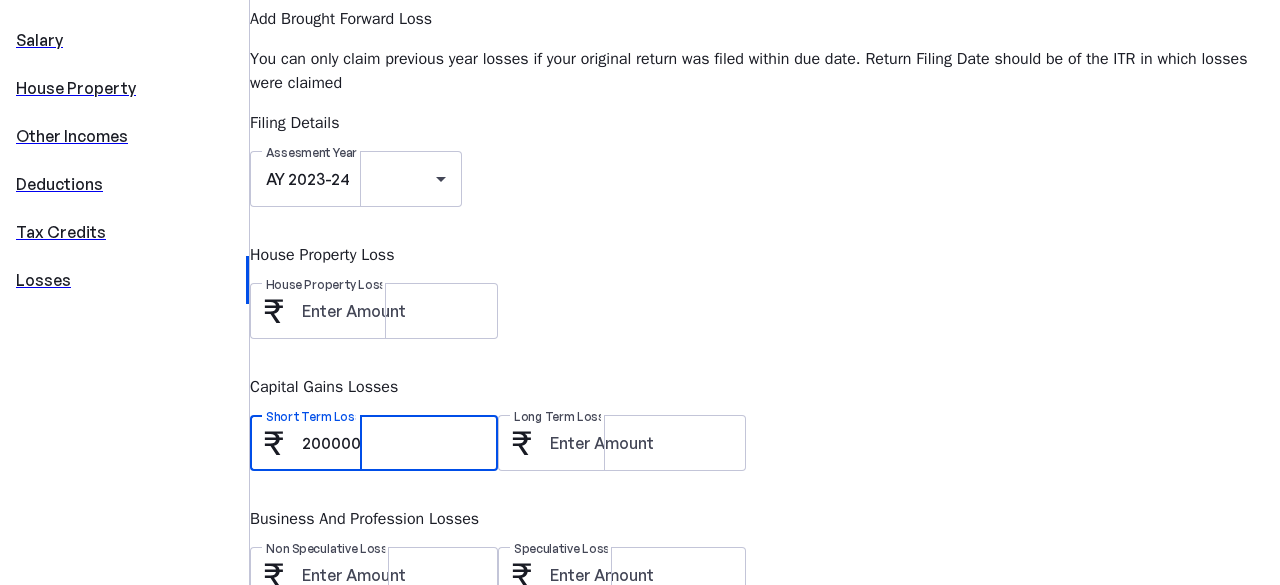 scroll, scrollTop: 593, scrollLeft: 0, axis: vertical 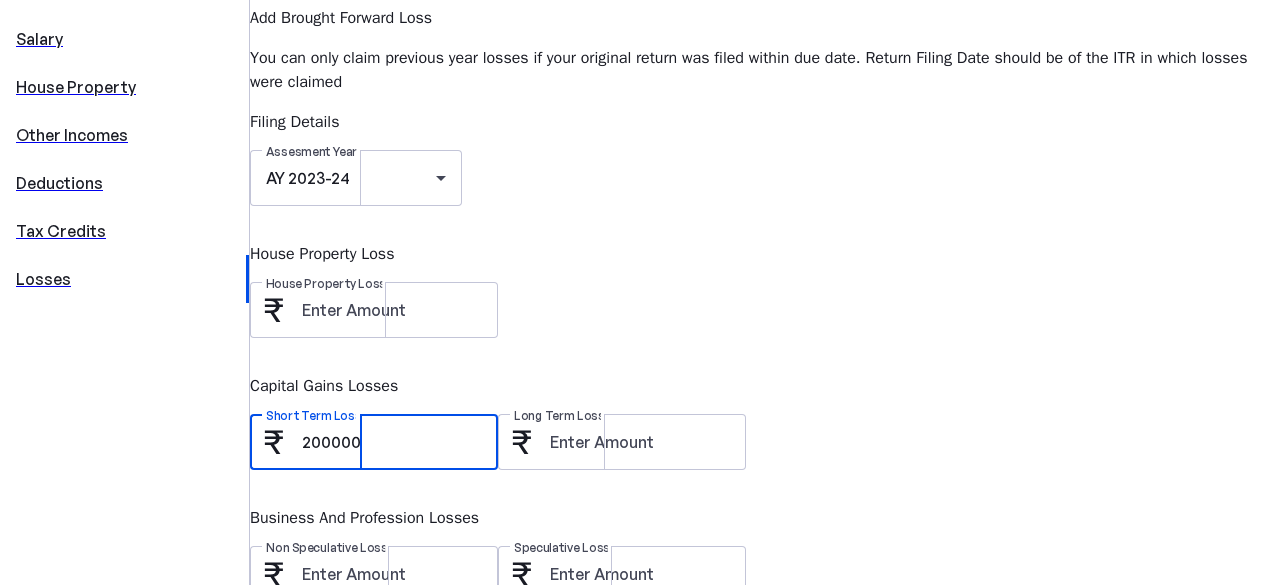 type on "200000" 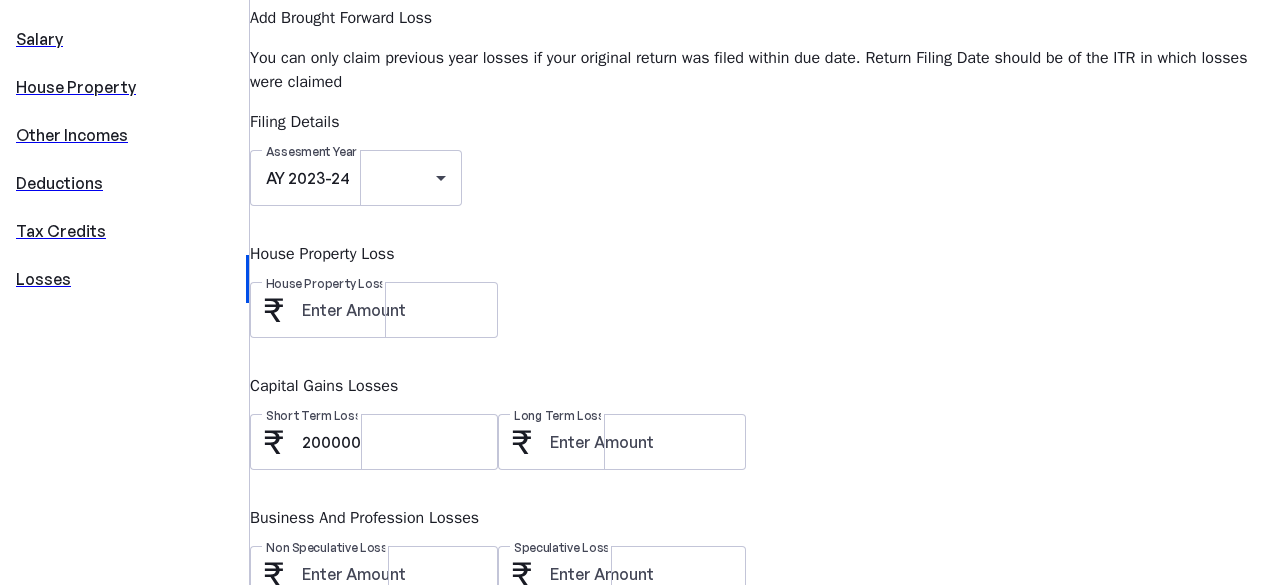 click on "Save" at bounding box center (290, 642) 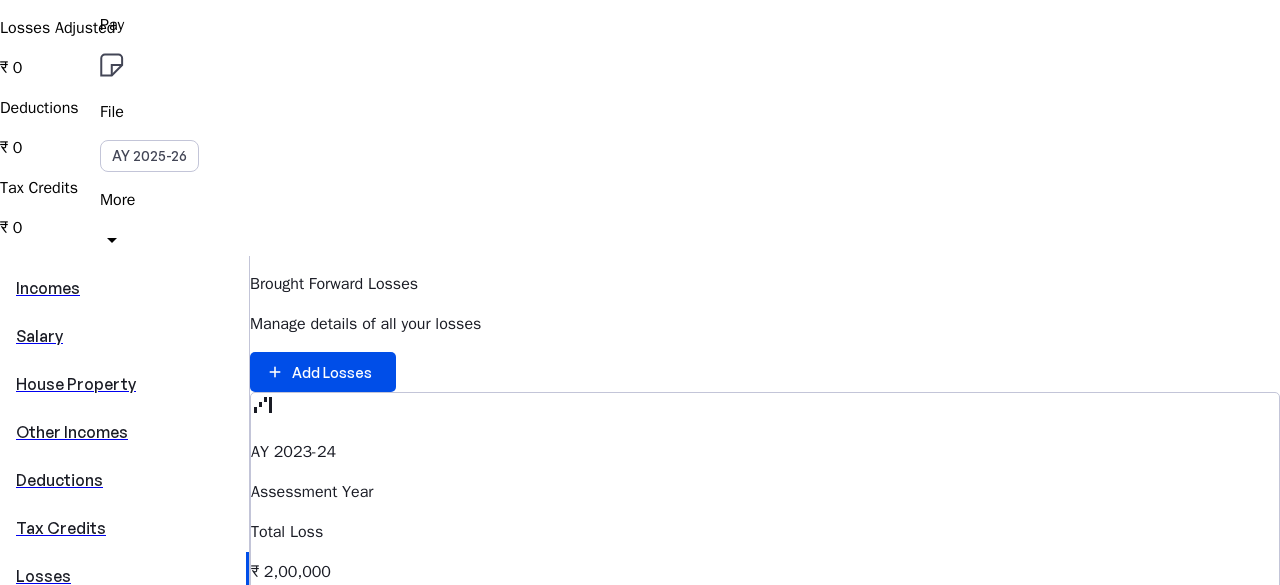 scroll, scrollTop: 0, scrollLeft: 0, axis: both 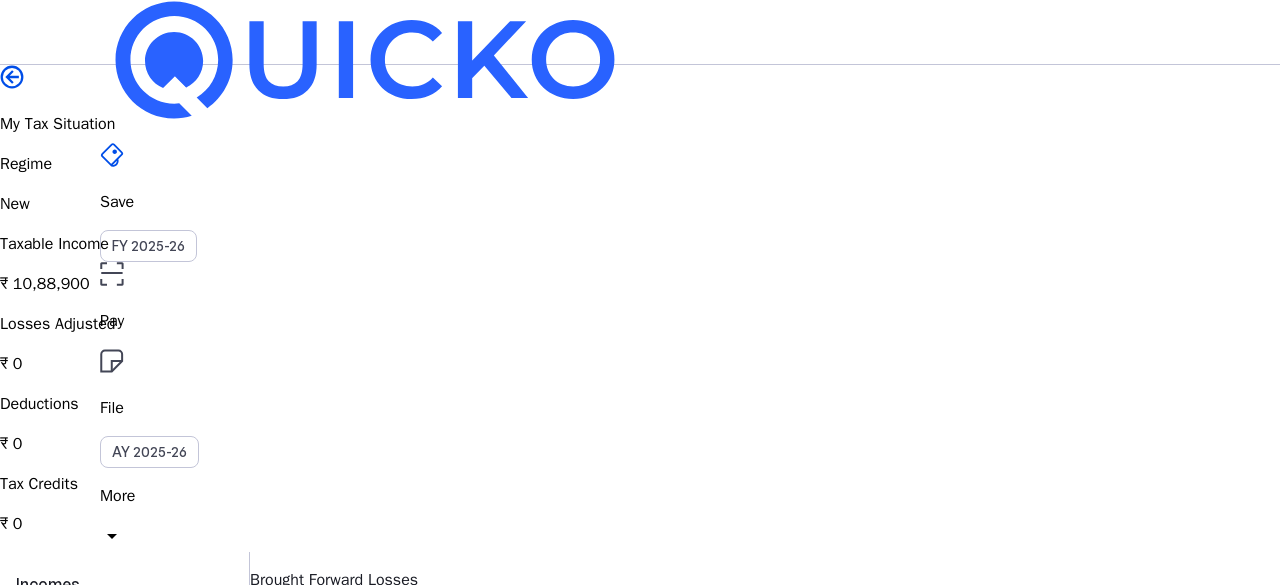 click at bounding box center (12, 77) 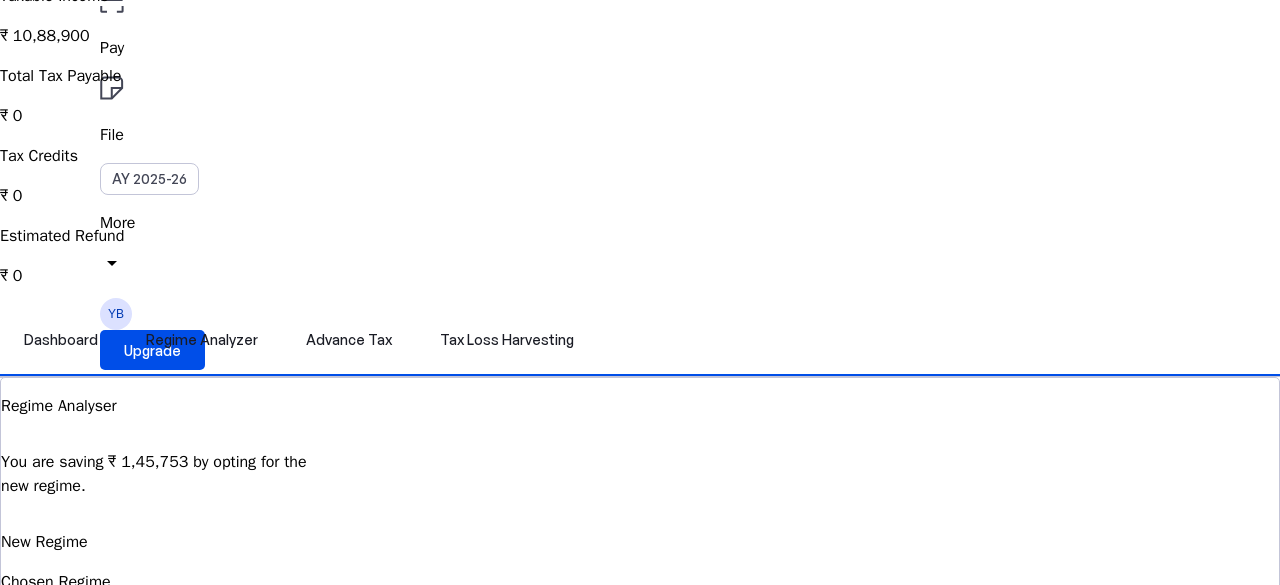 scroll, scrollTop: 274, scrollLeft: 0, axis: vertical 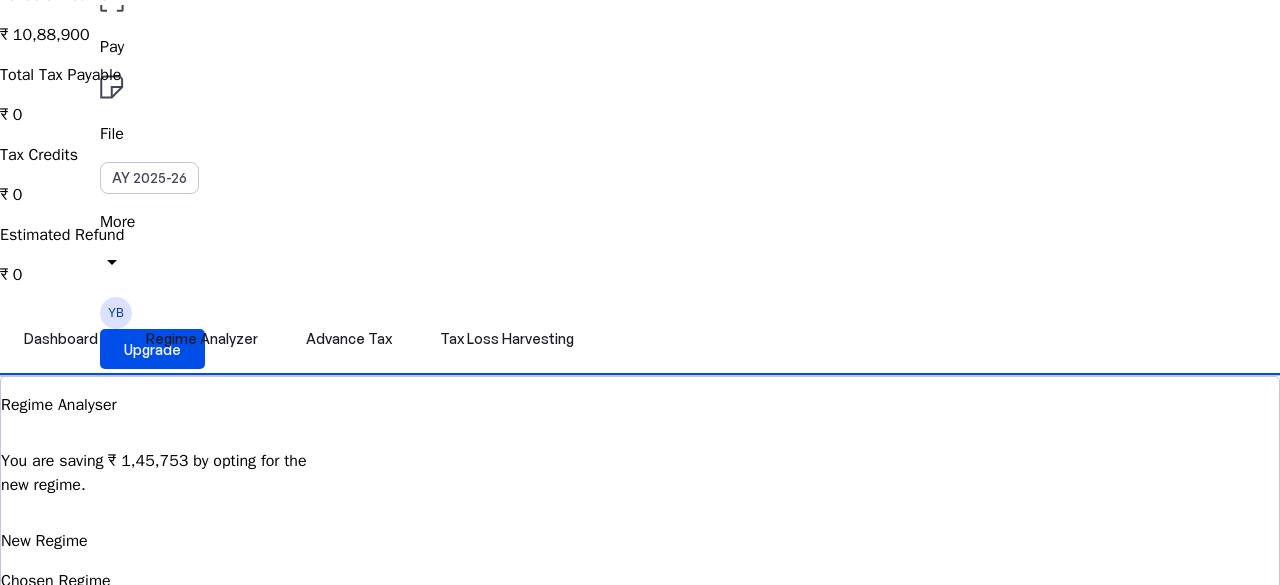 click on "View Comparision" at bounding box center [87, 629] 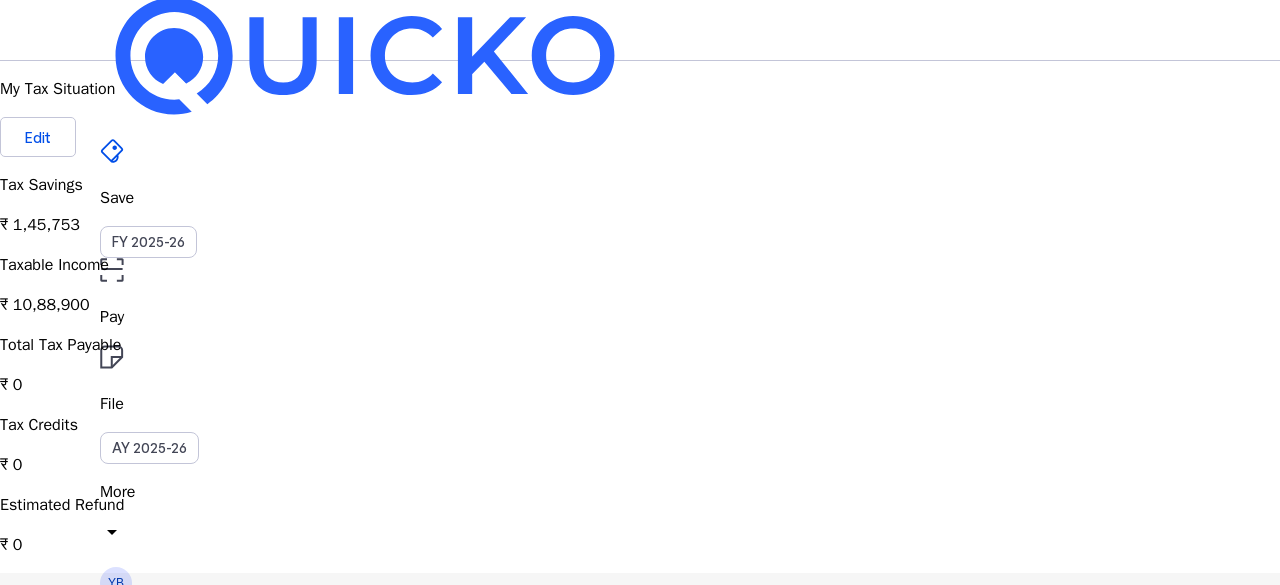 scroll, scrollTop: 0, scrollLeft: 0, axis: both 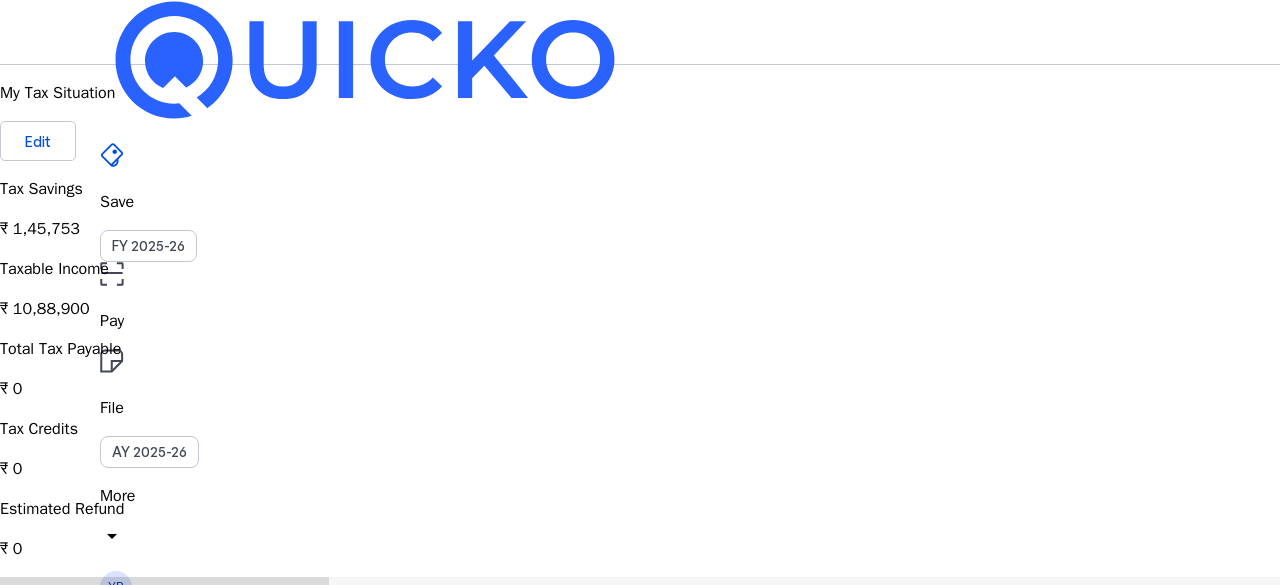 click on "Tax Loss Harvesting" at bounding box center [507, 613] 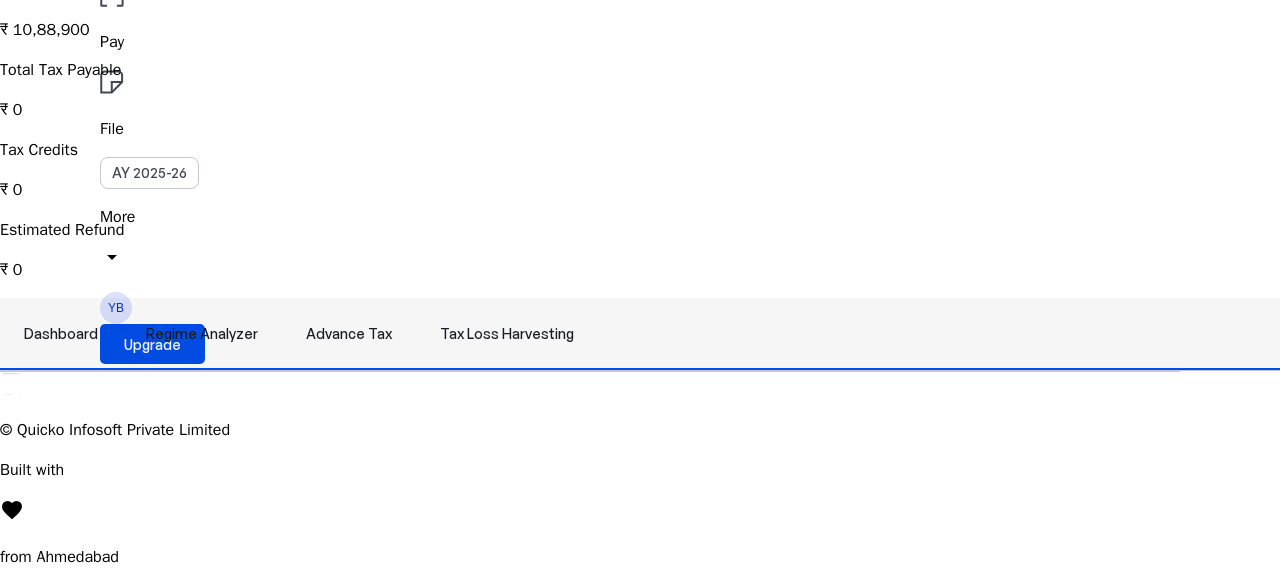 scroll, scrollTop: 1282, scrollLeft: 0, axis: vertical 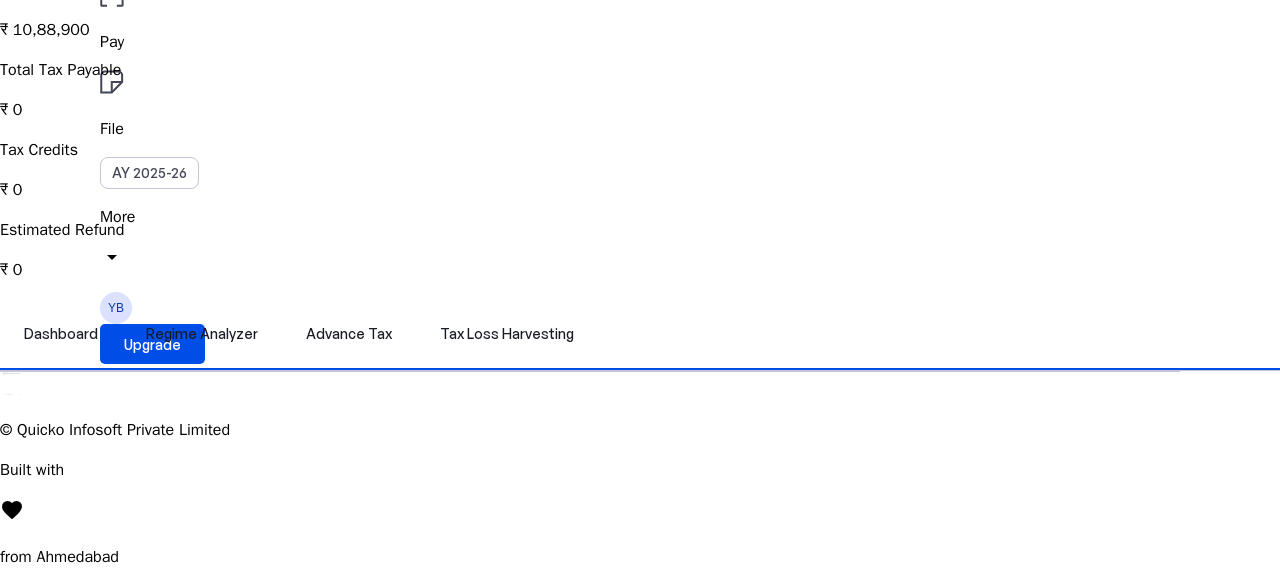 click at bounding box center [4, 392] 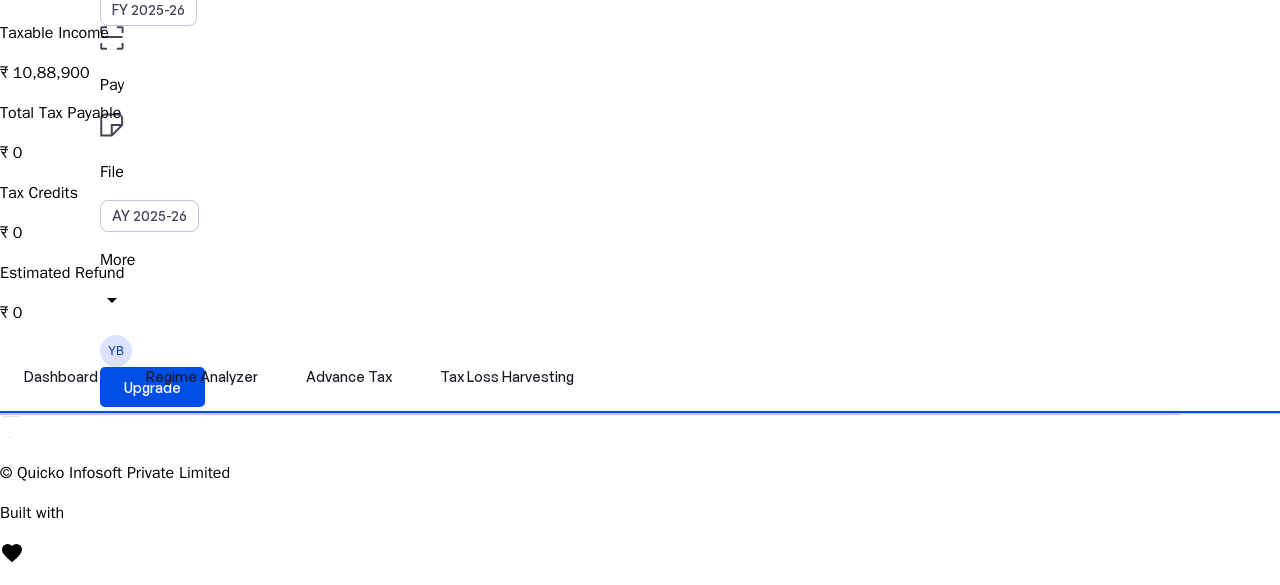 scroll, scrollTop: 224, scrollLeft: 0, axis: vertical 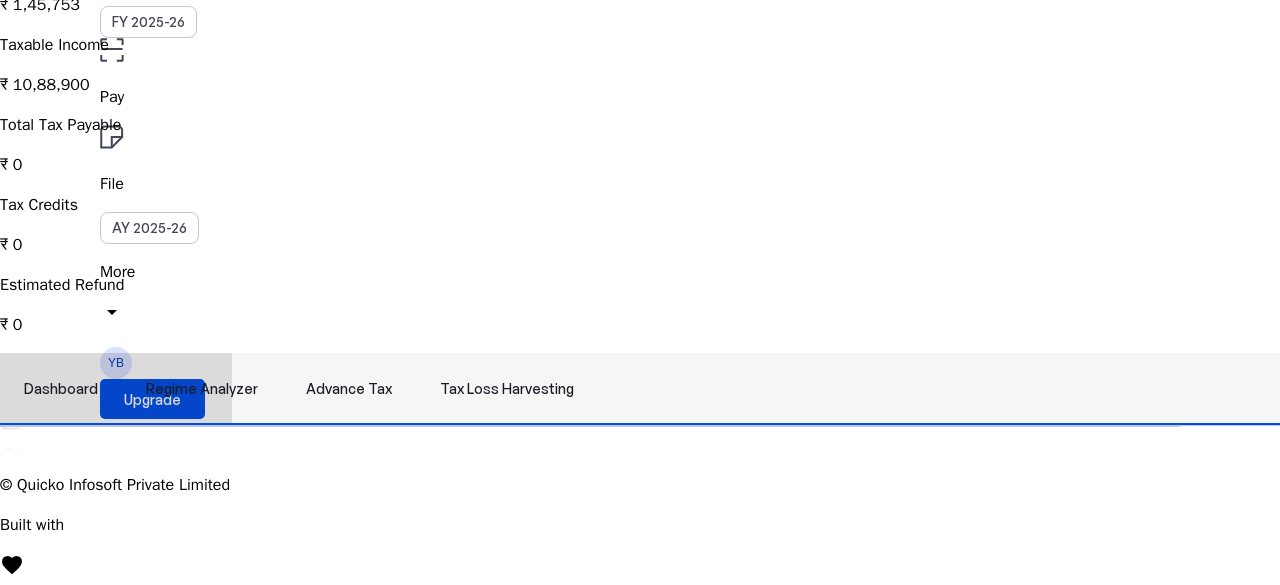 click on "Dashboard" at bounding box center (61, 389) 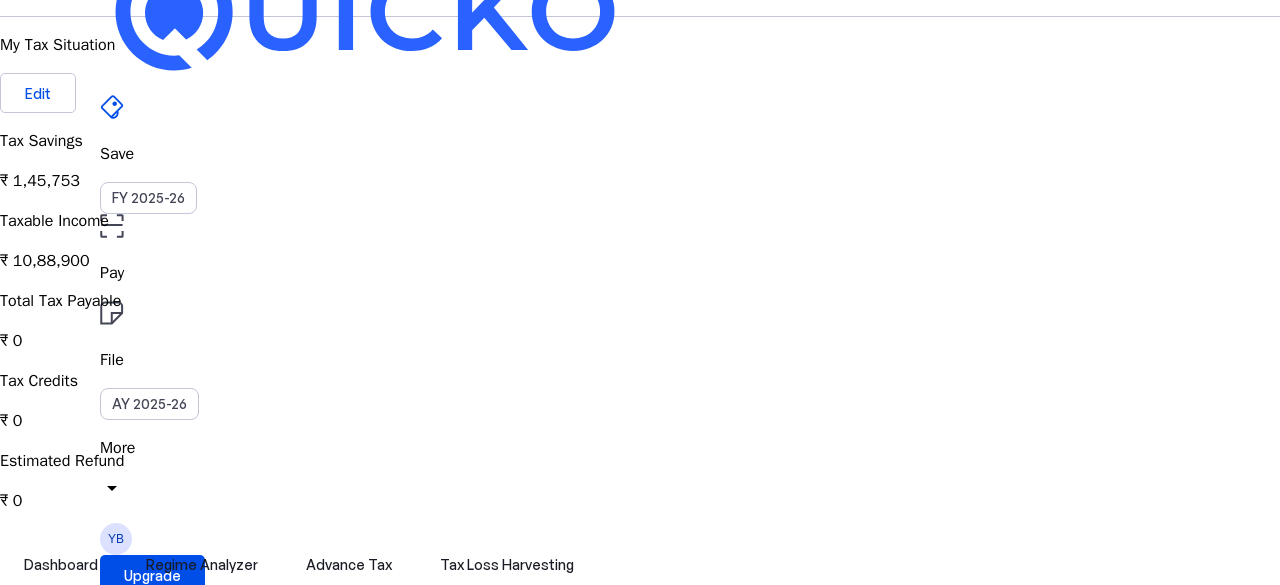 scroll, scrollTop: 0, scrollLeft: 0, axis: both 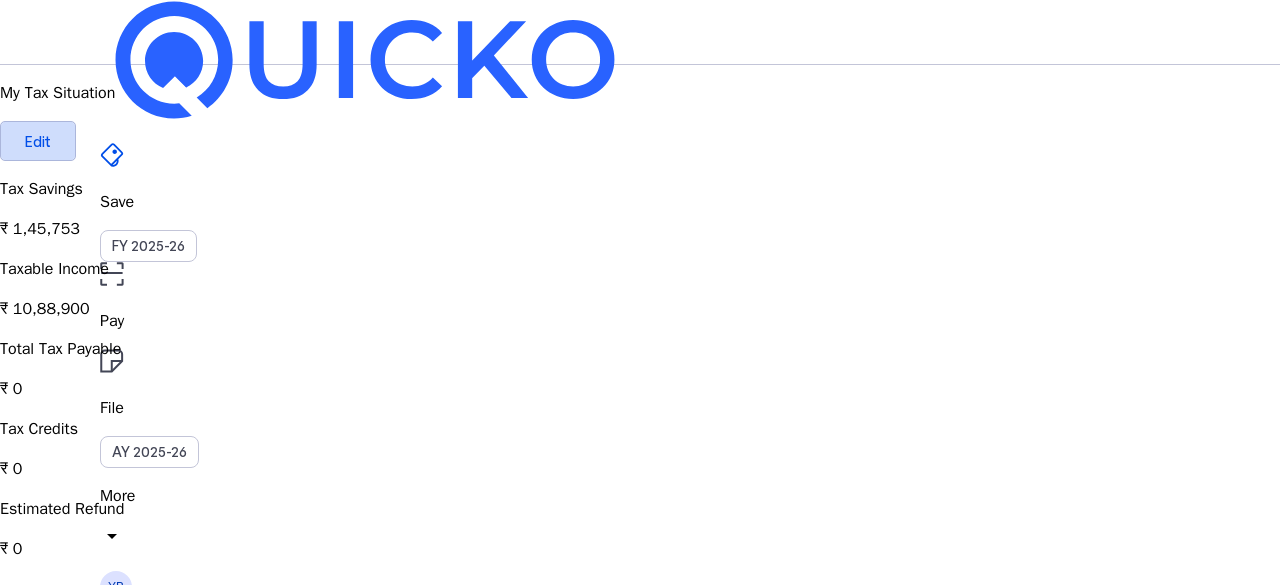 click on "Edit" at bounding box center (38, 141) 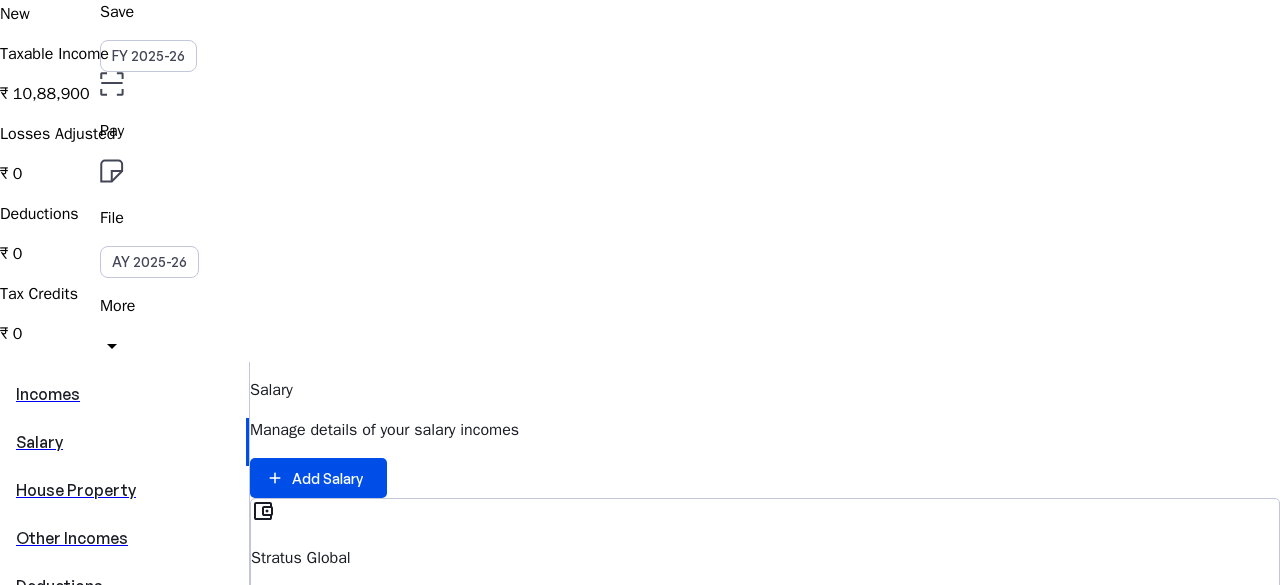 scroll, scrollTop: 191, scrollLeft: 0, axis: vertical 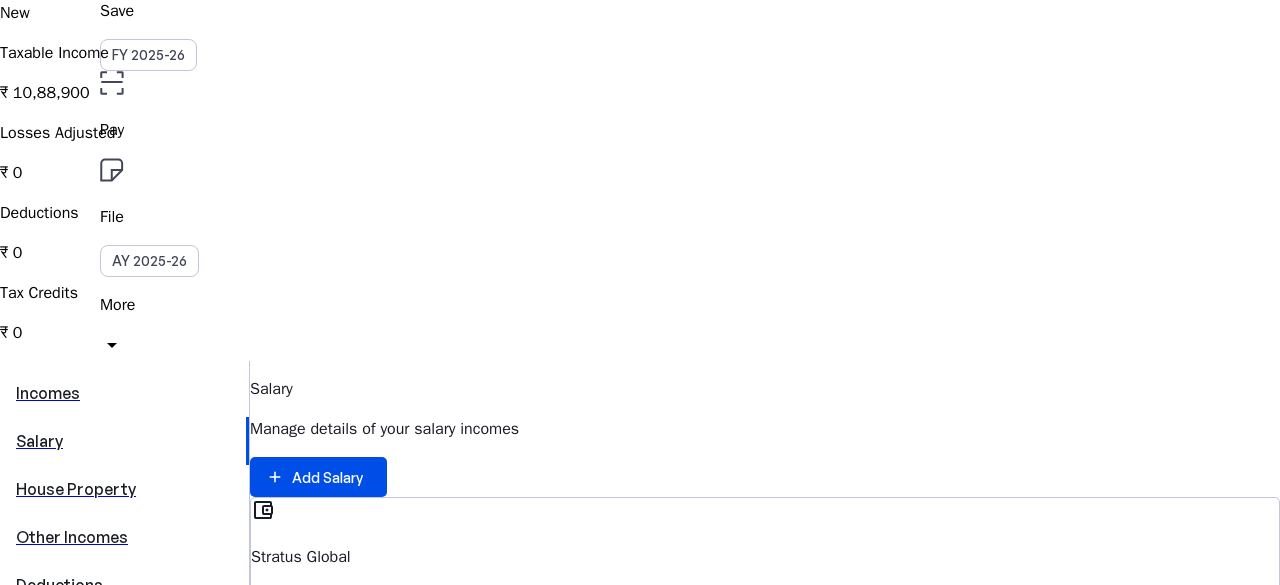 click on "Deductions" at bounding box center [124, 585] 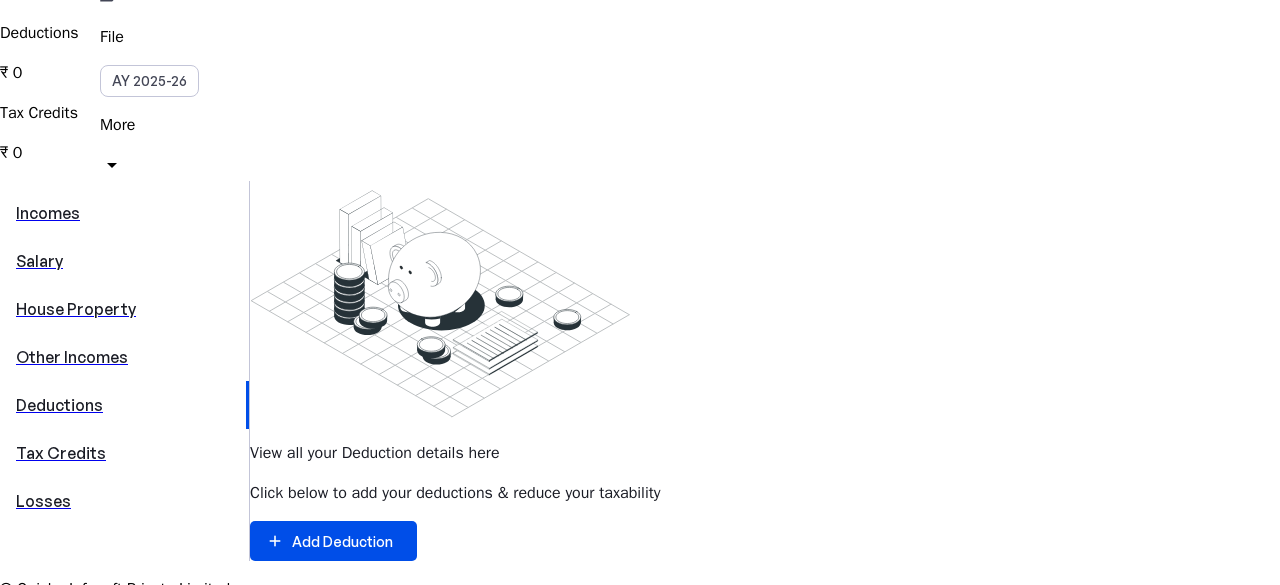 scroll, scrollTop: 379, scrollLeft: 0, axis: vertical 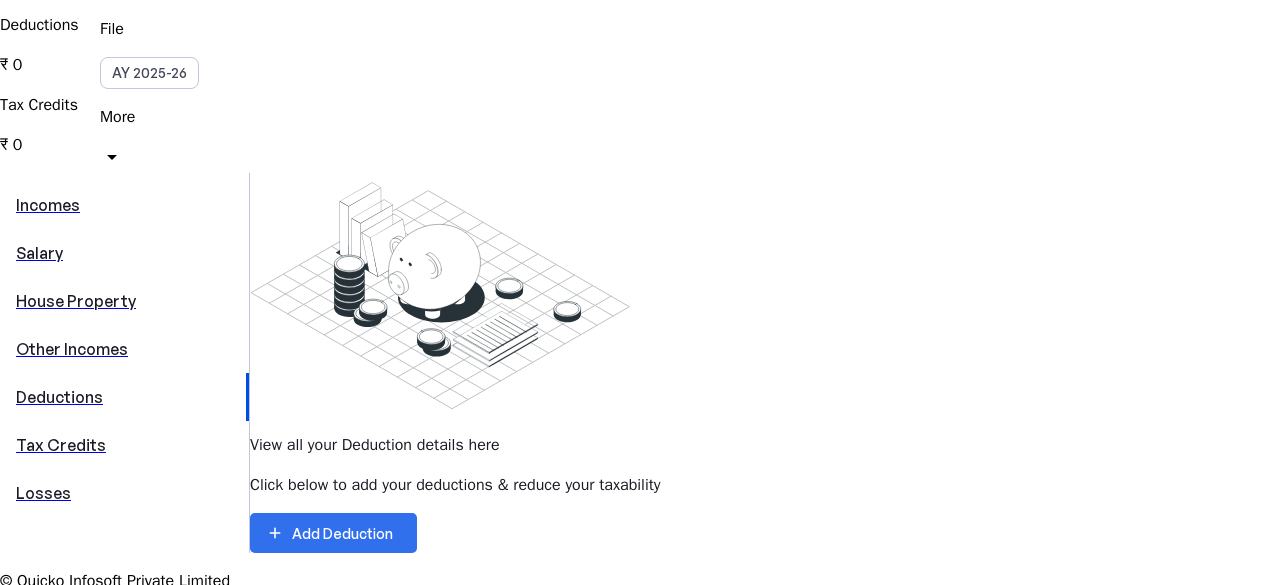 click on "Add Deduction" at bounding box center (342, 533) 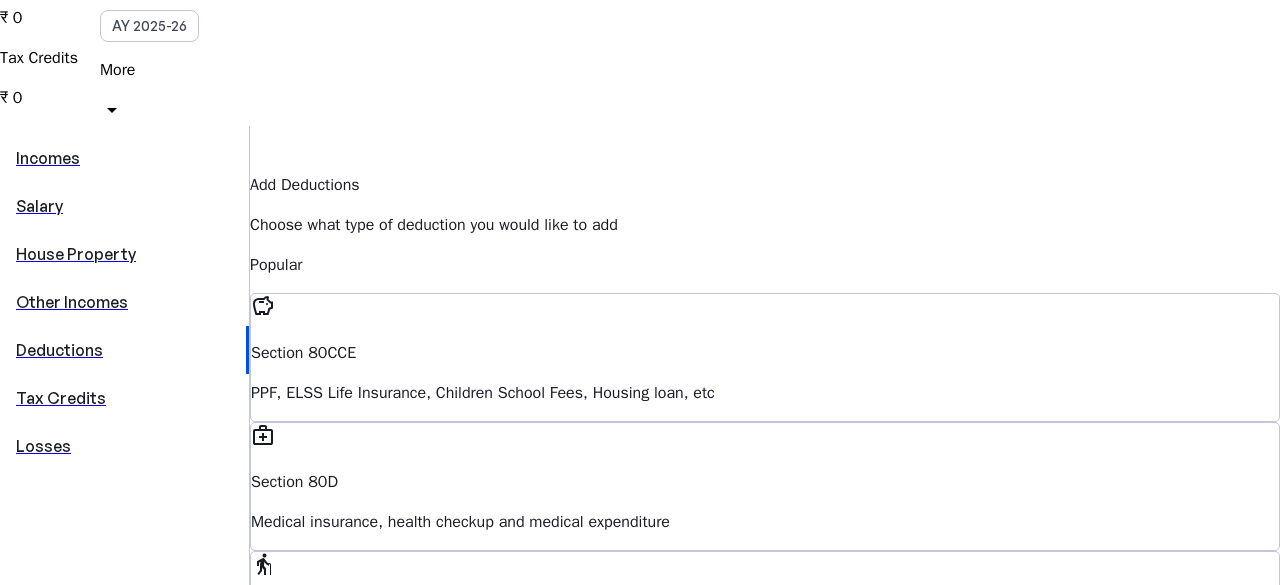 scroll, scrollTop: 428, scrollLeft: 0, axis: vertical 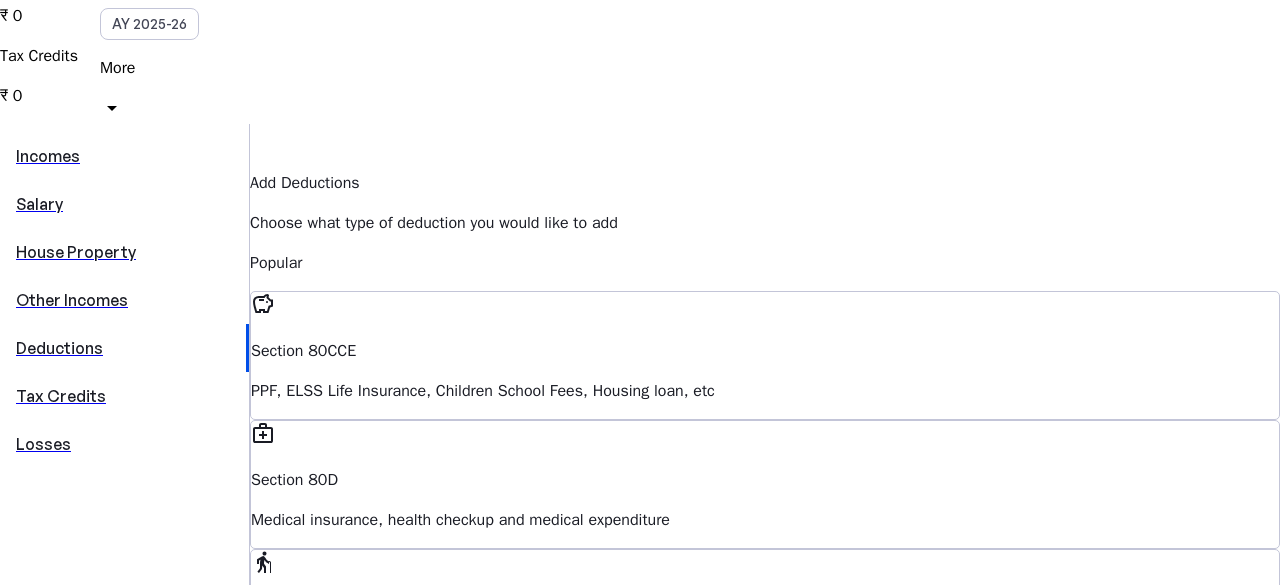 click on "PPF, ELSS Life Insurance, Children School Fees, Housing loan, etc" at bounding box center [765, 391] 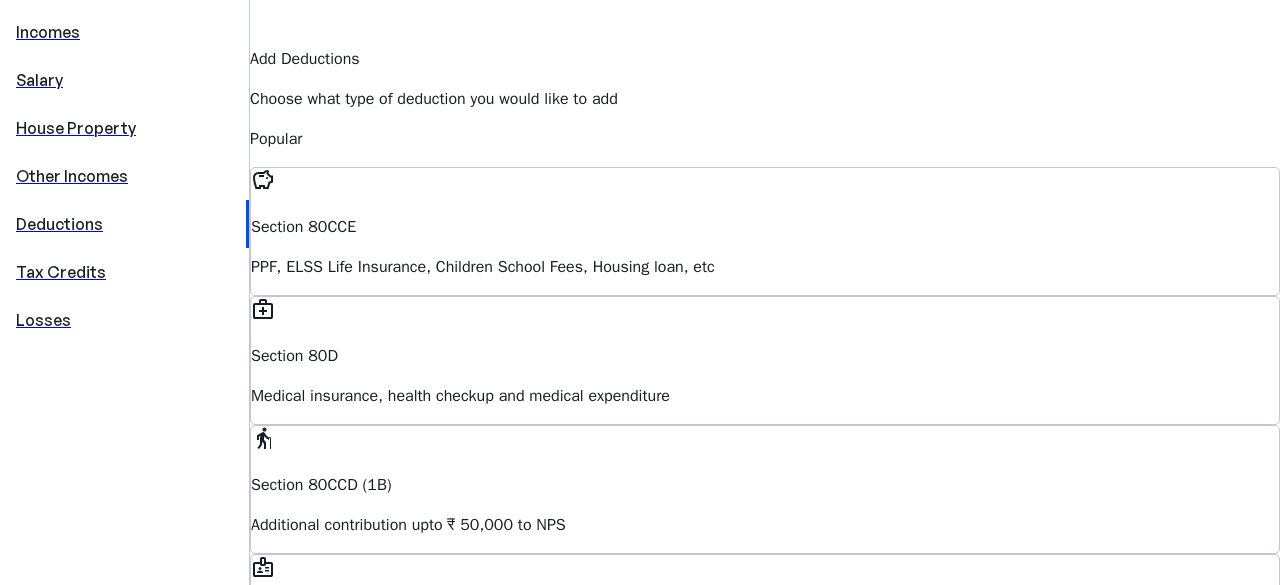 scroll, scrollTop: 570, scrollLeft: 0, axis: vertical 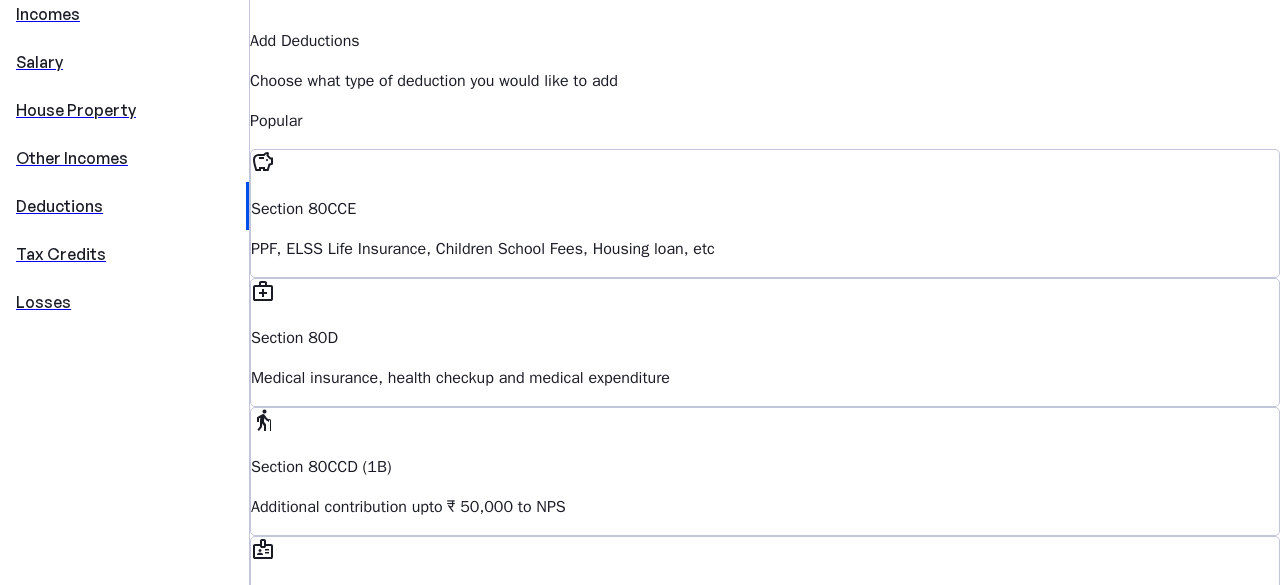 click on "Additional contribution upto ₹ 50,000 to NPS" at bounding box center [765, 378] 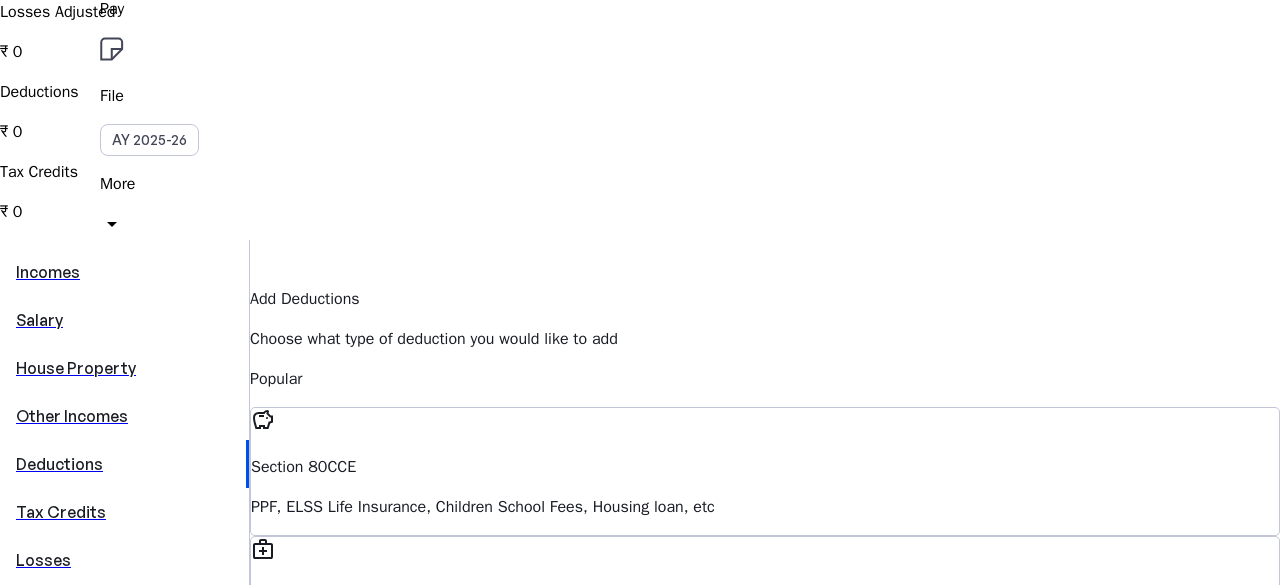 scroll, scrollTop: 309, scrollLeft: 0, axis: vertical 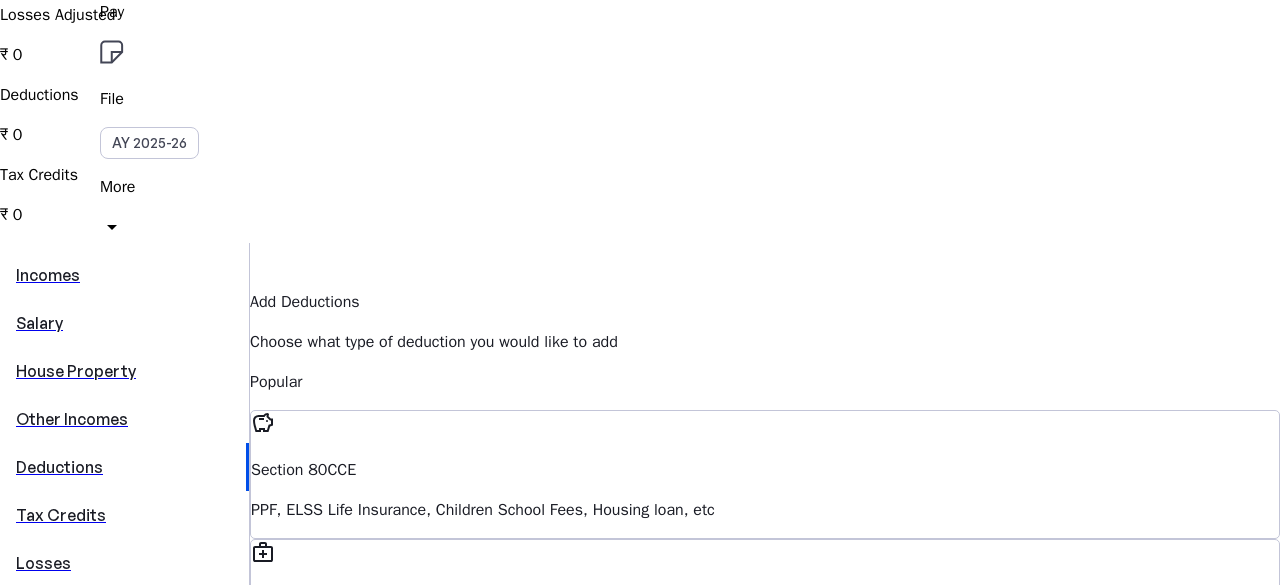 click on "PPF, ELSS Life Insurance, Children School Fees, Housing loan, etc" at bounding box center [765, 510] 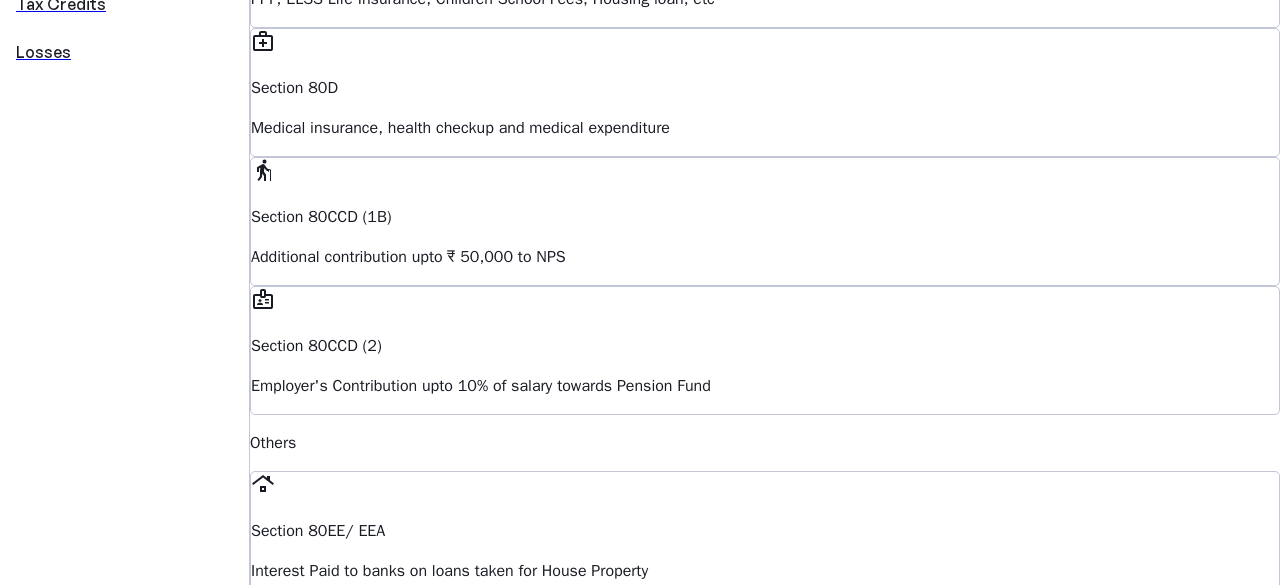 scroll, scrollTop: 951, scrollLeft: 0, axis: vertical 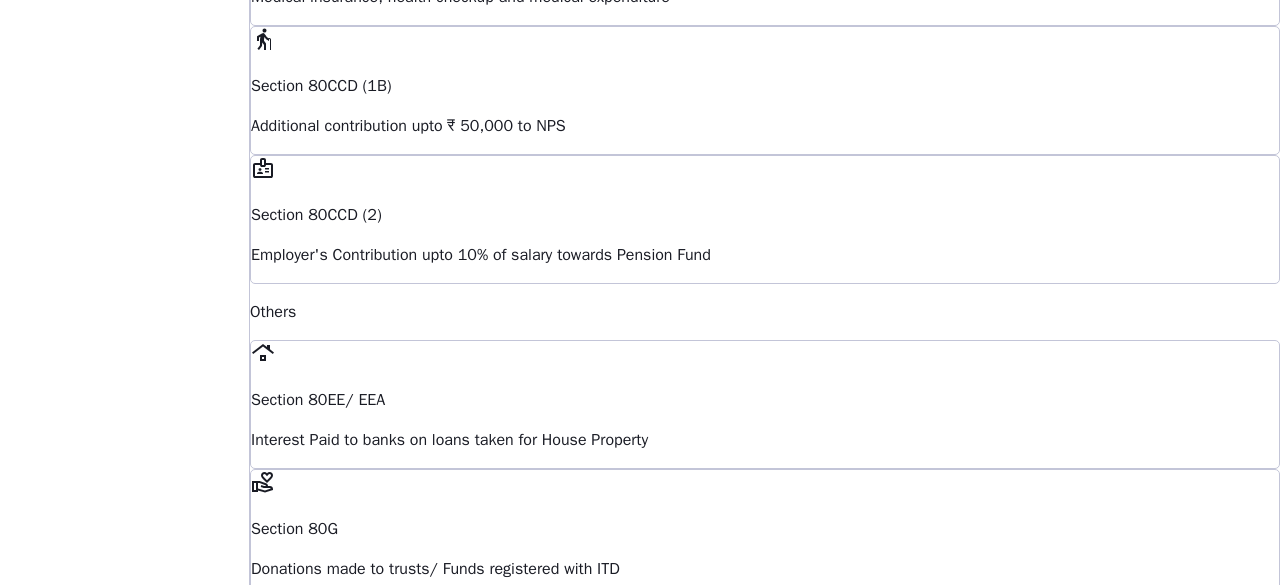 click at bounding box center [303, 1263] 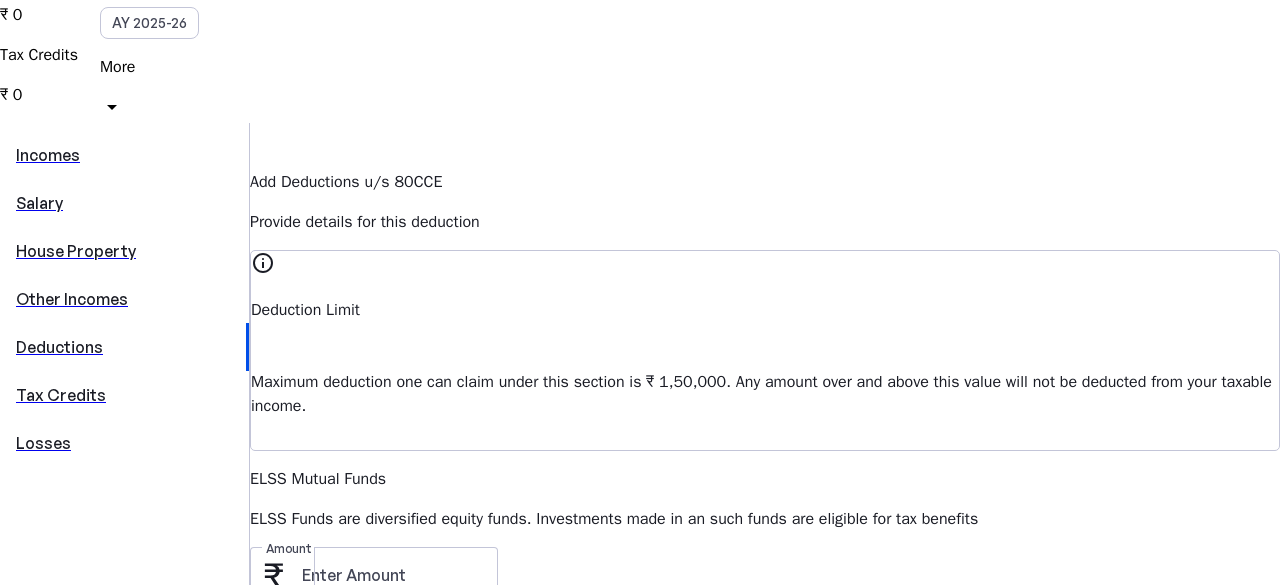 scroll, scrollTop: 432, scrollLeft: 0, axis: vertical 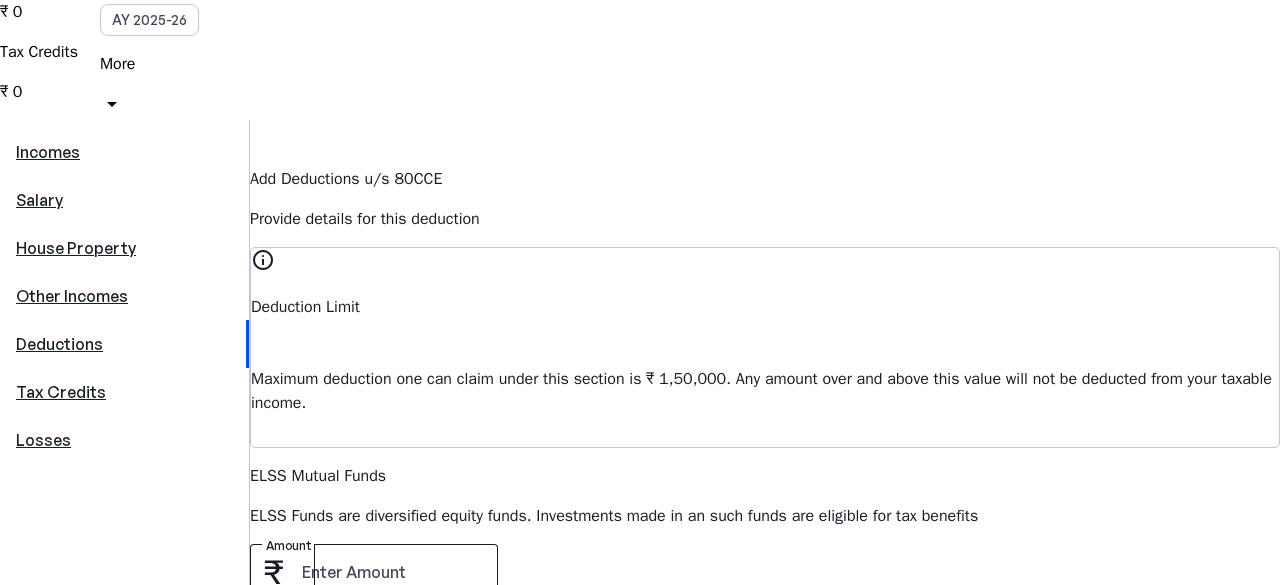 click on "Amount" at bounding box center (392, 572) 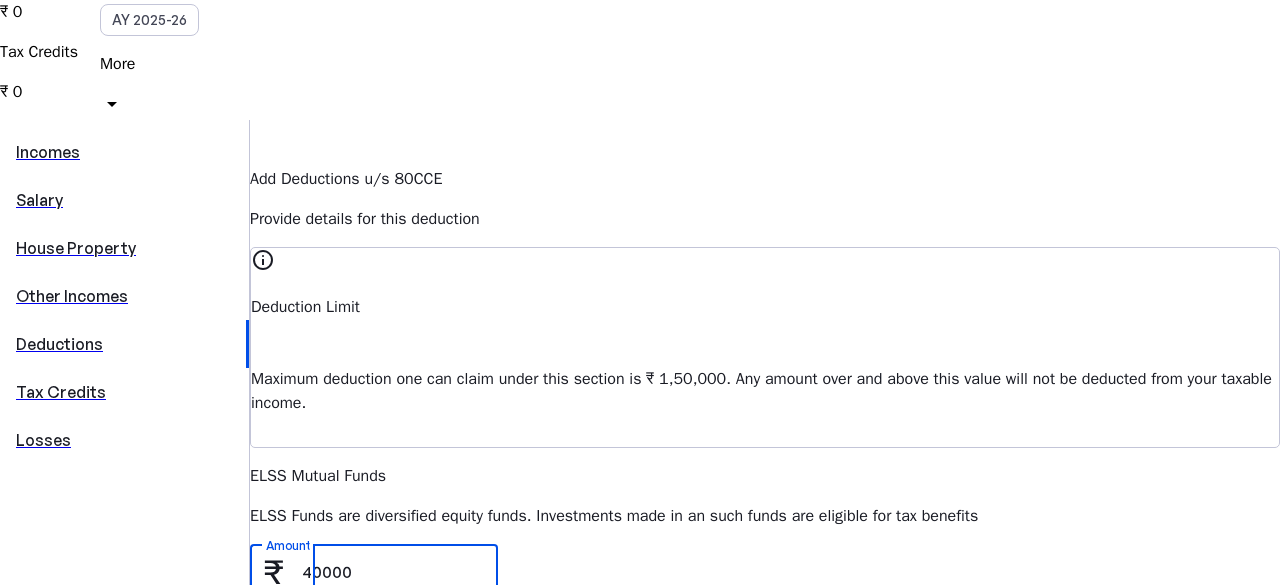 type on "40000" 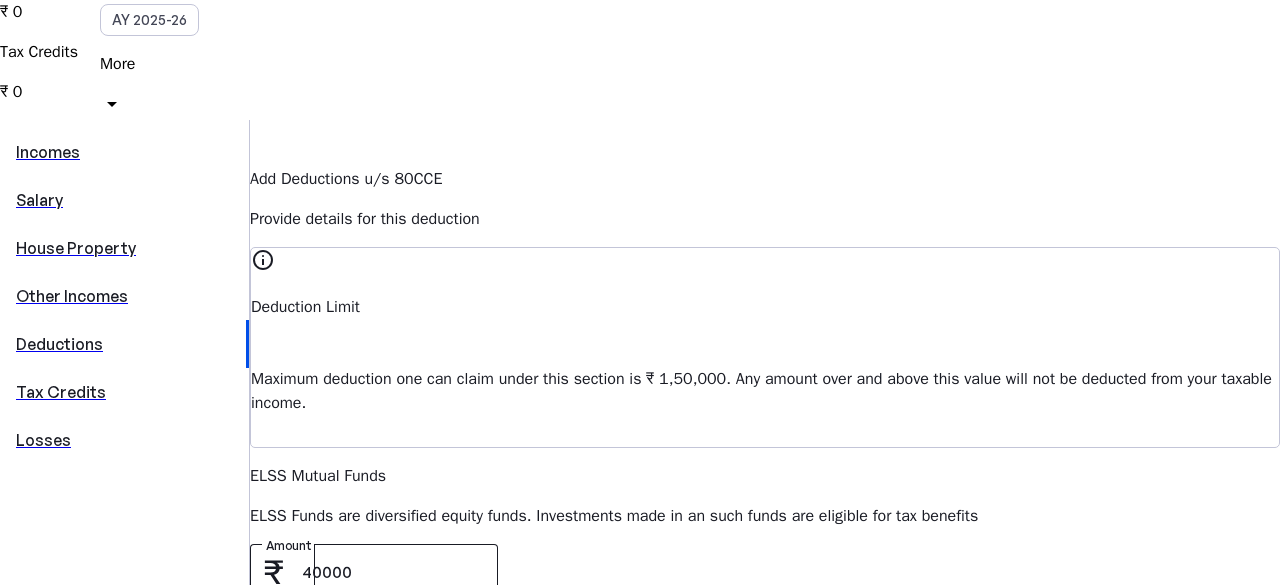 type on "30000" 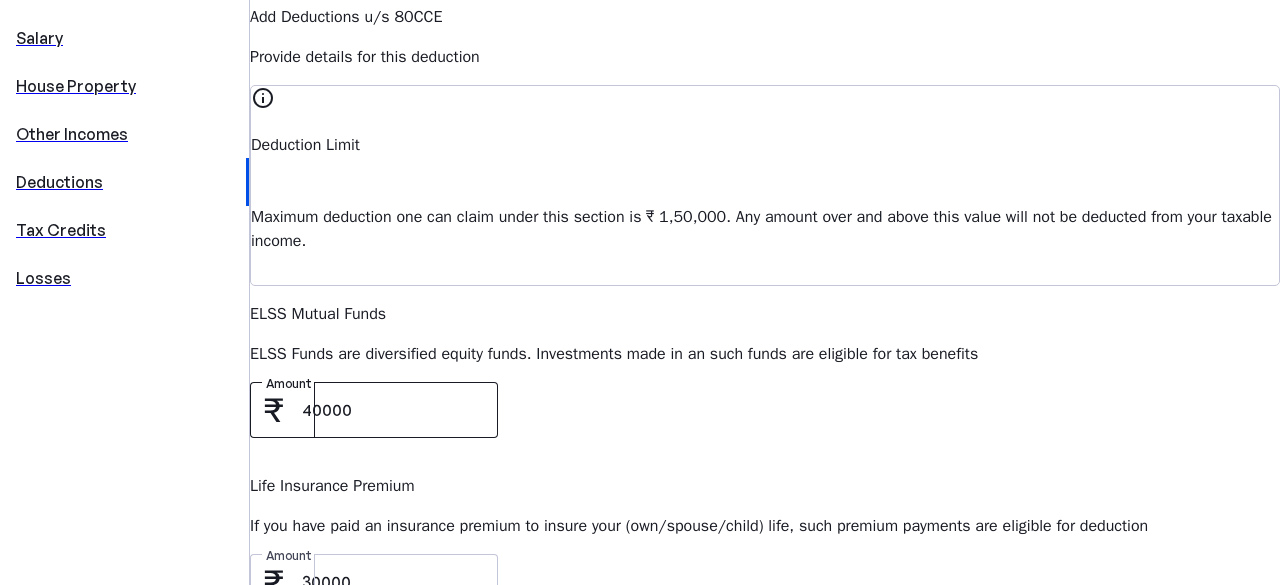 scroll, scrollTop: 596, scrollLeft: 0, axis: vertical 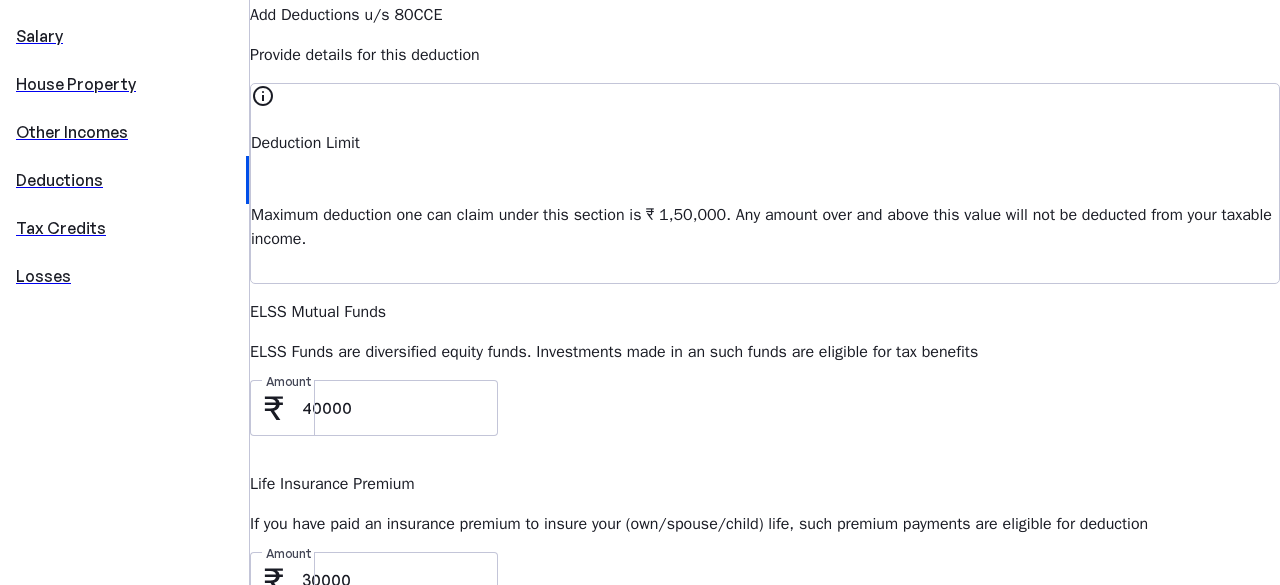click on "PPF" at bounding box center (392, 752) 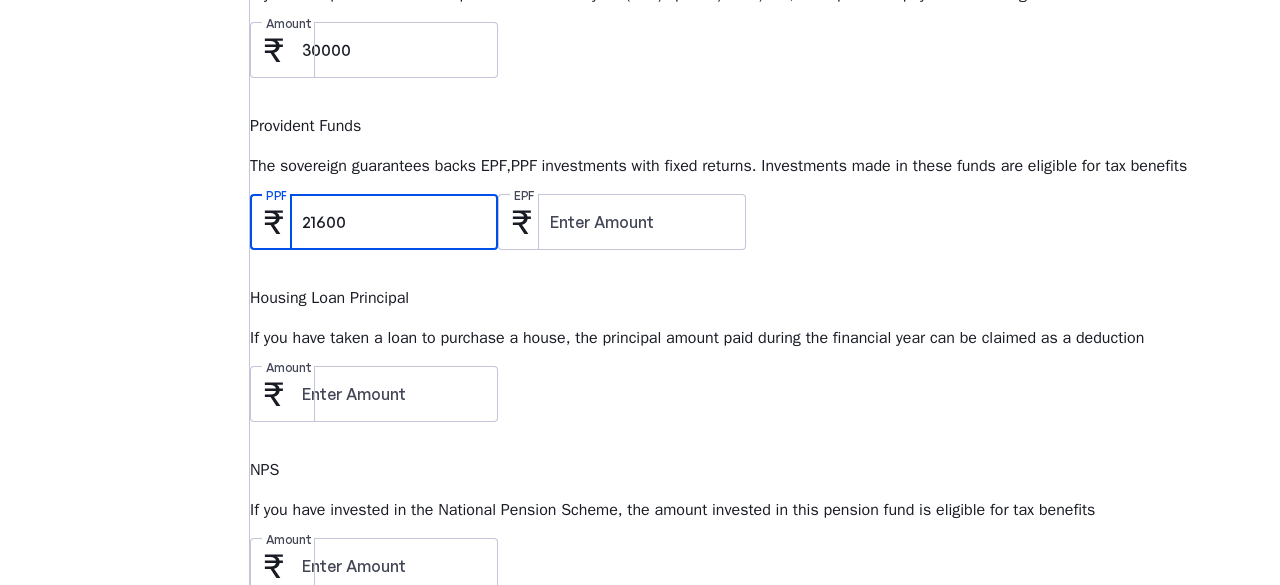 scroll, scrollTop: 1126, scrollLeft: 0, axis: vertical 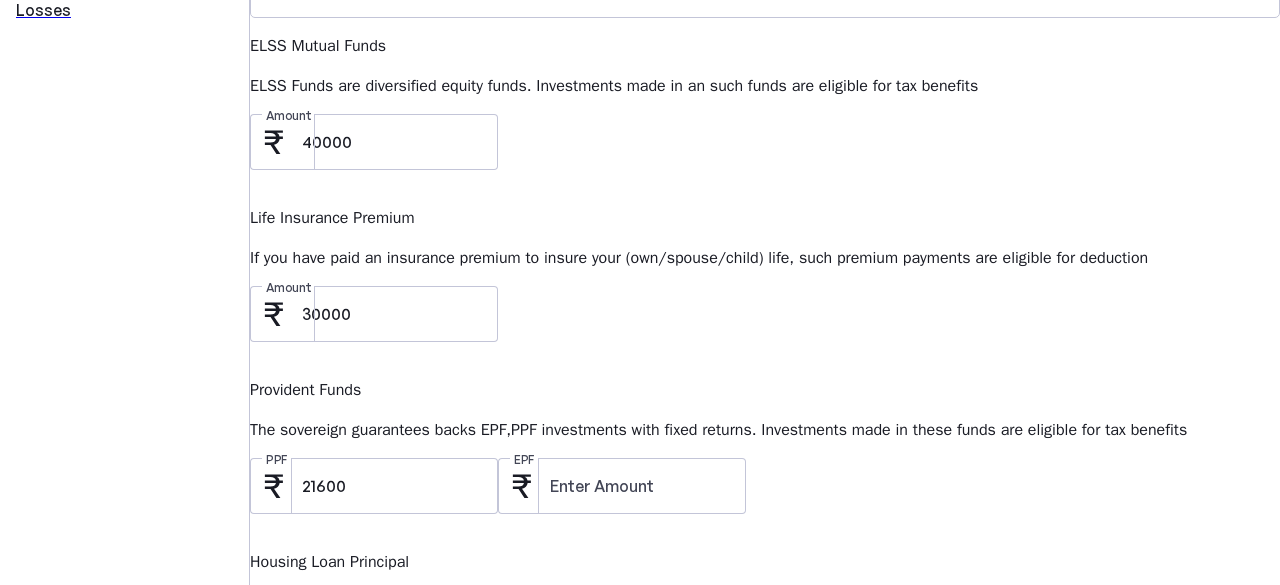 click on "Amount" at bounding box center (392, 830) 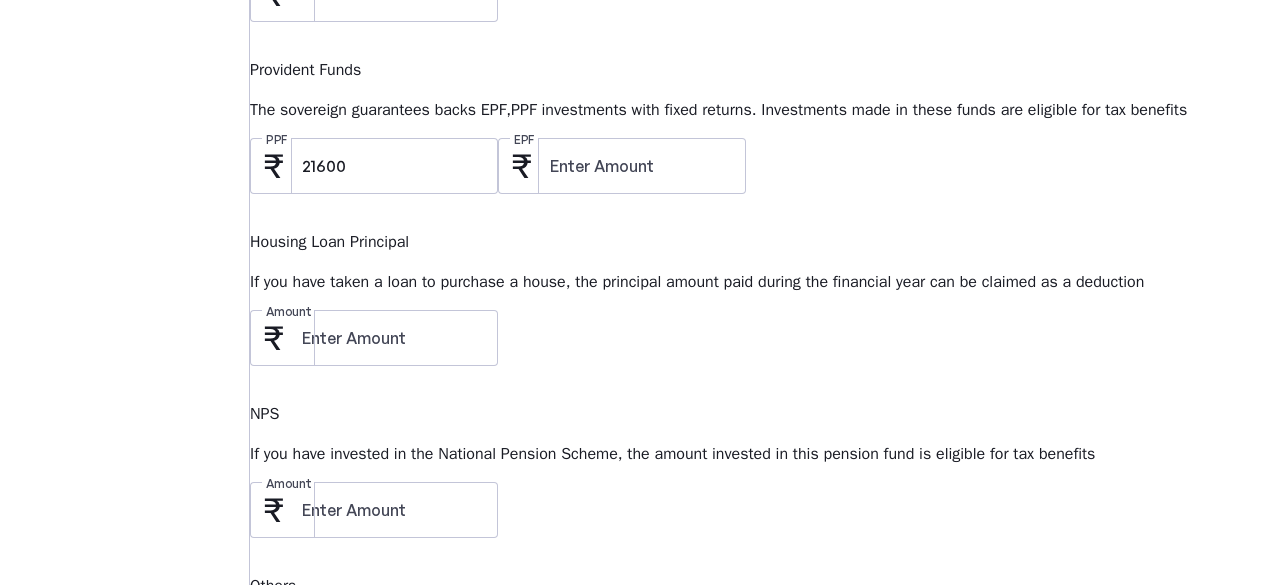 click at bounding box center [392, 682] 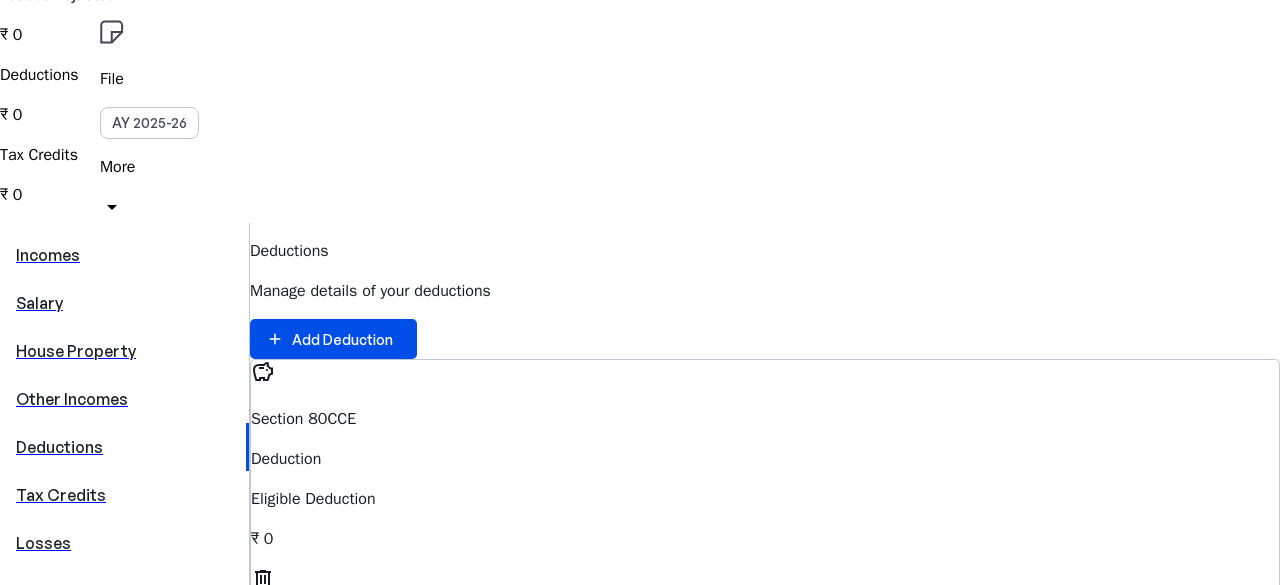 scroll, scrollTop: 325, scrollLeft: 0, axis: vertical 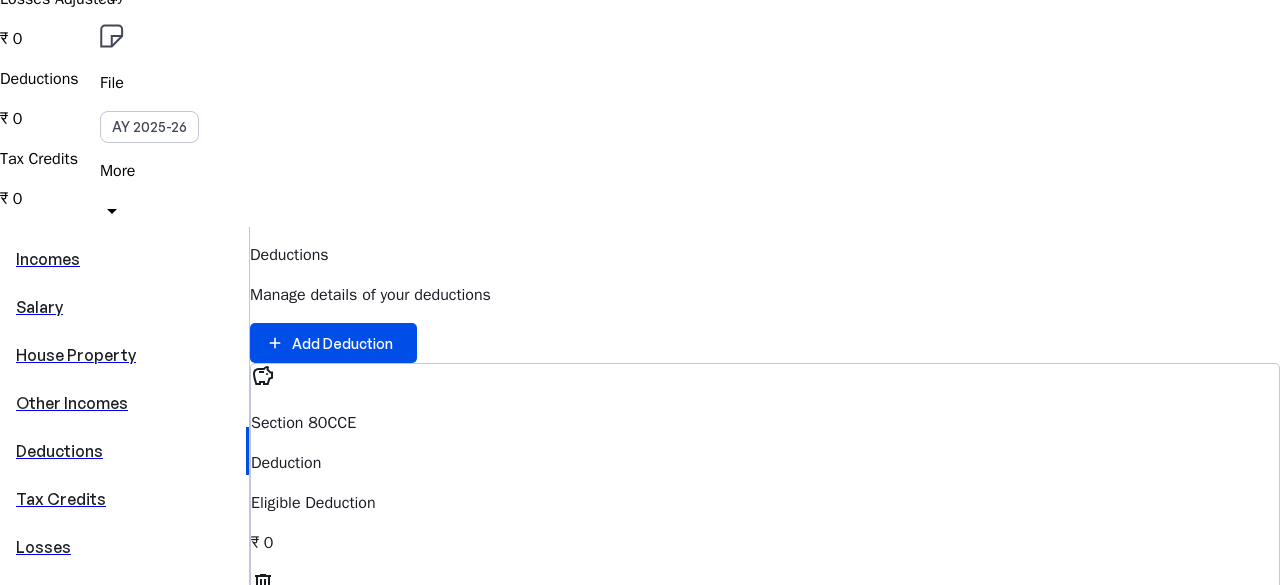 click on "savings Section 80CCE Deduction Eligible Deduction ₹ 0" at bounding box center (765, 459) 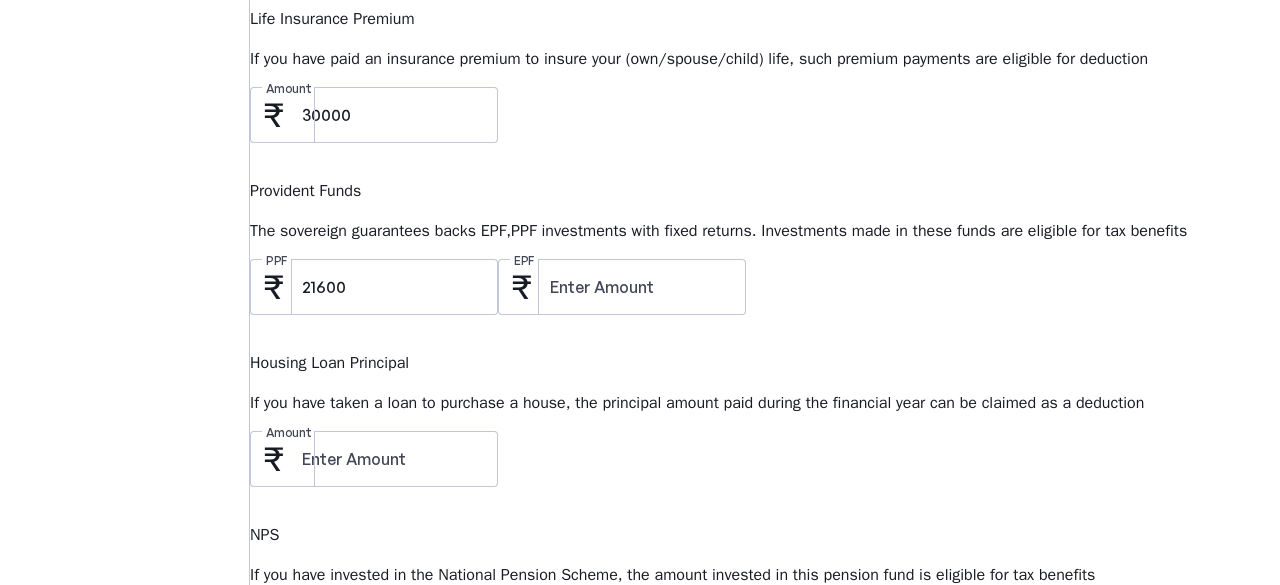 scroll, scrollTop: 1085, scrollLeft: 0, axis: vertical 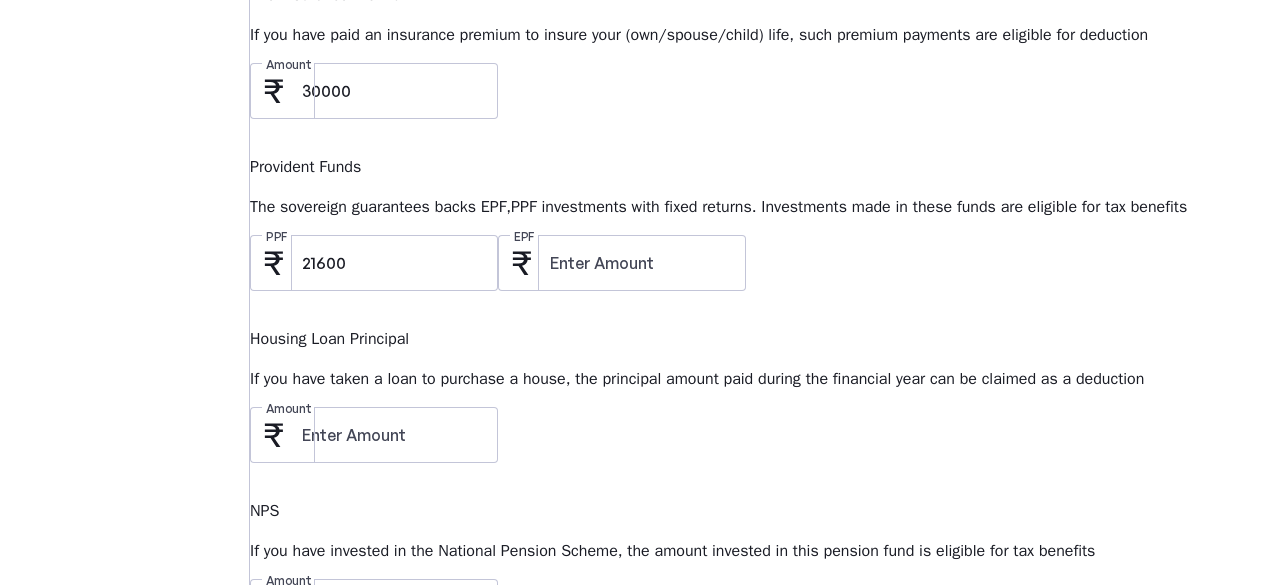 click on "Save" at bounding box center [290, 847] 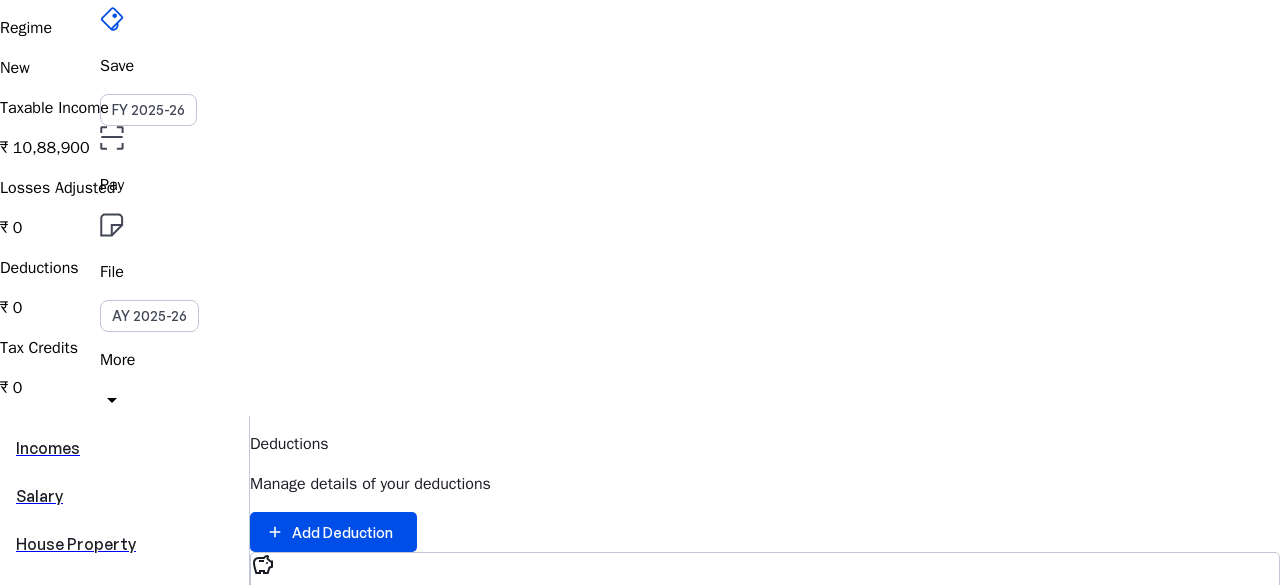 scroll, scrollTop: 148, scrollLeft: 0, axis: vertical 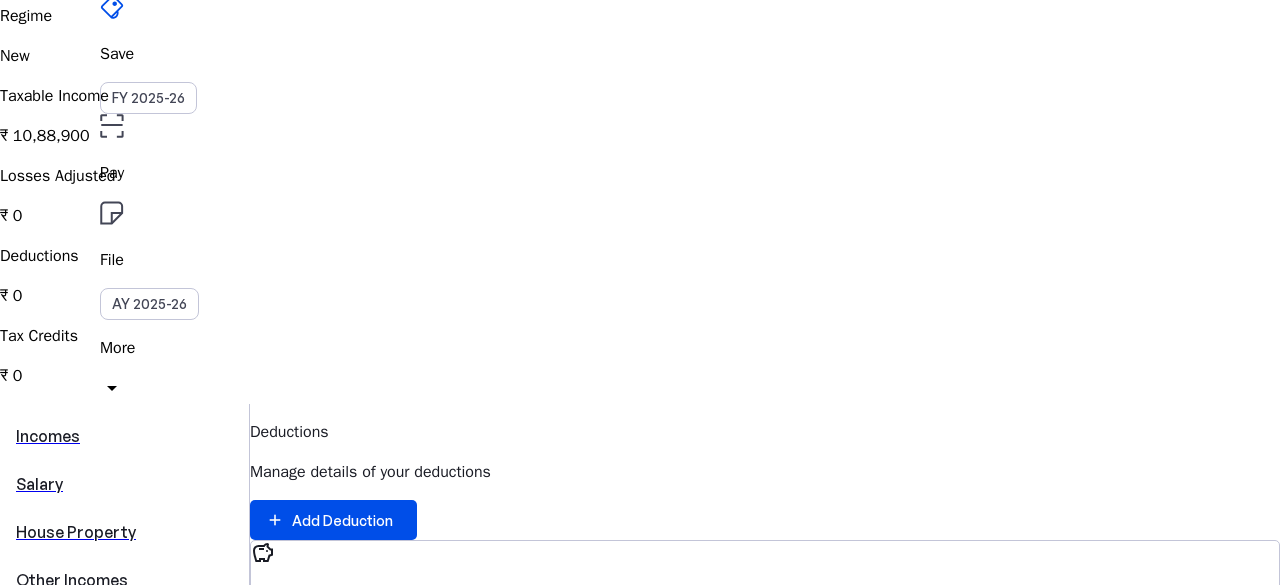 click on "savings Section 80CCE Deduction Eligible Deduction ₹ 0" at bounding box center (765, 636) 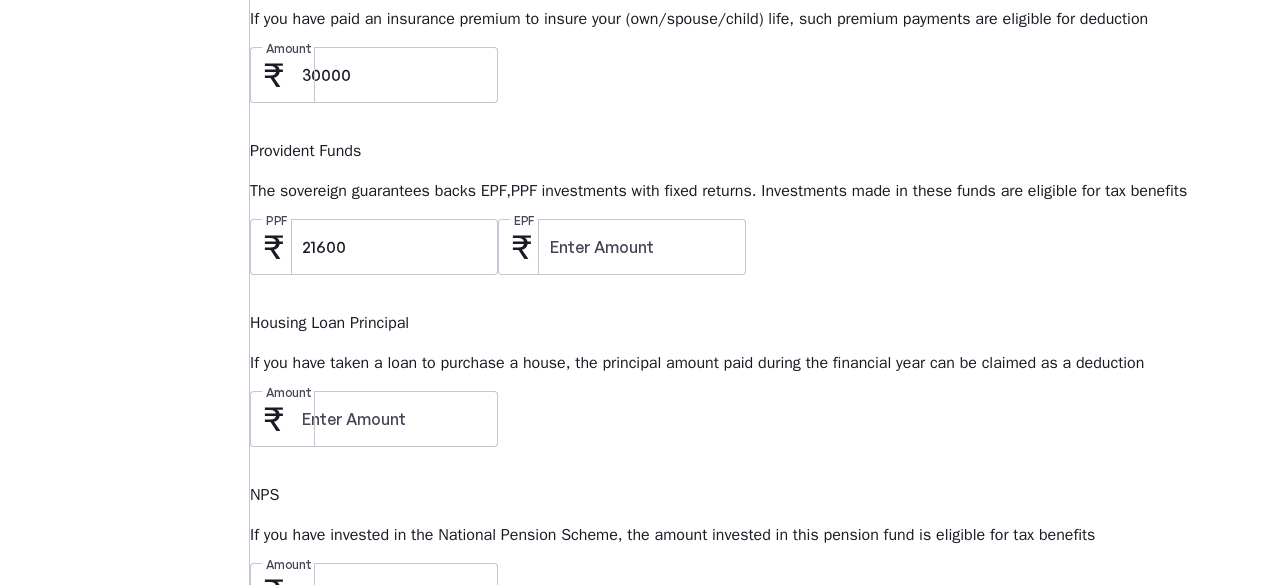 scroll, scrollTop: 1102, scrollLeft: 0, axis: vertical 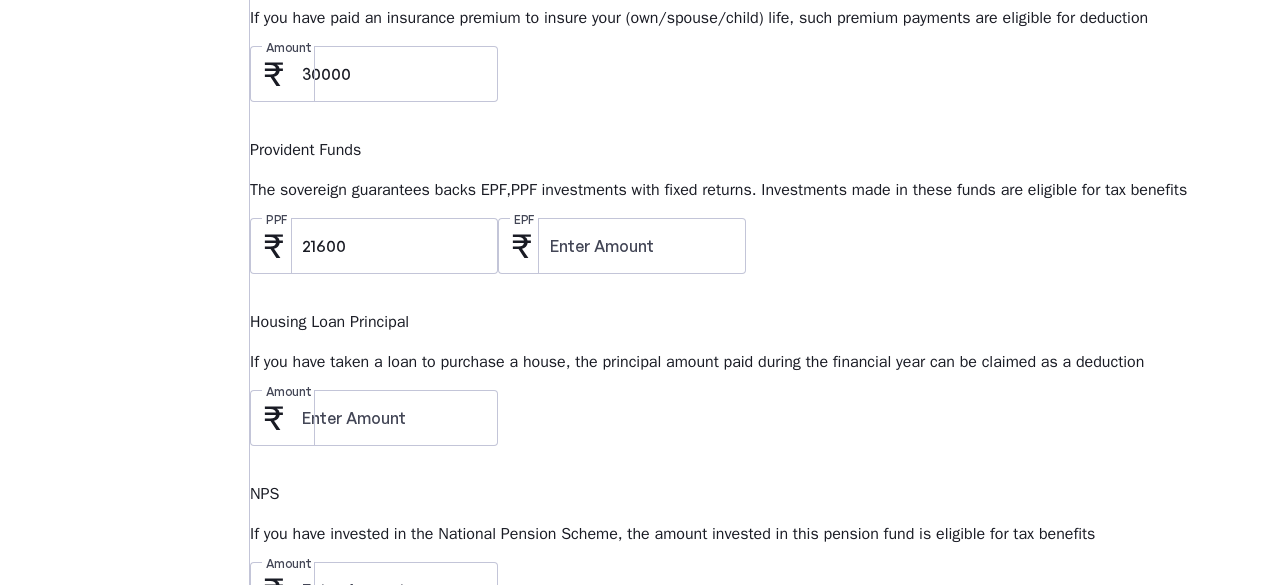 click on "Amount" at bounding box center [765, 84] 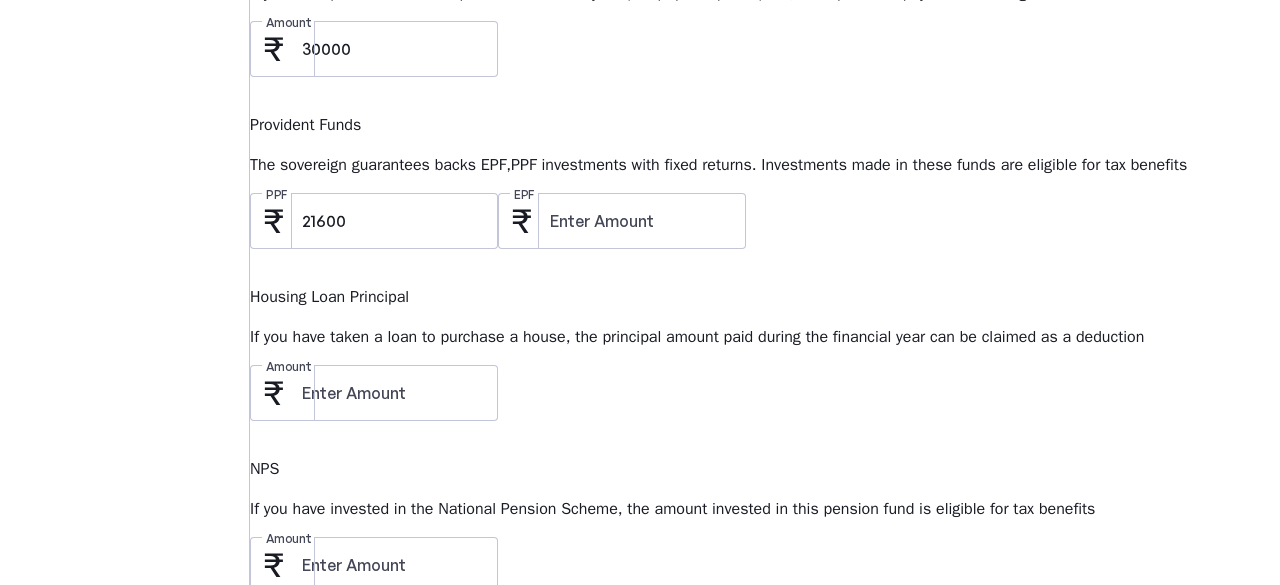 scroll, scrollTop: 1182, scrollLeft: 0, axis: vertical 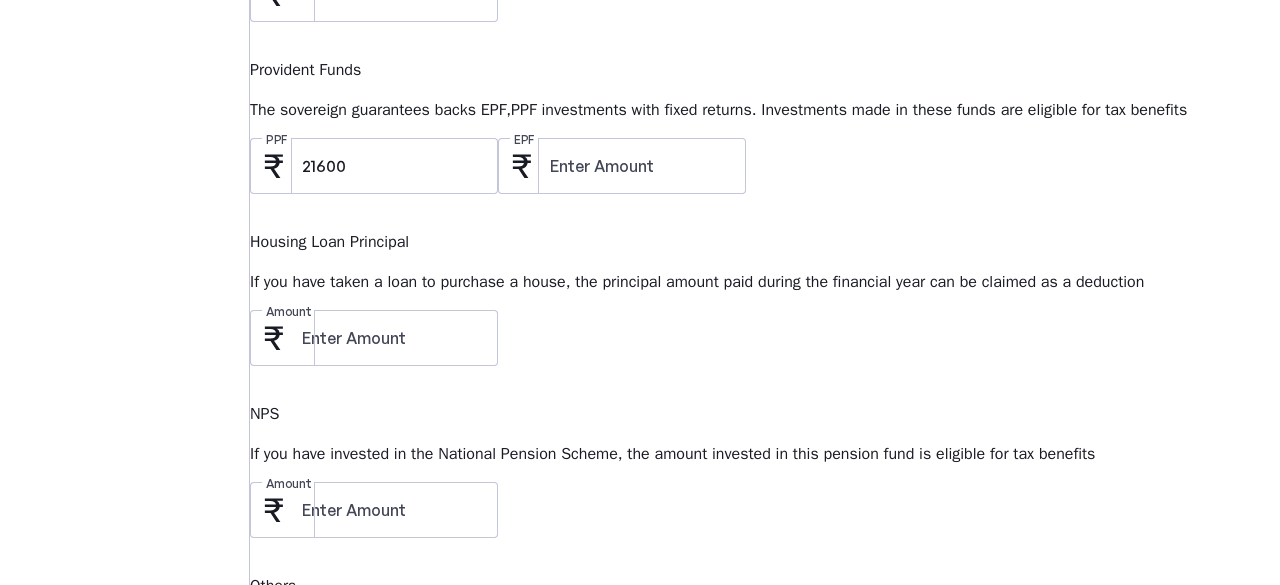click on "60000" at bounding box center (392, 682) 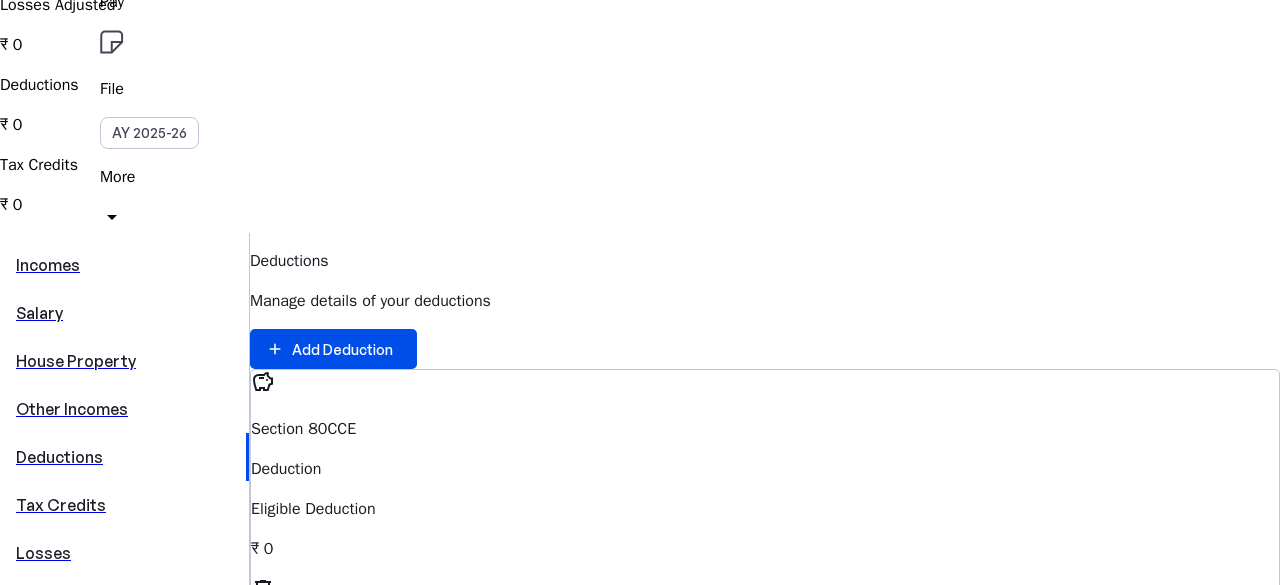 scroll, scrollTop: 326, scrollLeft: 0, axis: vertical 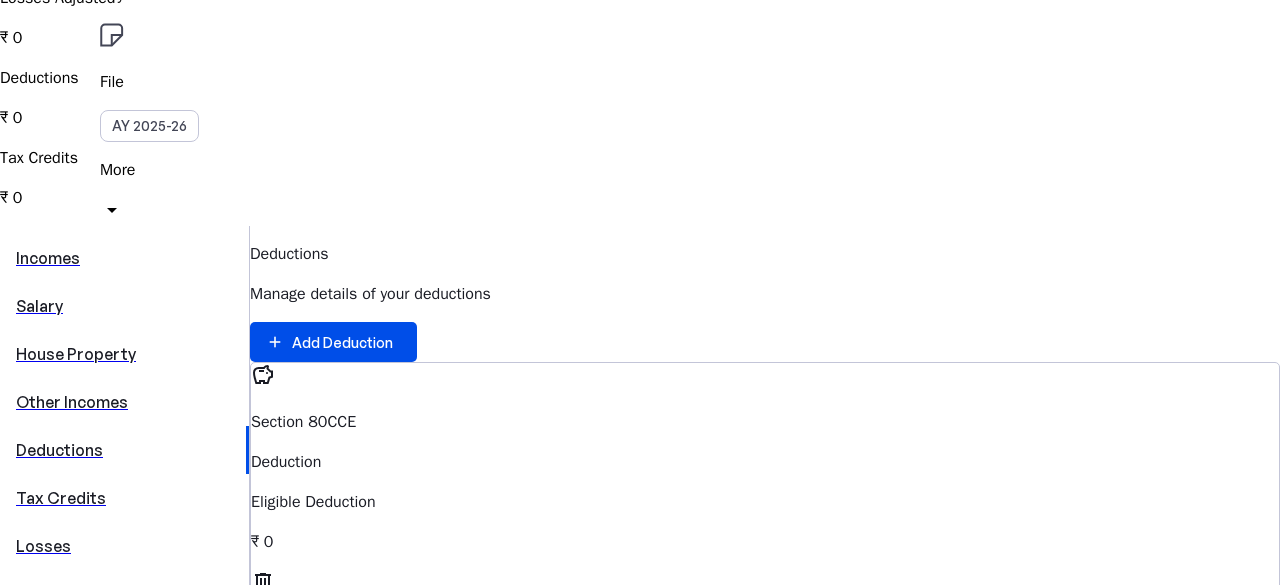 click on "savings Section 80CCE Deduction Eligible Deduction ₹ 0" at bounding box center [765, 458] 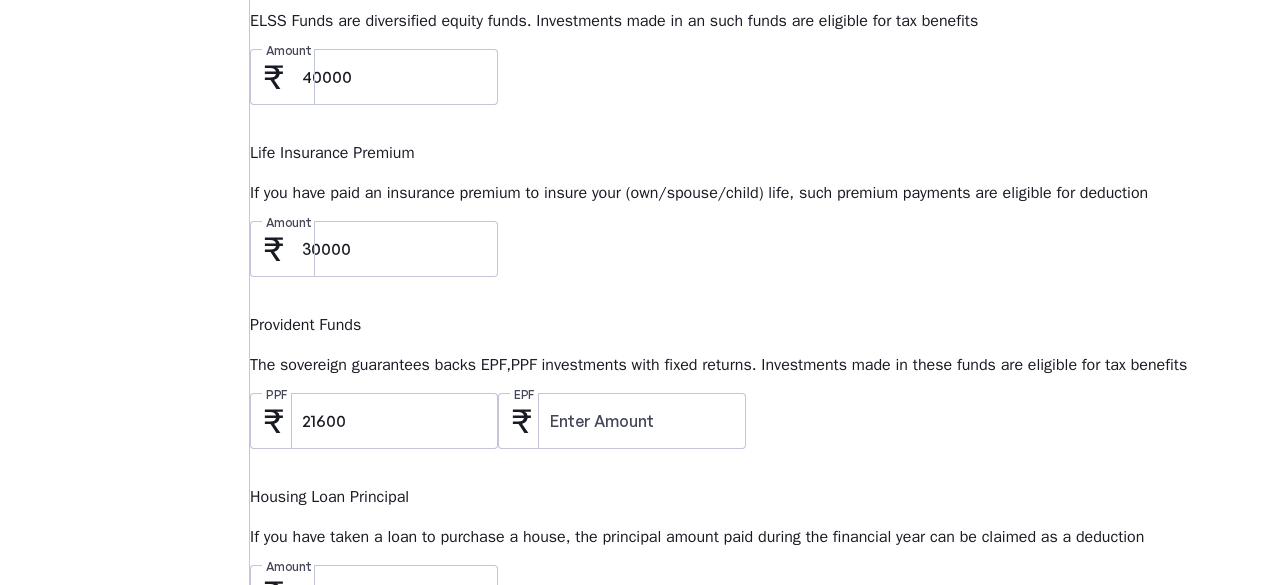 scroll, scrollTop: 1182, scrollLeft: 0, axis: vertical 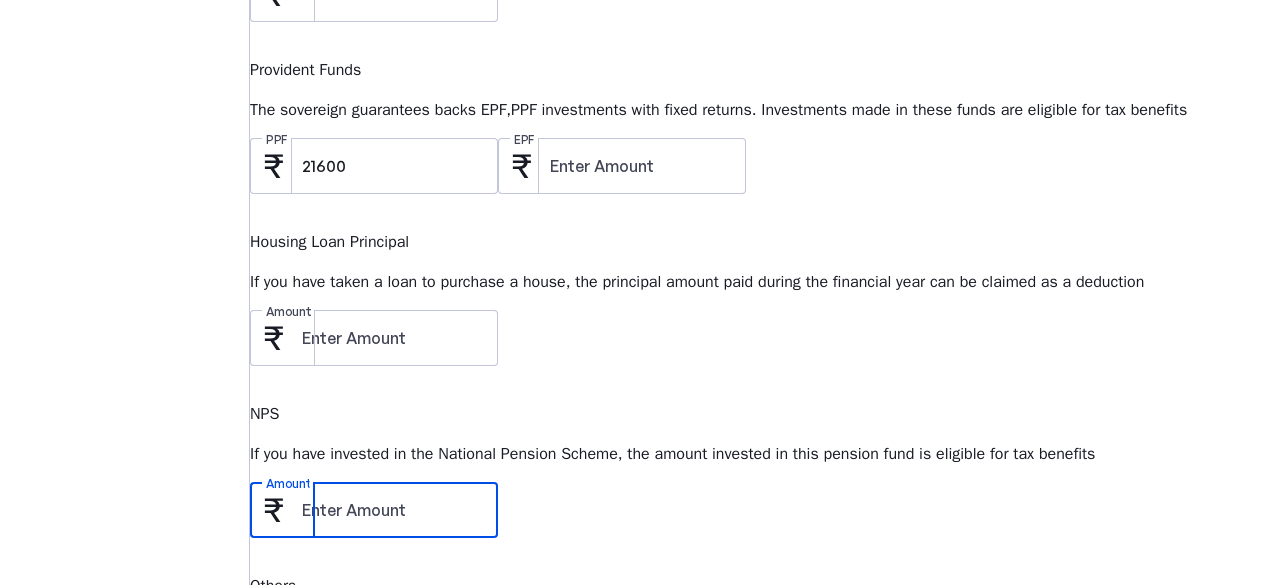 click on "Amount" at bounding box center [392, 510] 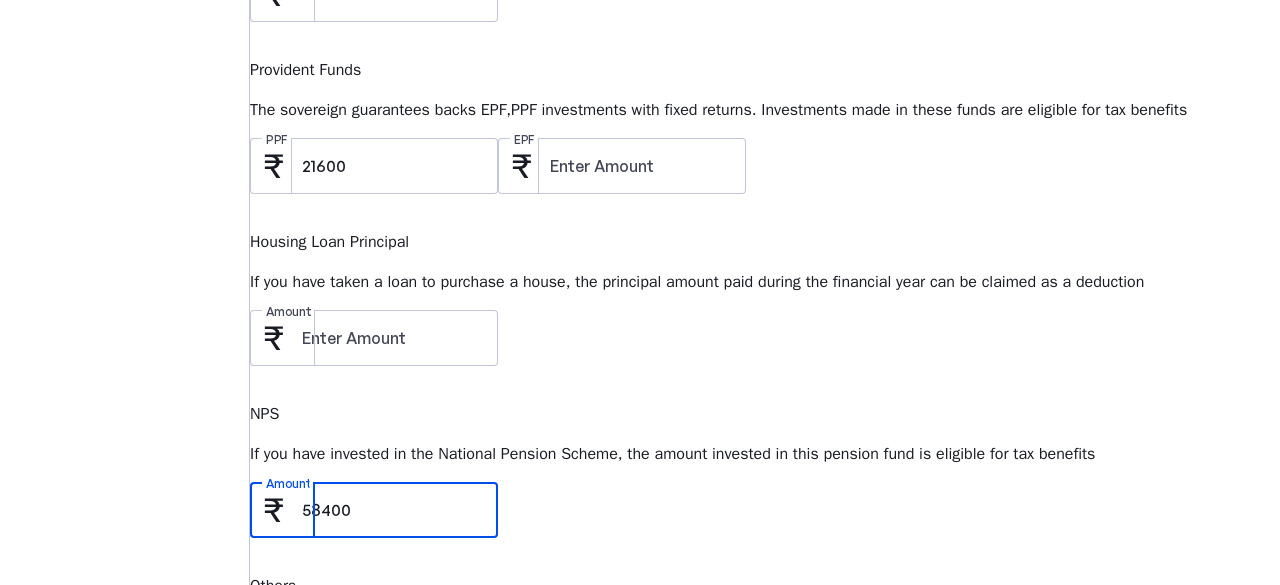 type on "58400" 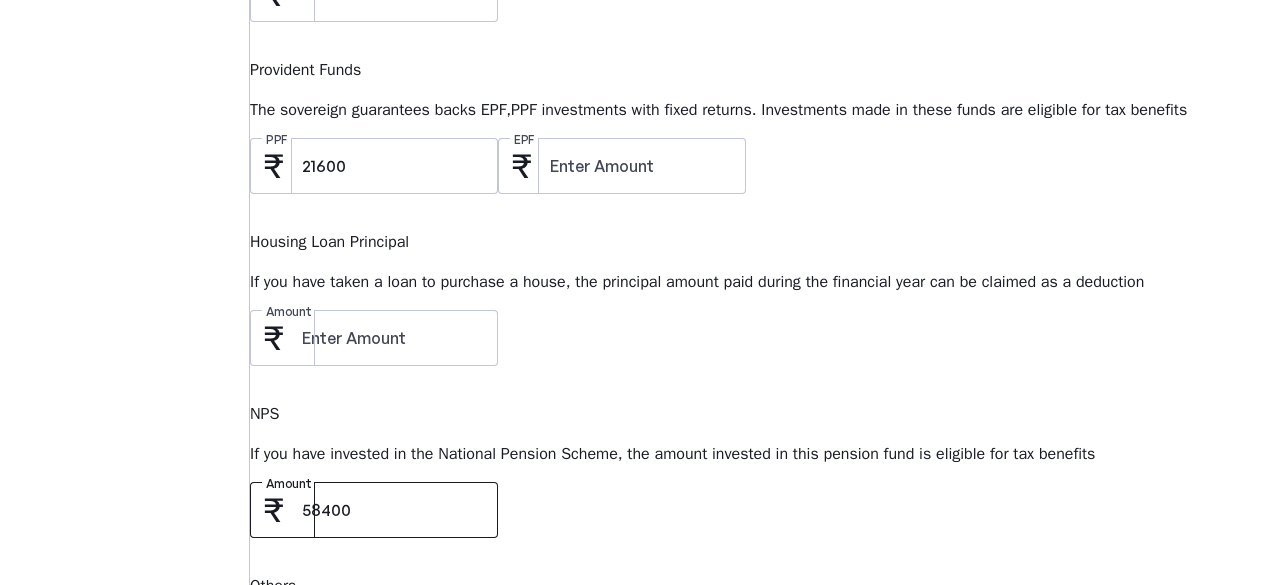 type 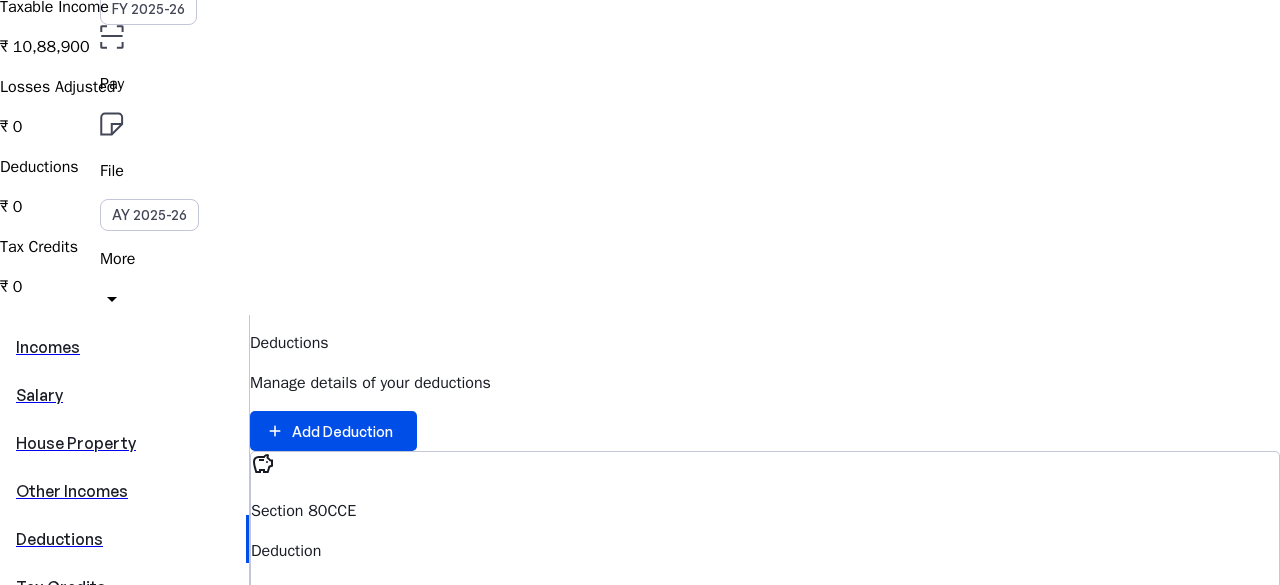 scroll, scrollTop: 241, scrollLeft: 0, axis: vertical 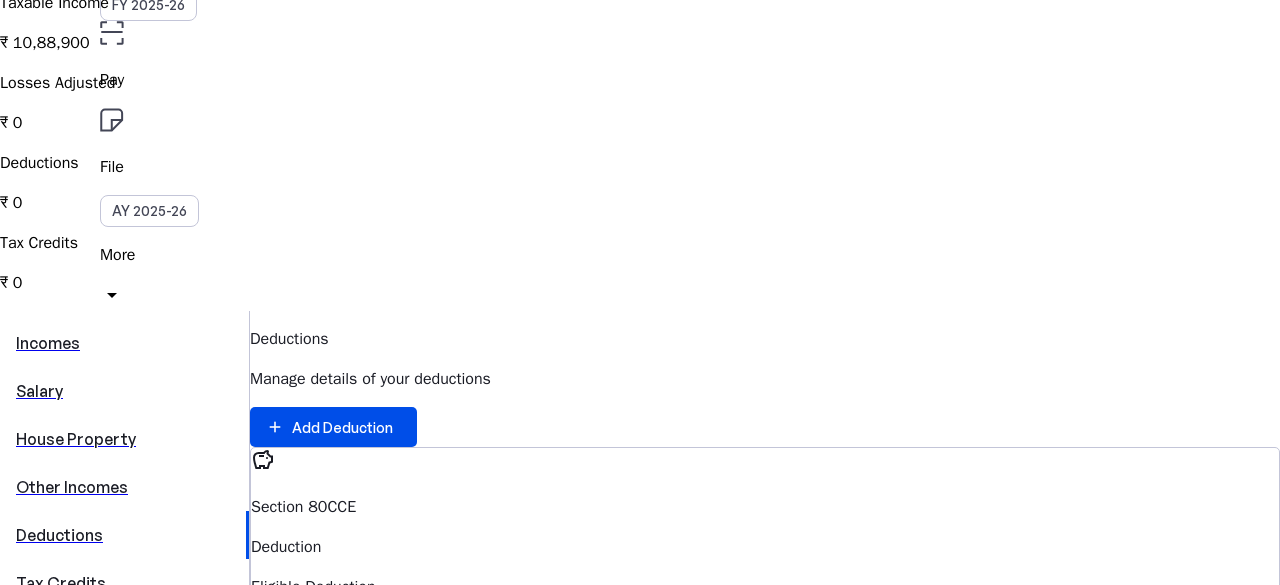 click on "Other Incomes" at bounding box center (124, 487) 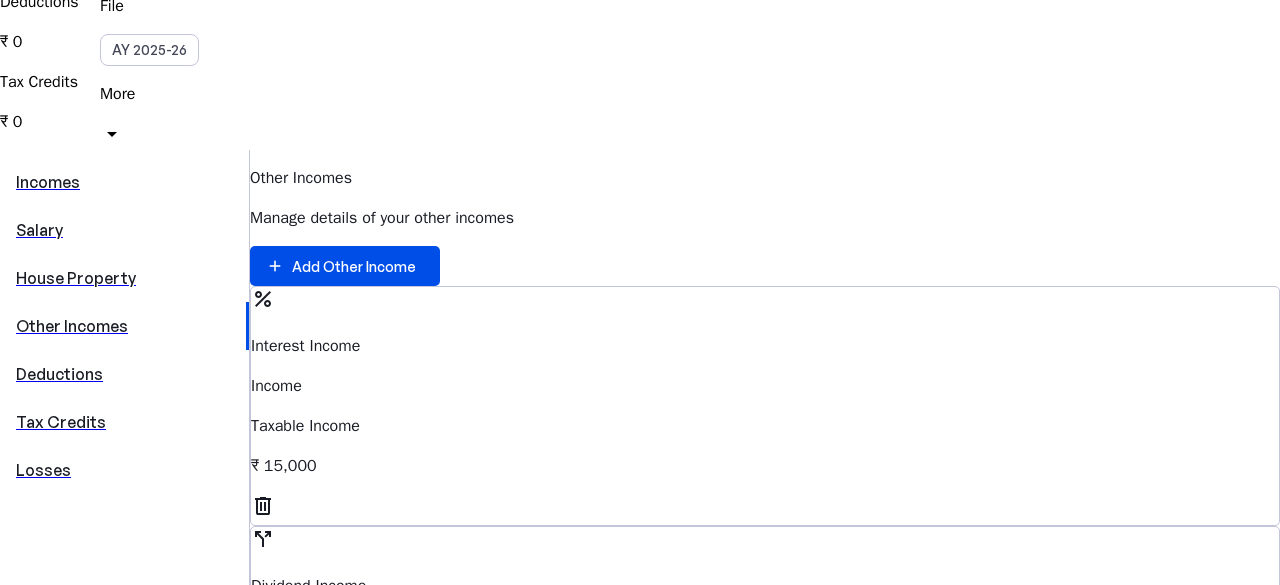 scroll, scrollTop: 400, scrollLeft: 0, axis: vertical 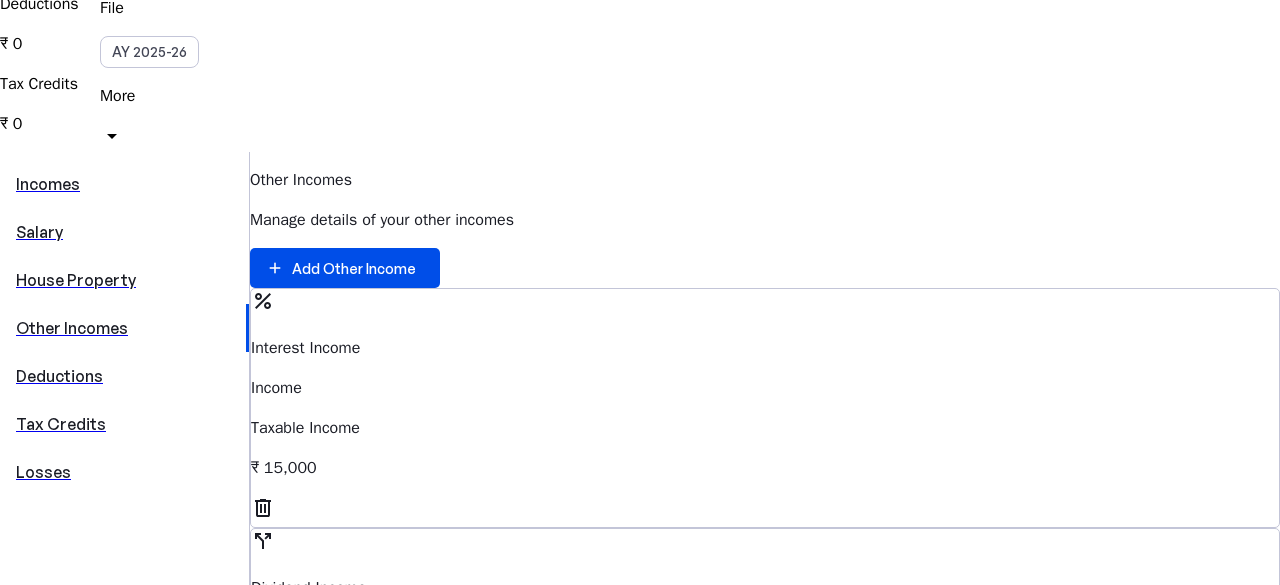 click on "Deductions" at bounding box center (124, 376) 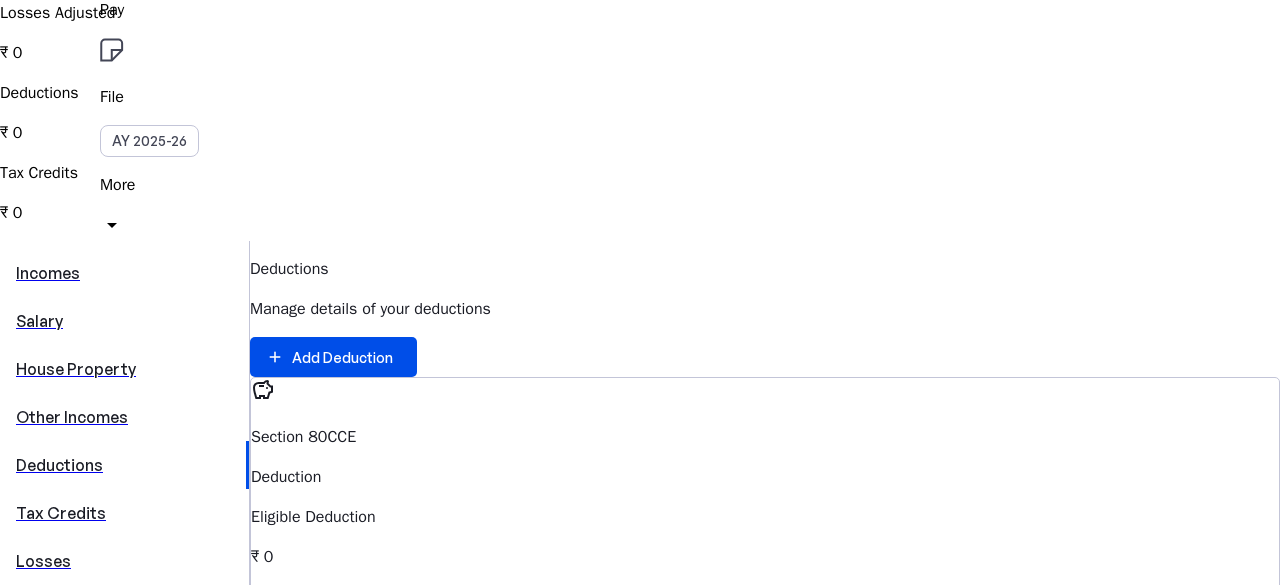 scroll, scrollTop: 312, scrollLeft: 0, axis: vertical 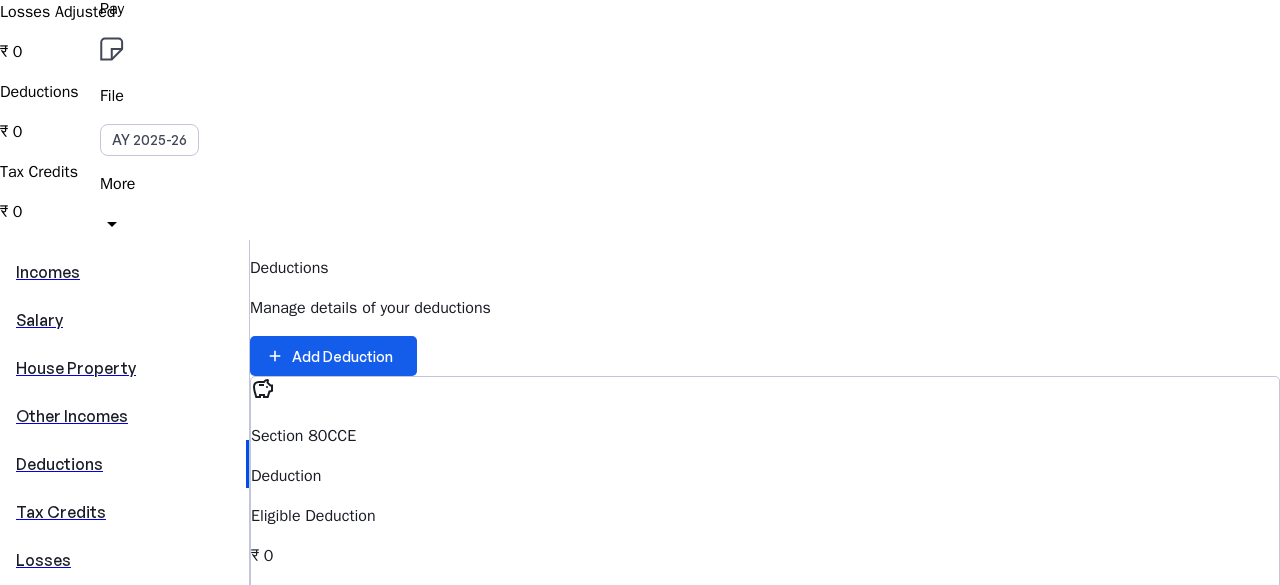 click on "Add Deduction" at bounding box center (342, 356) 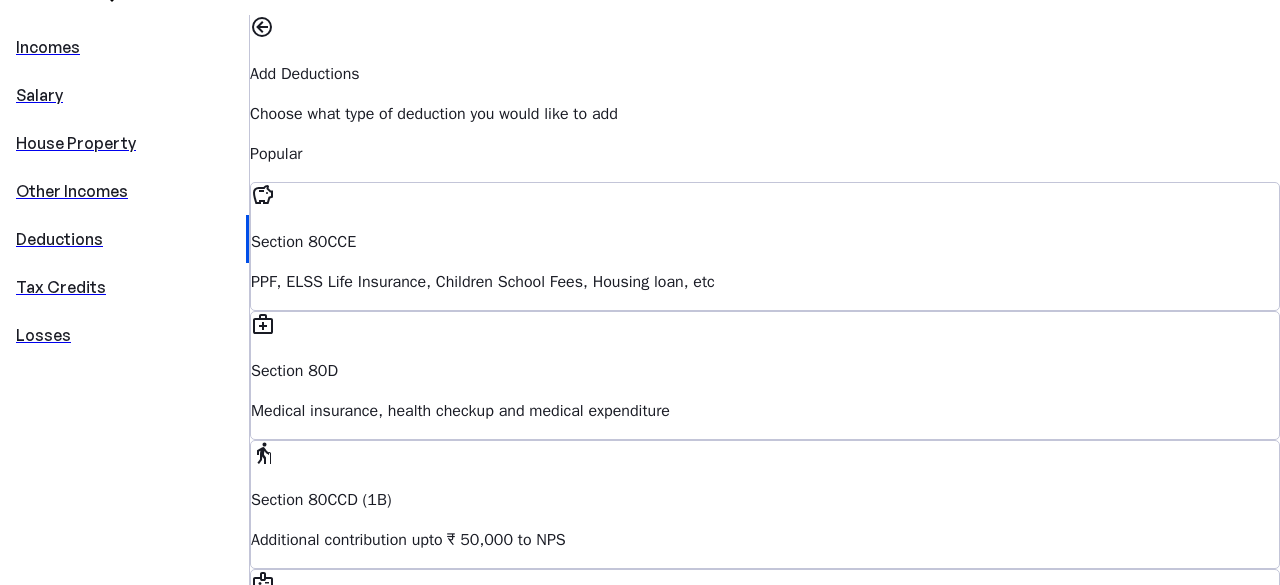scroll, scrollTop: 538, scrollLeft: 0, axis: vertical 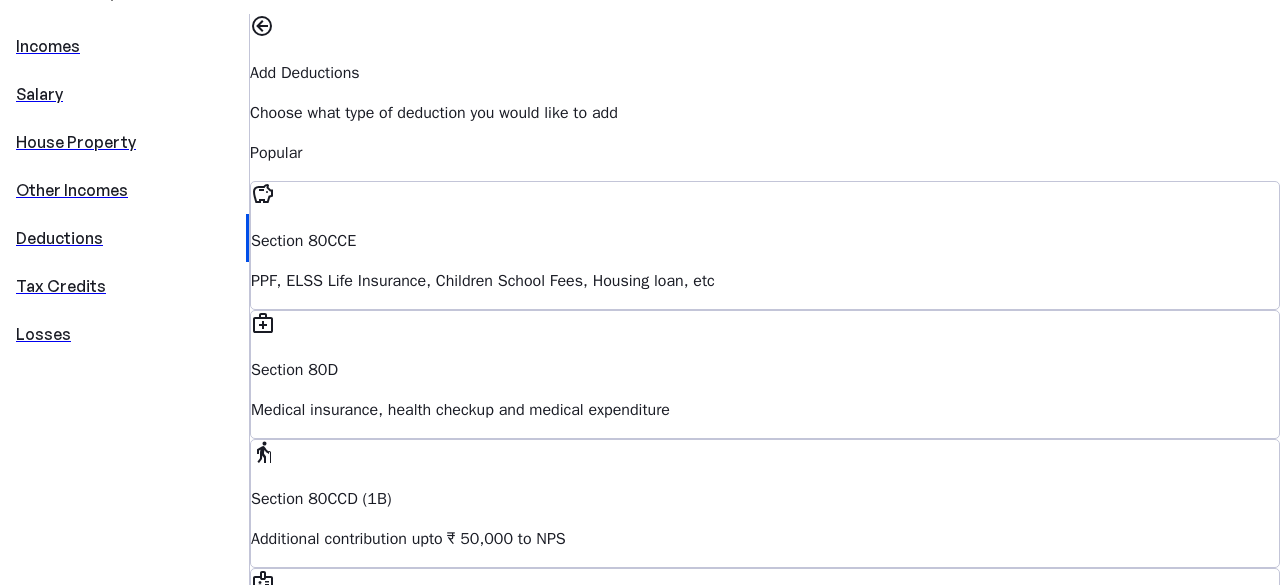 click on "Additional contribution upto ₹ 50,000 to NPS" at bounding box center [765, 281] 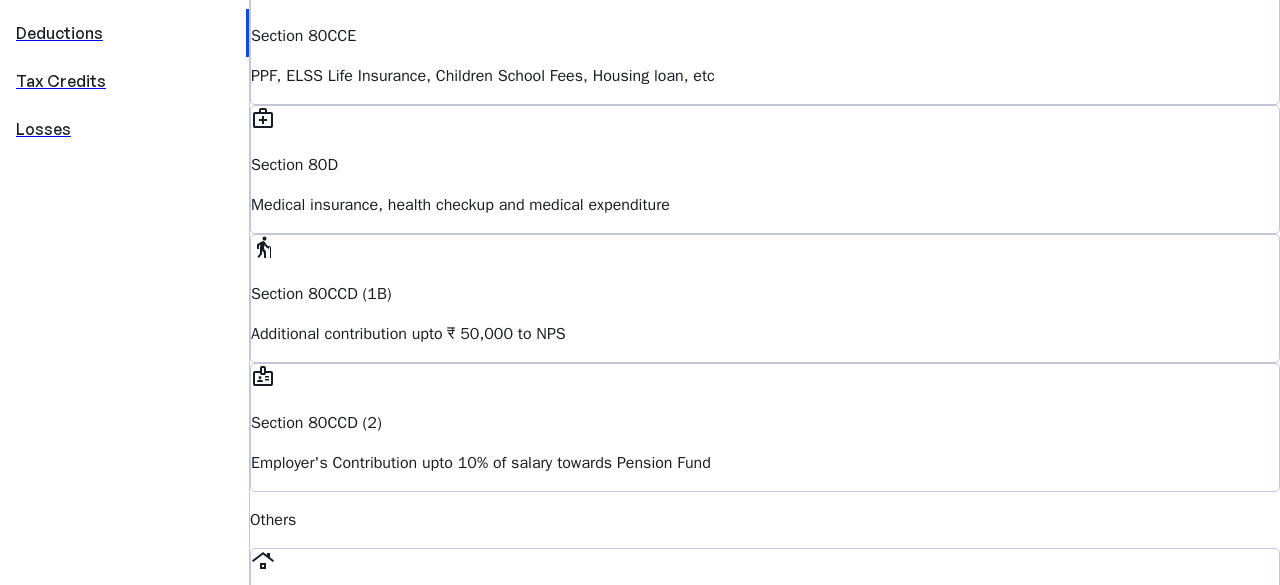 scroll, scrollTop: 951, scrollLeft: 0, axis: vertical 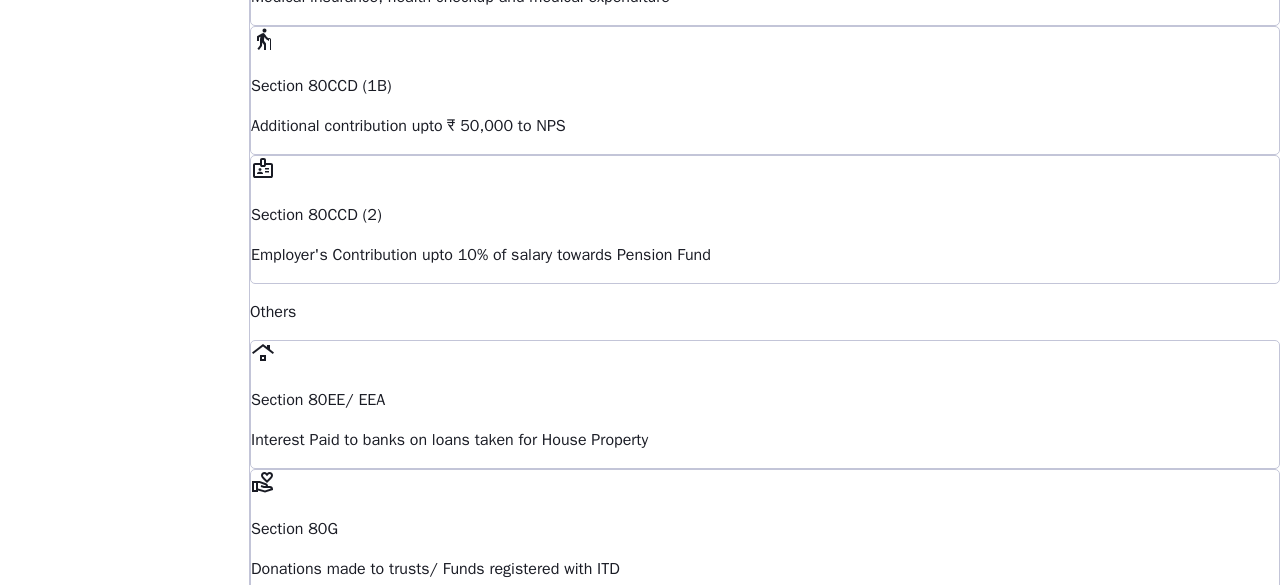 click on "Proceed" at bounding box center (303, 1263) 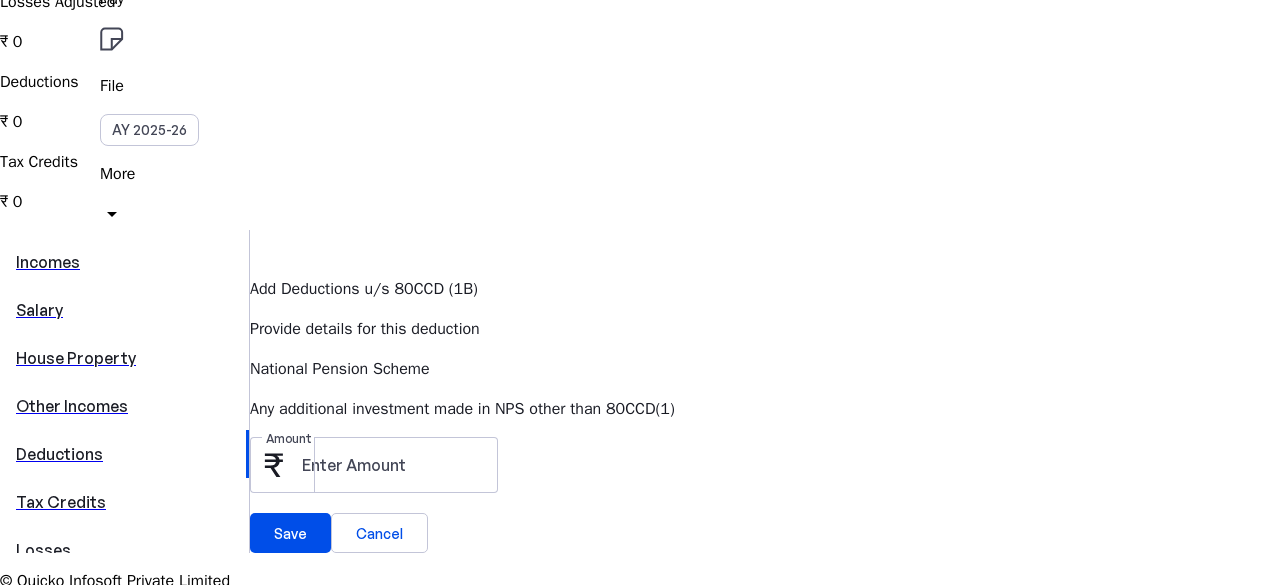 scroll, scrollTop: 331, scrollLeft: 0, axis: vertical 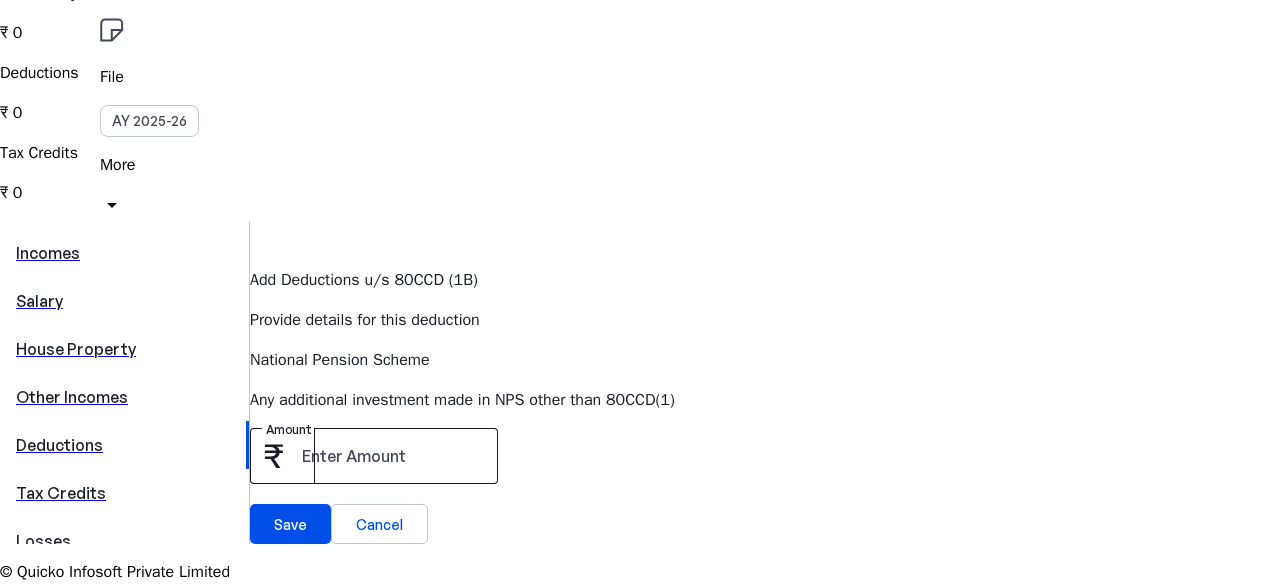 click at bounding box center [392, 456] 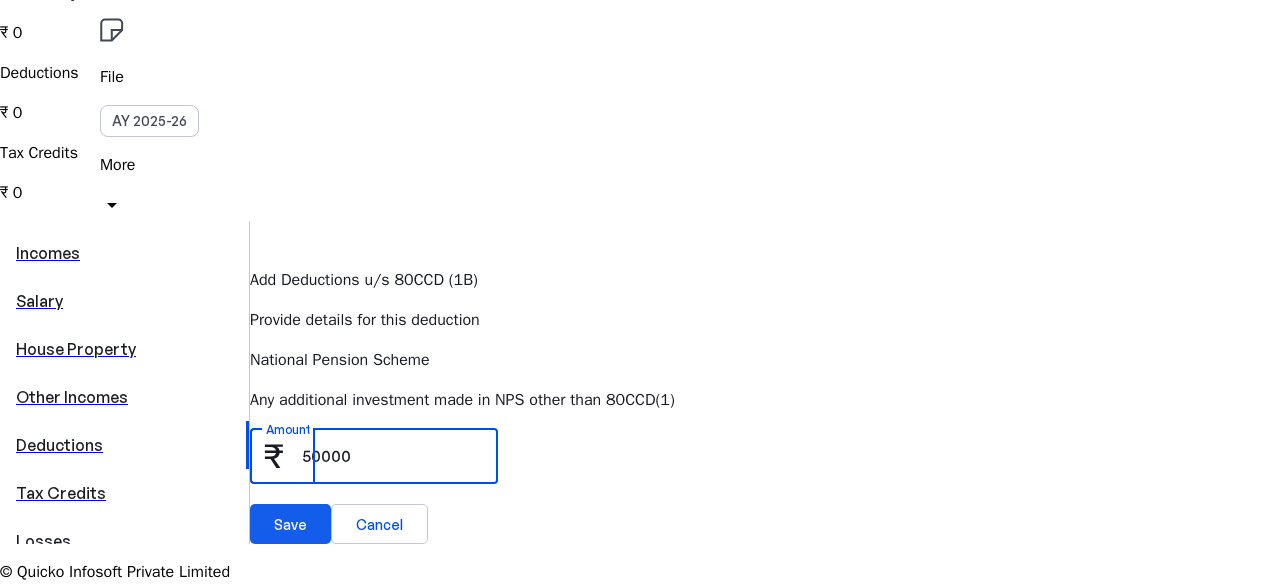 type on "50000" 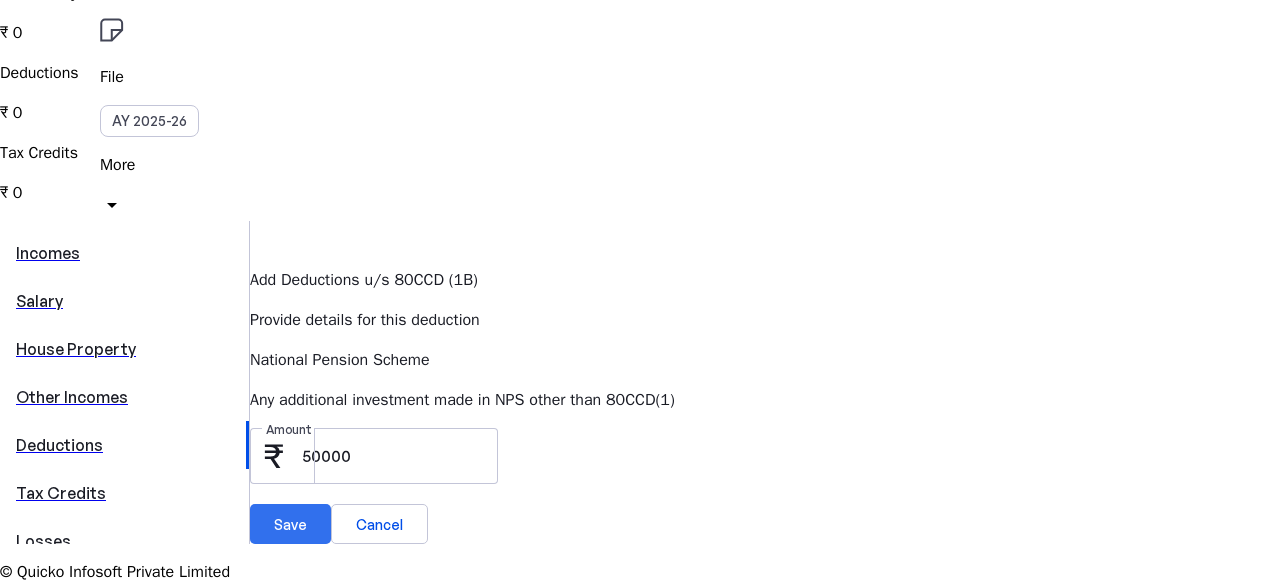 click on "Save" at bounding box center [290, 524] 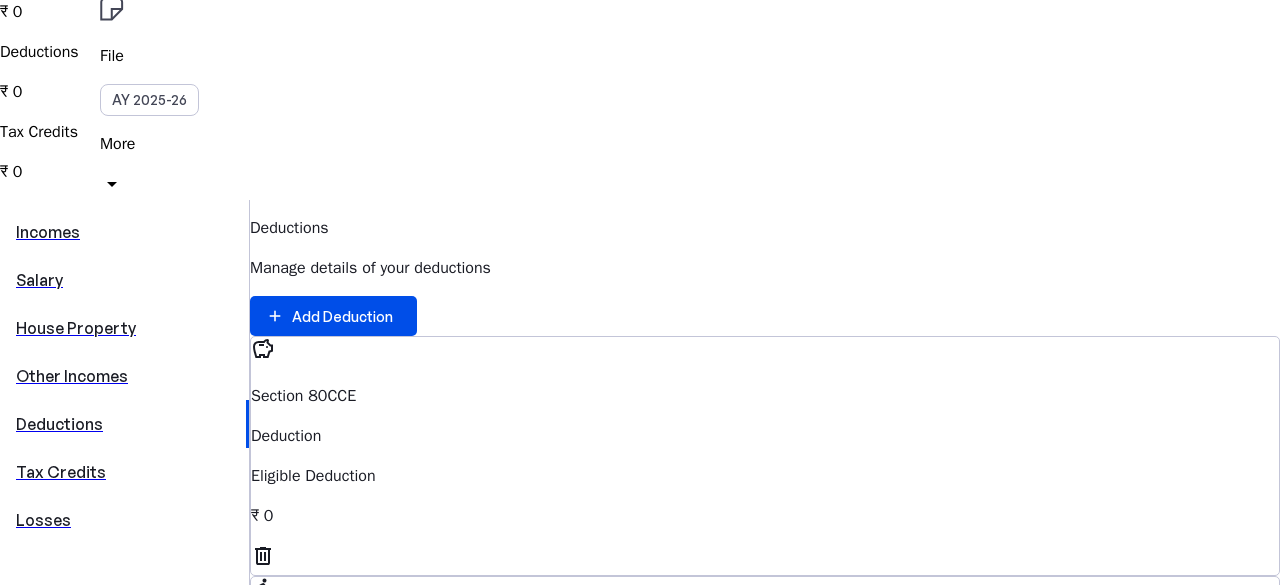 scroll, scrollTop: 220, scrollLeft: 0, axis: vertical 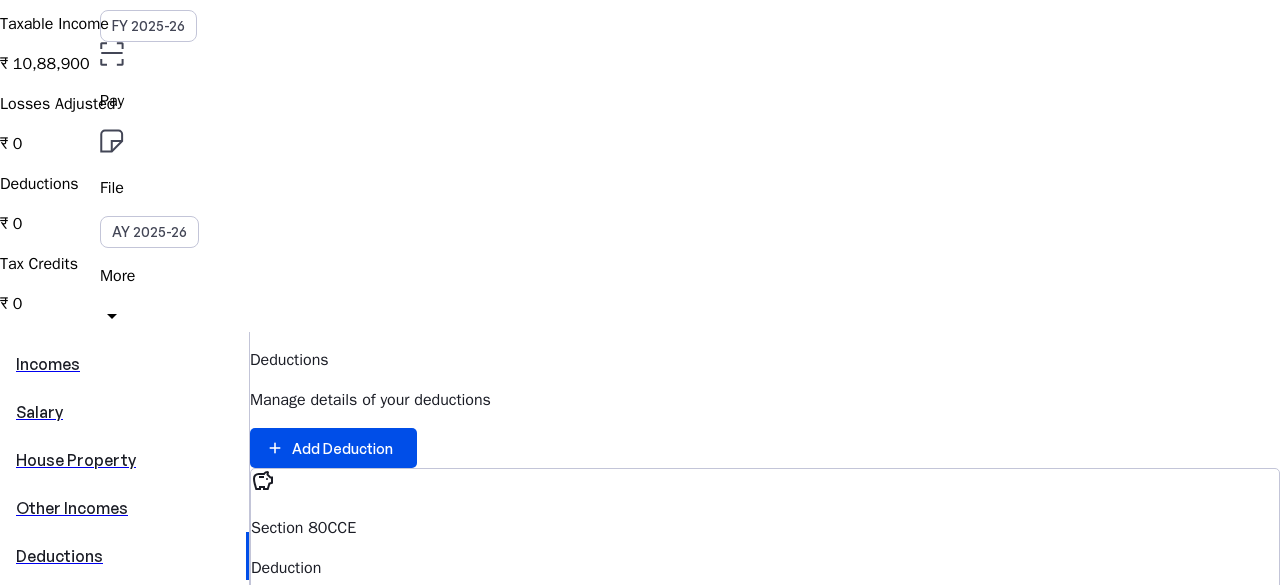 click on "elderly Section 80CCD (1B) Deduction Eligible Deduction ₹ 0 delete" at bounding box center [765, 588] 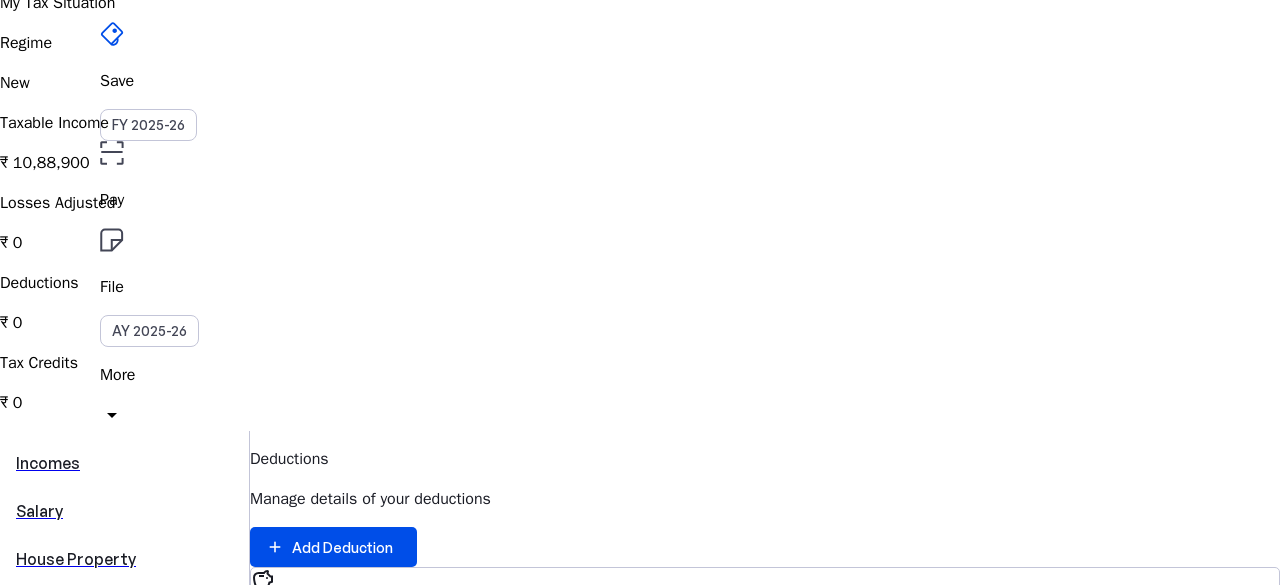 scroll, scrollTop: 92, scrollLeft: 0, axis: vertical 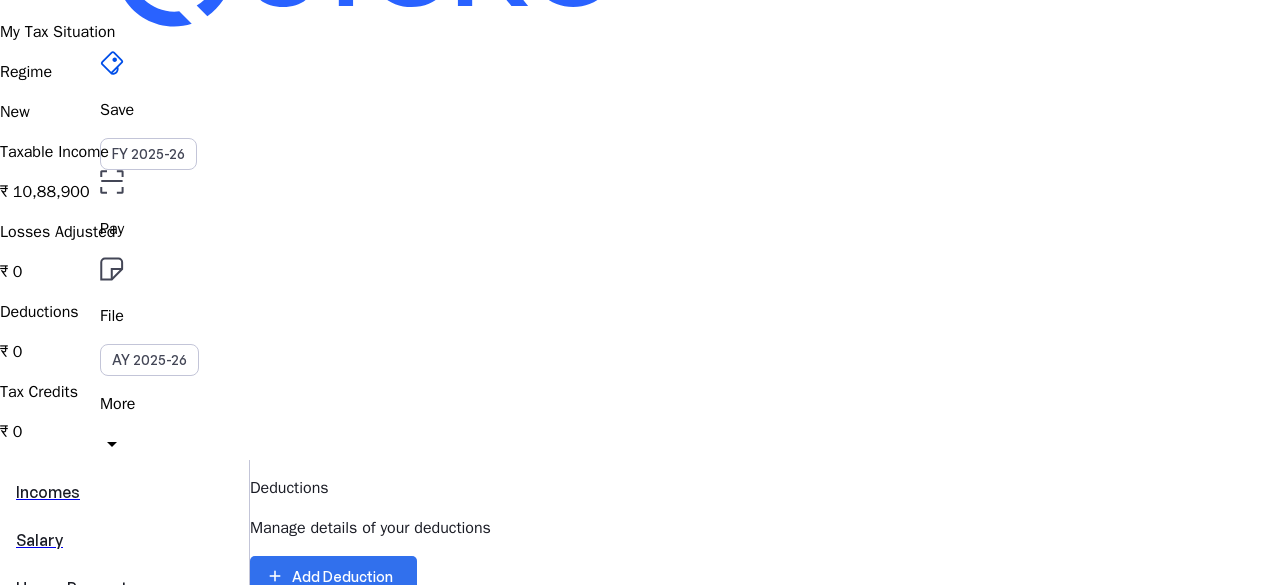 click at bounding box center [333, 576] 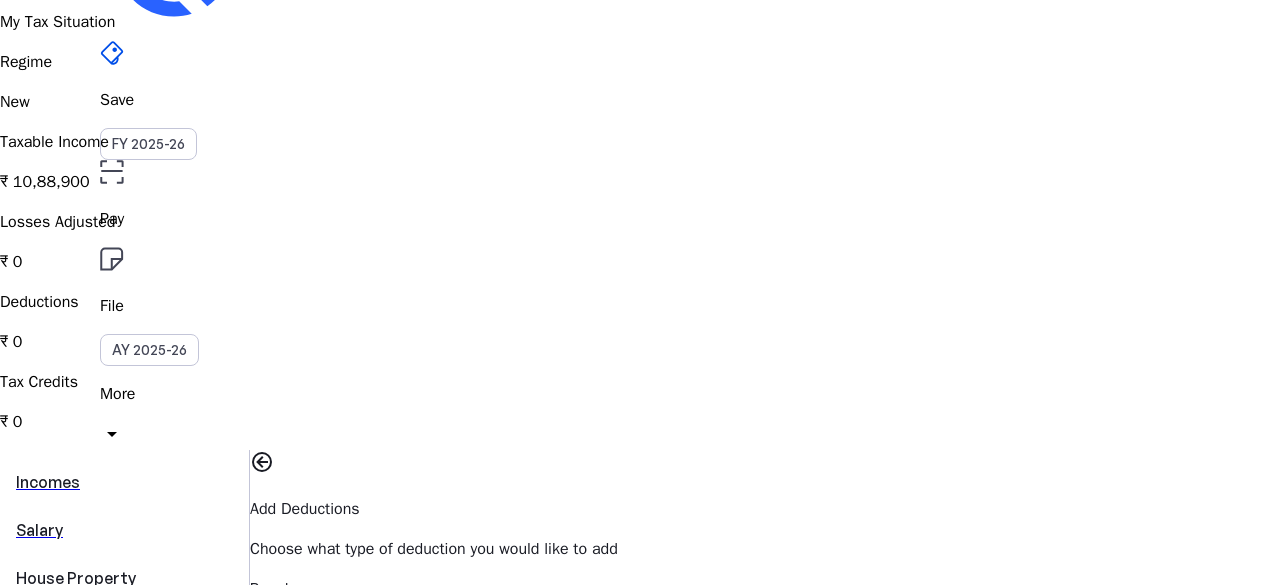 scroll, scrollTop: 0, scrollLeft: 0, axis: both 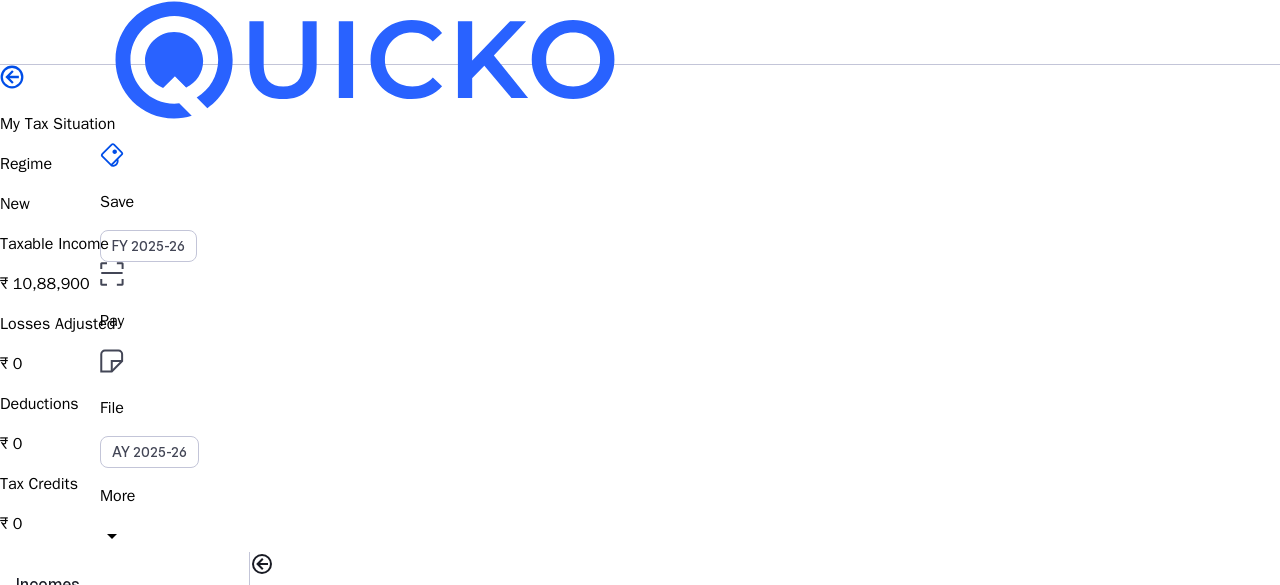 click at bounding box center [12, 77] 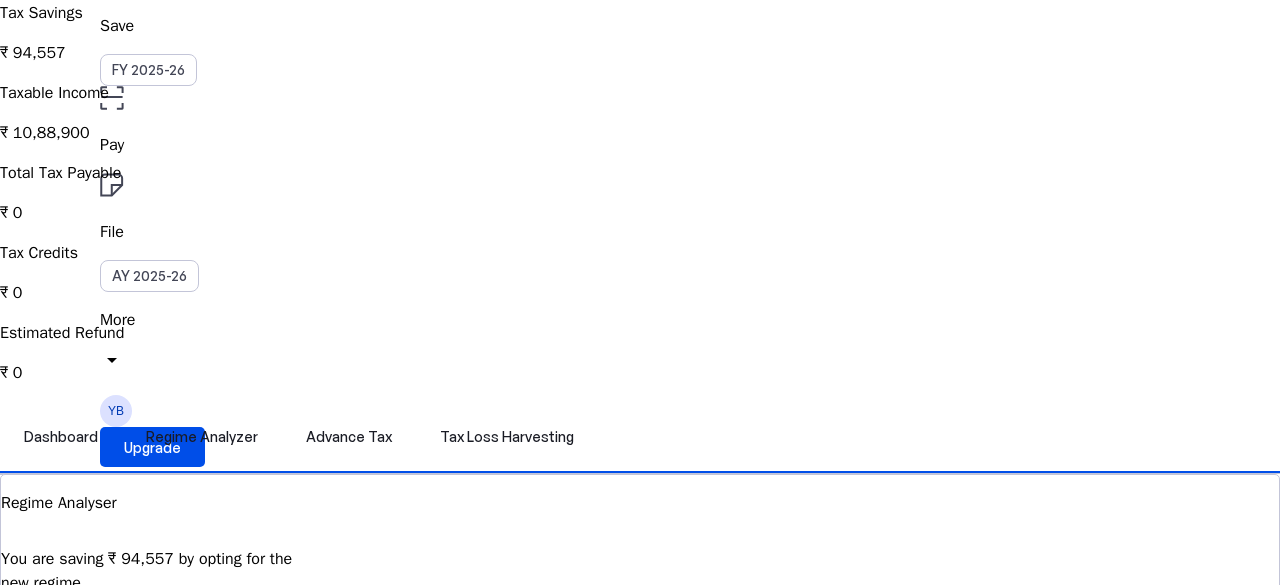 scroll, scrollTop: 236, scrollLeft: 0, axis: vertical 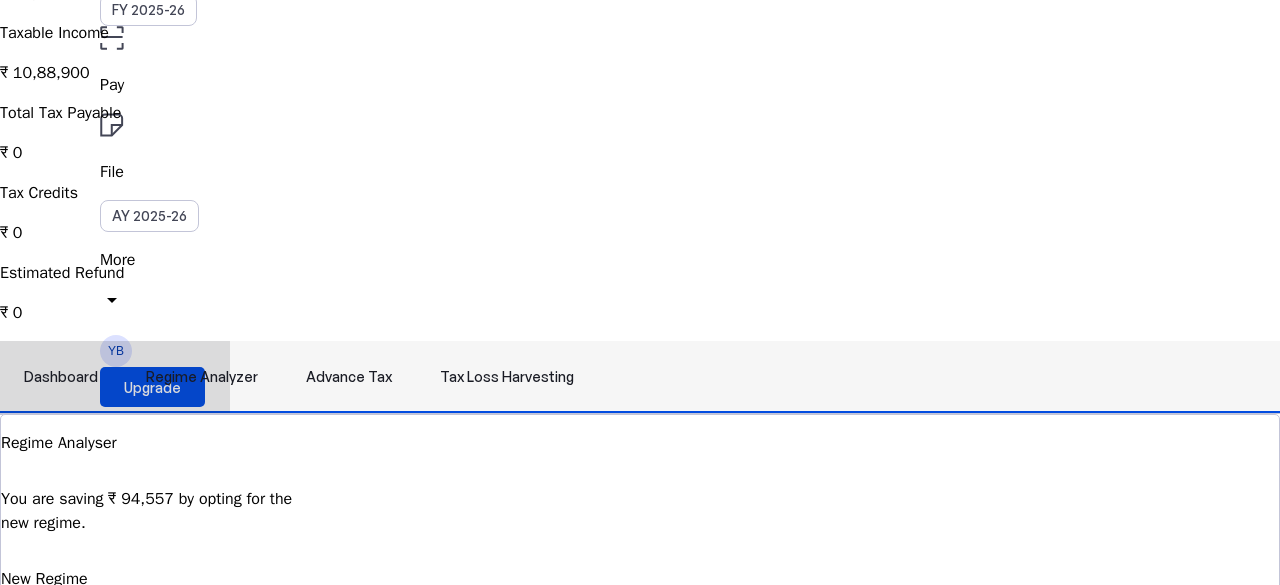click on "Regime Analyzer" at bounding box center [202, 377] 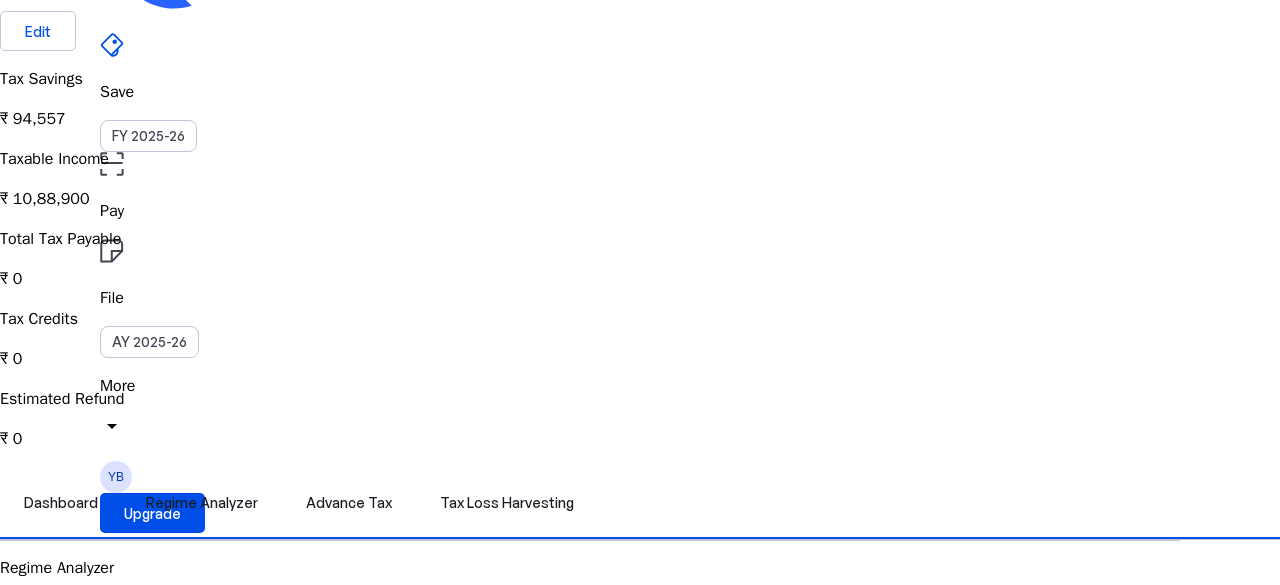 scroll, scrollTop: 298, scrollLeft: 0, axis: vertical 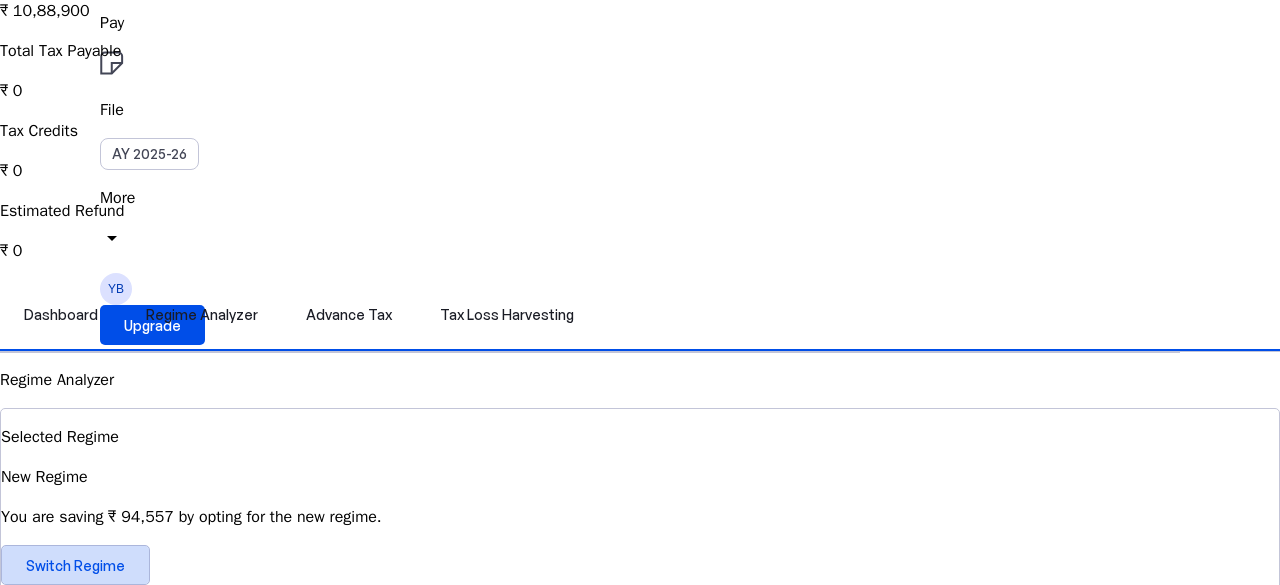click on "Switch Regime" at bounding box center (75, 565) 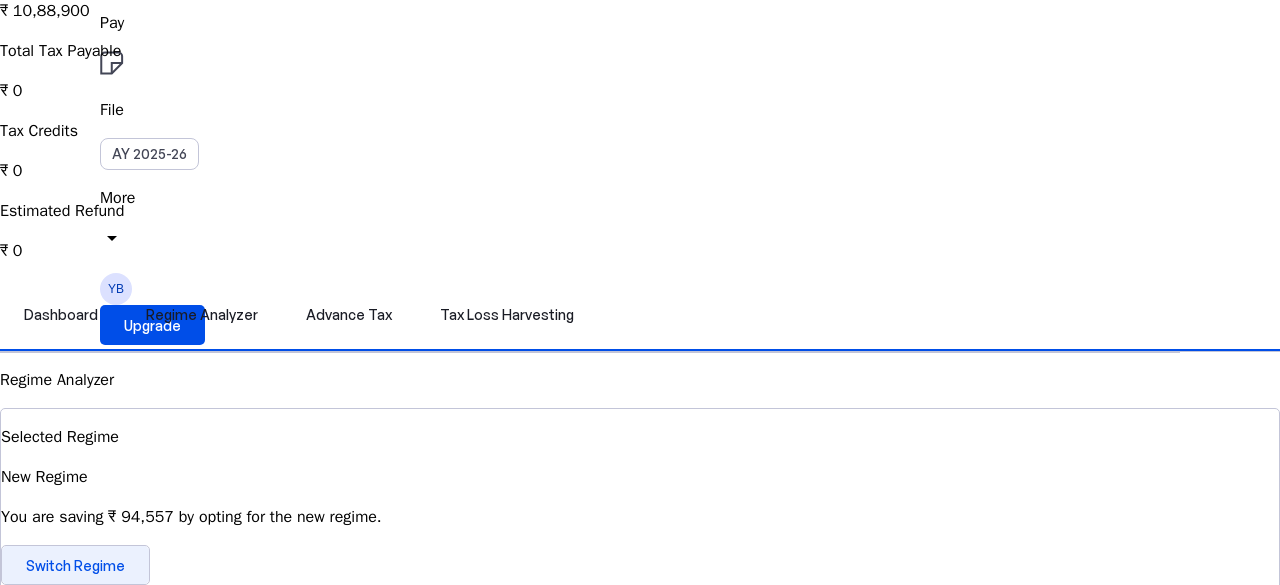 scroll, scrollTop: 0, scrollLeft: 0, axis: both 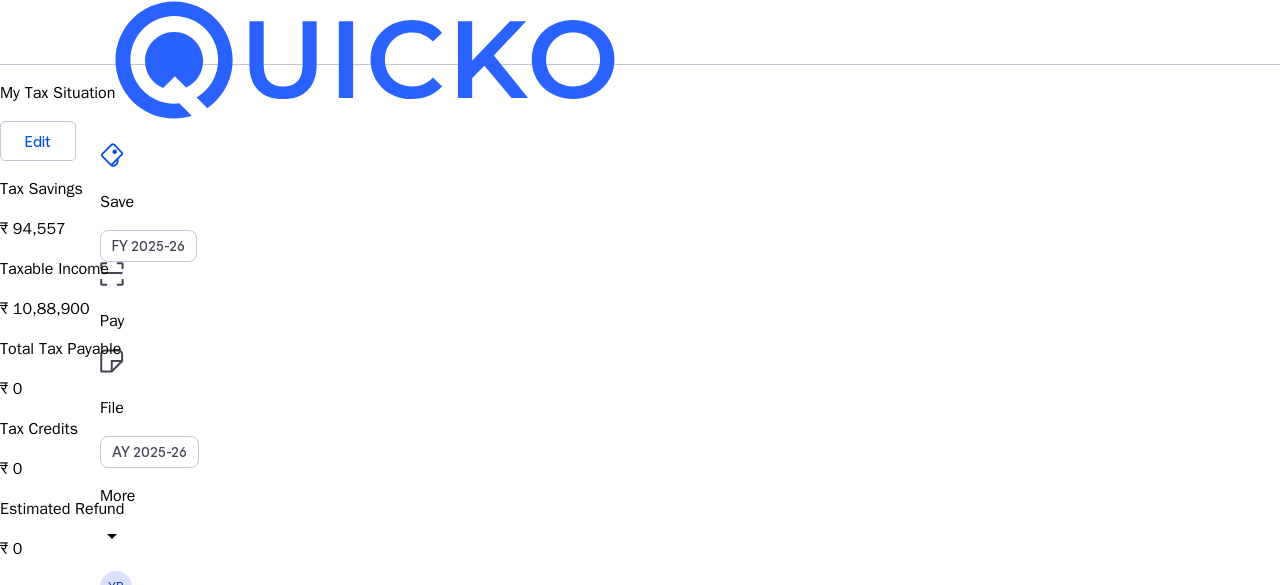 click at bounding box center (62, 3020) 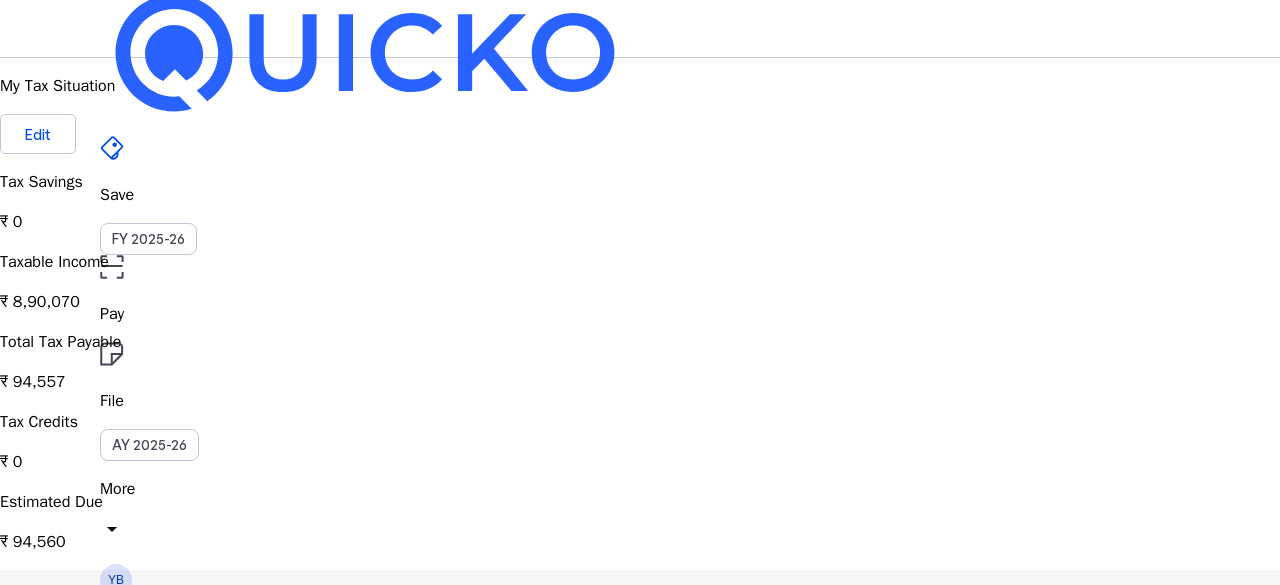 scroll, scrollTop: 6, scrollLeft: 0, axis: vertical 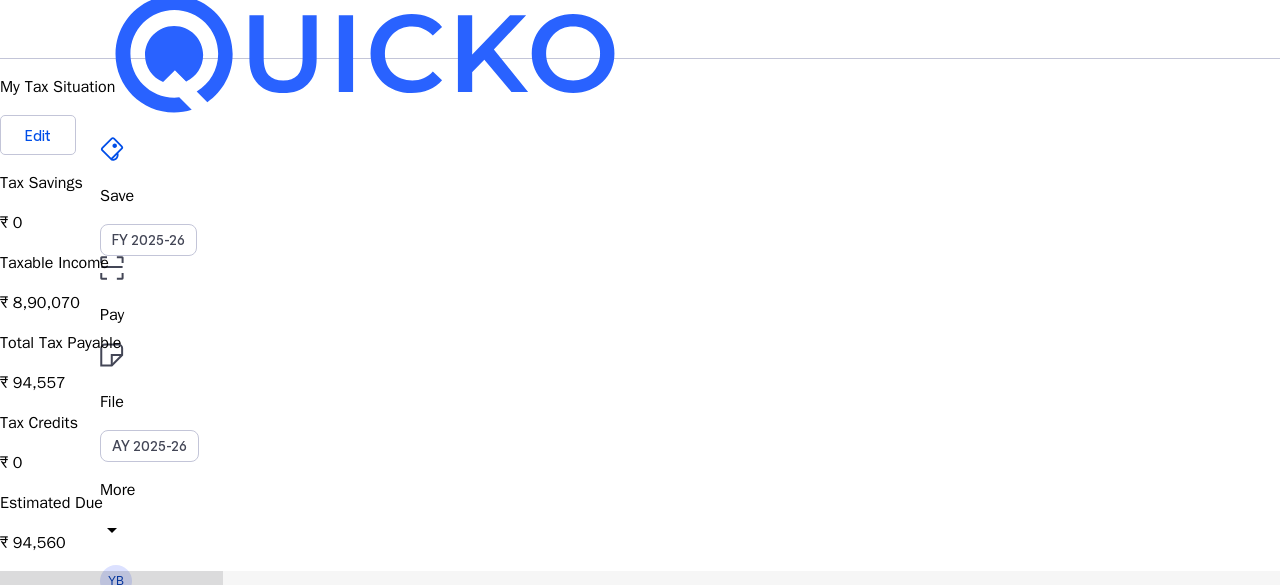 click on "Dashboard" at bounding box center (61, 607) 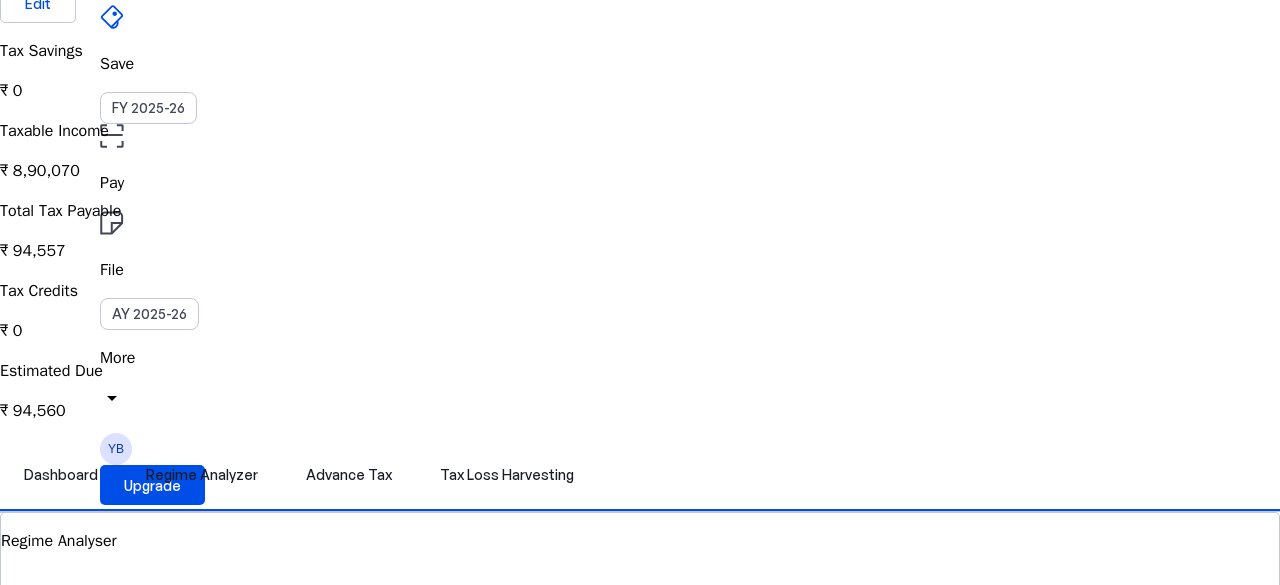 scroll, scrollTop: 0, scrollLeft: 0, axis: both 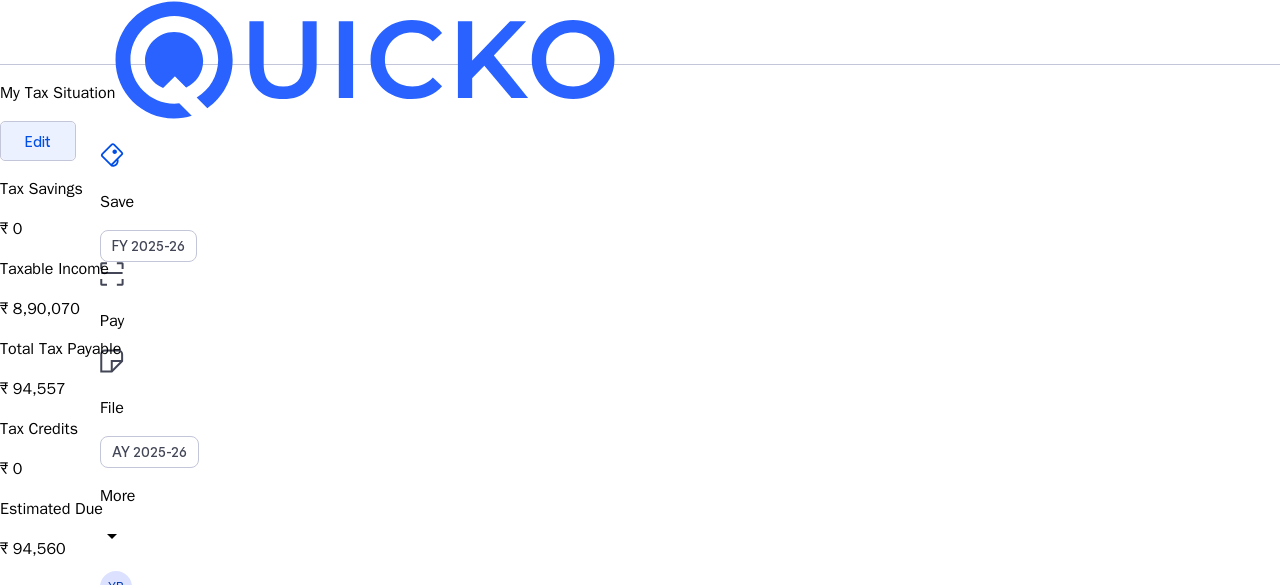 click on "Edit" at bounding box center [38, 141] 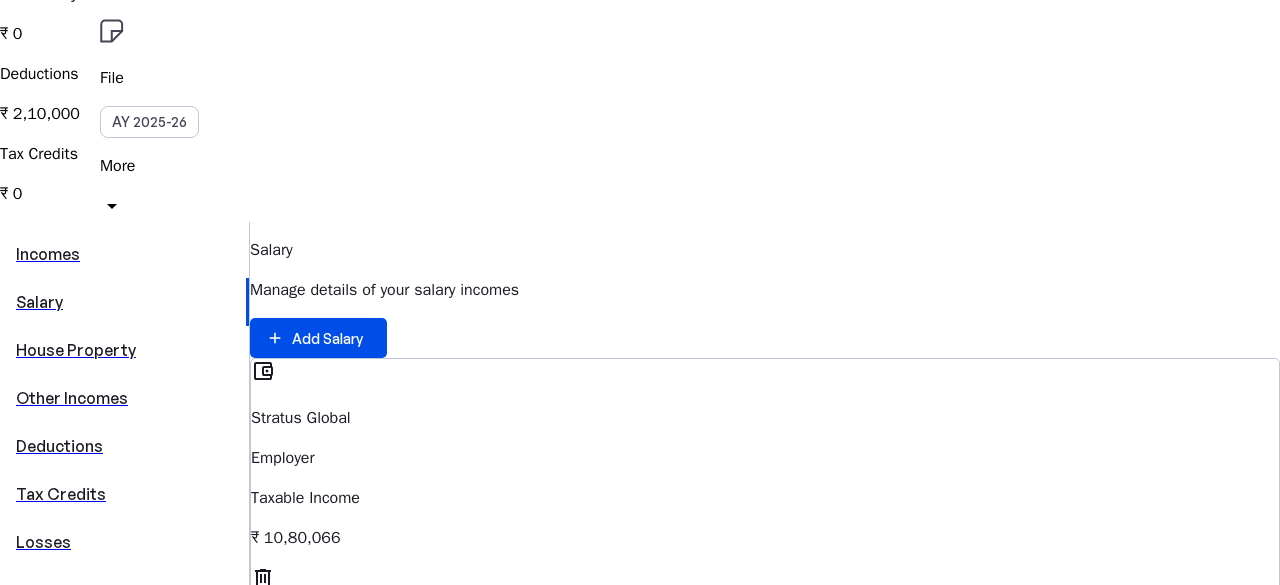 scroll, scrollTop: 331, scrollLeft: 0, axis: vertical 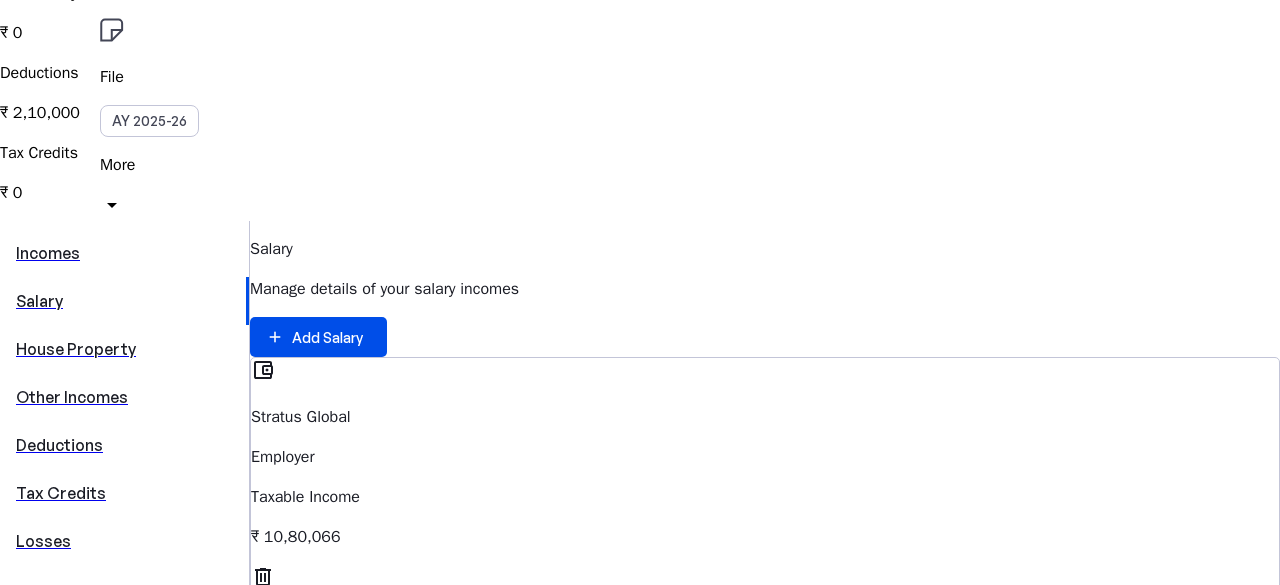 click on "Deductions" at bounding box center [124, 445] 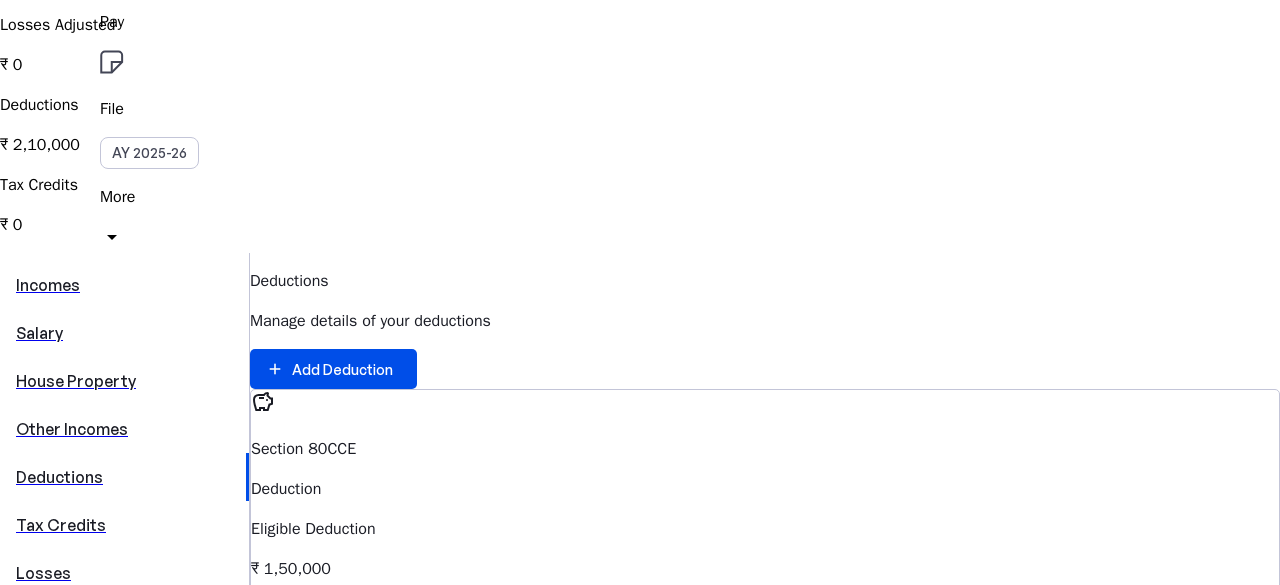 scroll, scrollTop: 0, scrollLeft: 0, axis: both 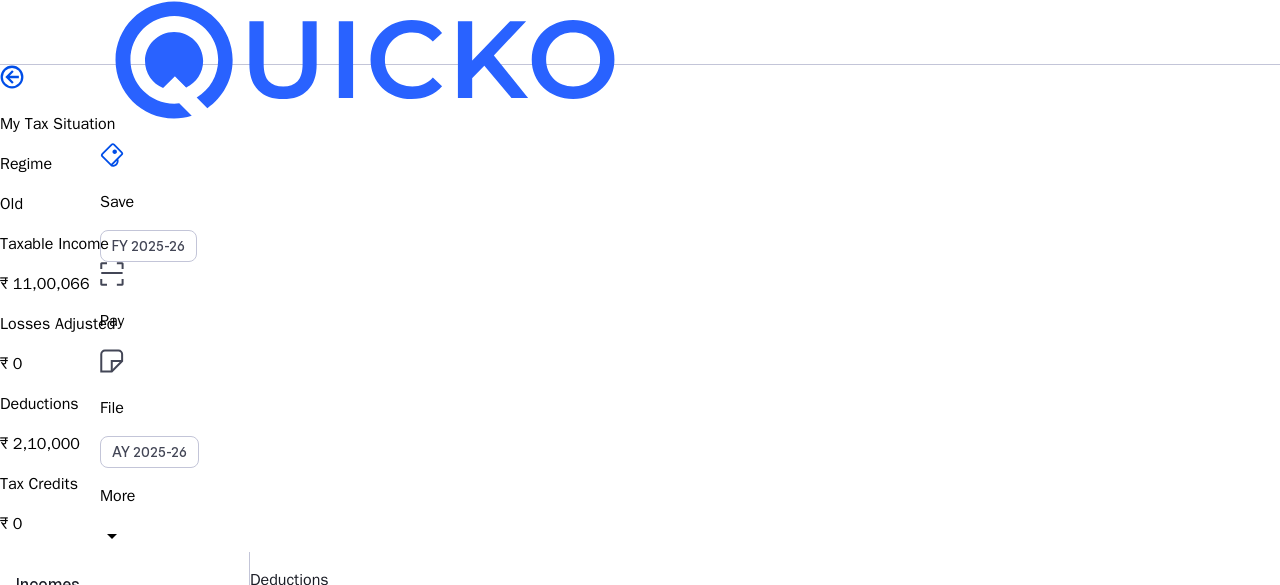 click on "File AY 2025-26" at bounding box center (640, 202) 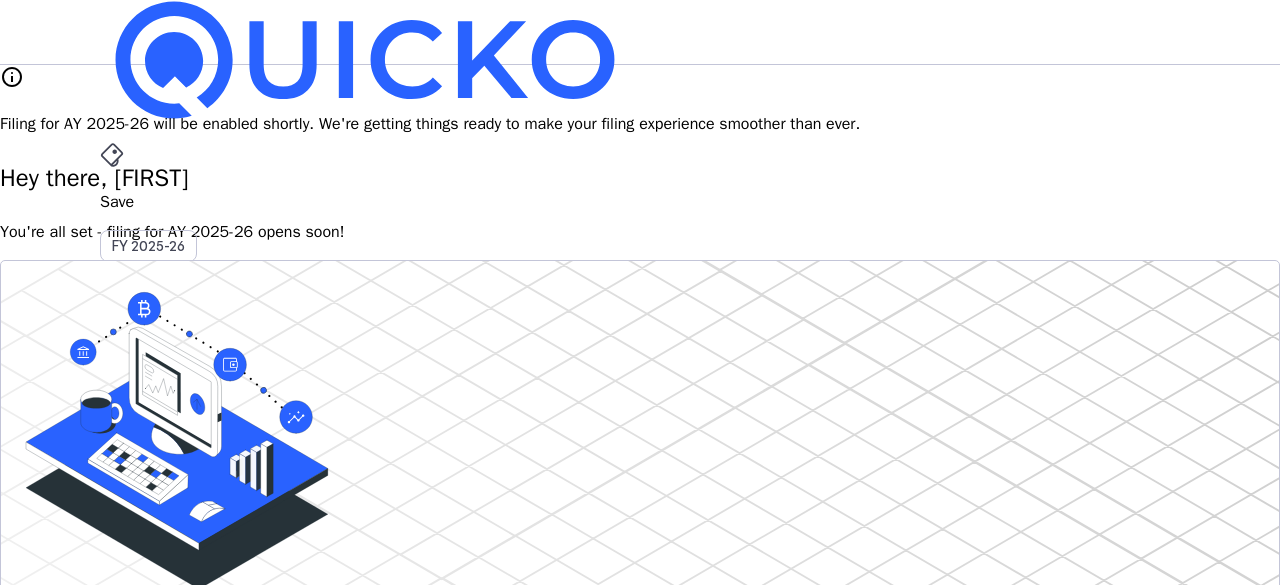 click on "File AY 2025-26" at bounding box center (640, 202) 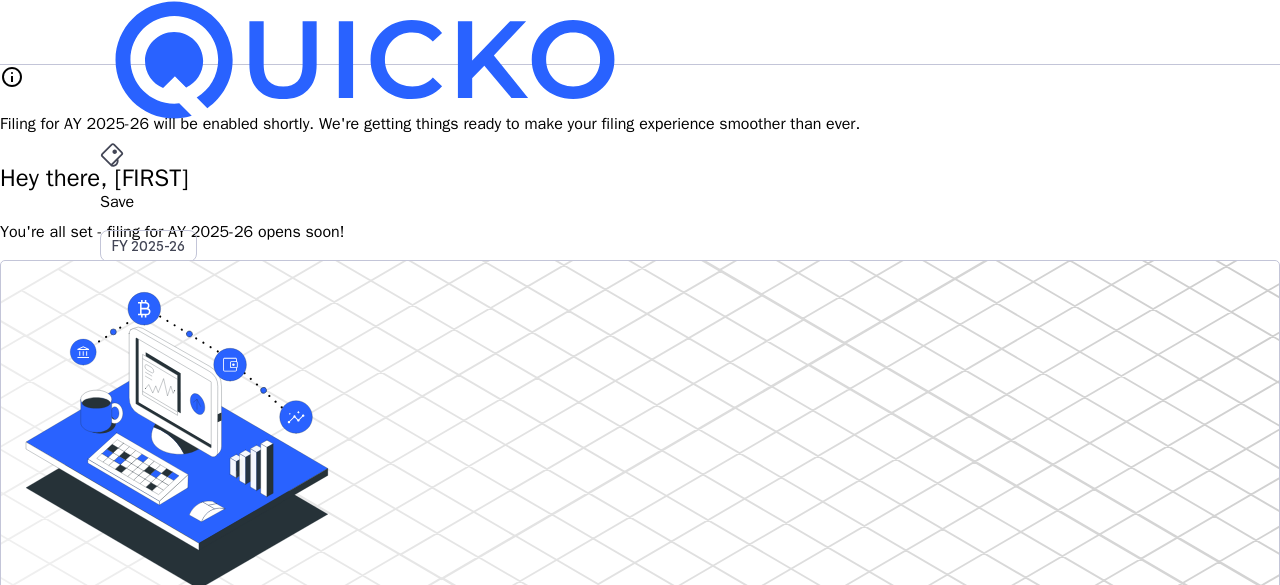 click on "AY 2025-26" at bounding box center (149, 452) 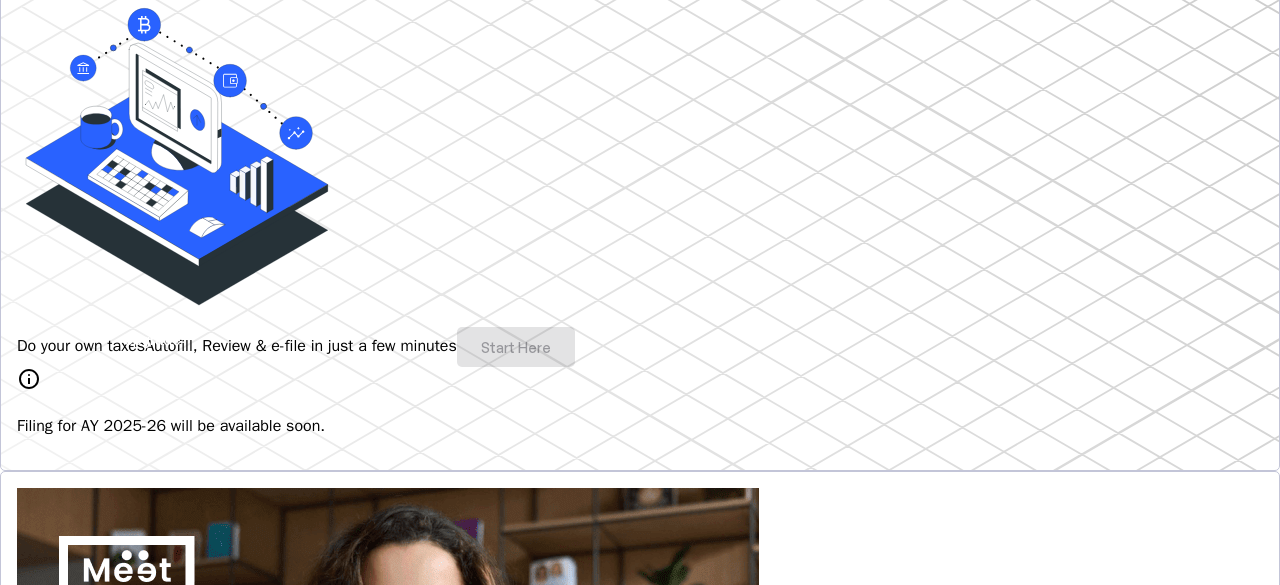 scroll, scrollTop: 290, scrollLeft: 0, axis: vertical 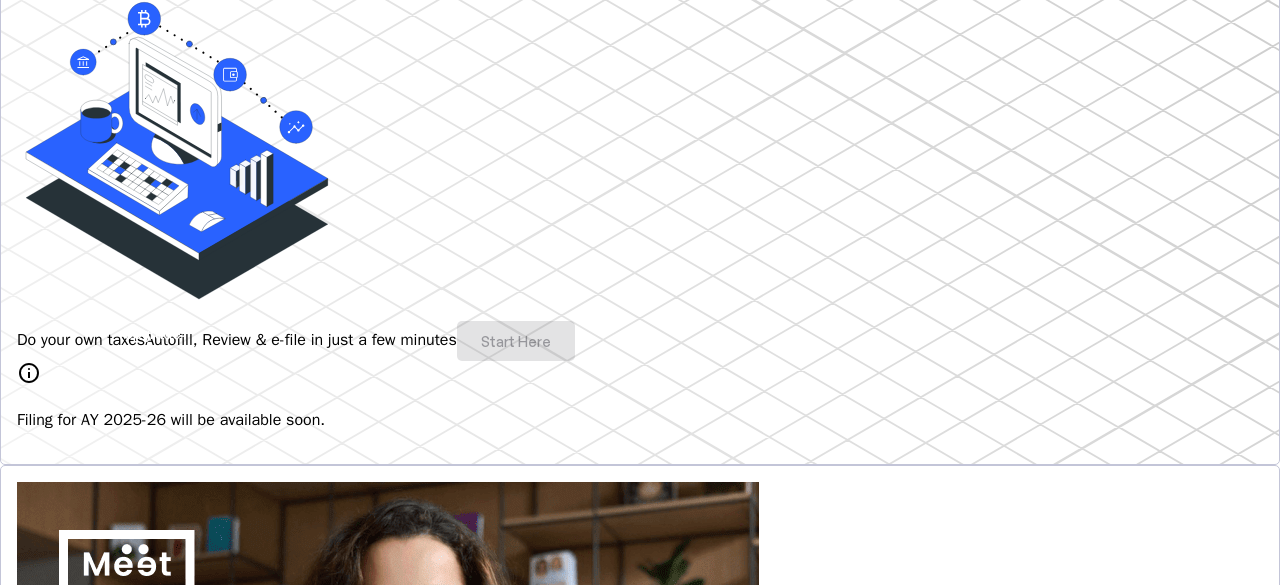 click on "Do your own taxes   Autofill, Review & e-file in just a few minutes   Start Here" at bounding box center [640, 341] 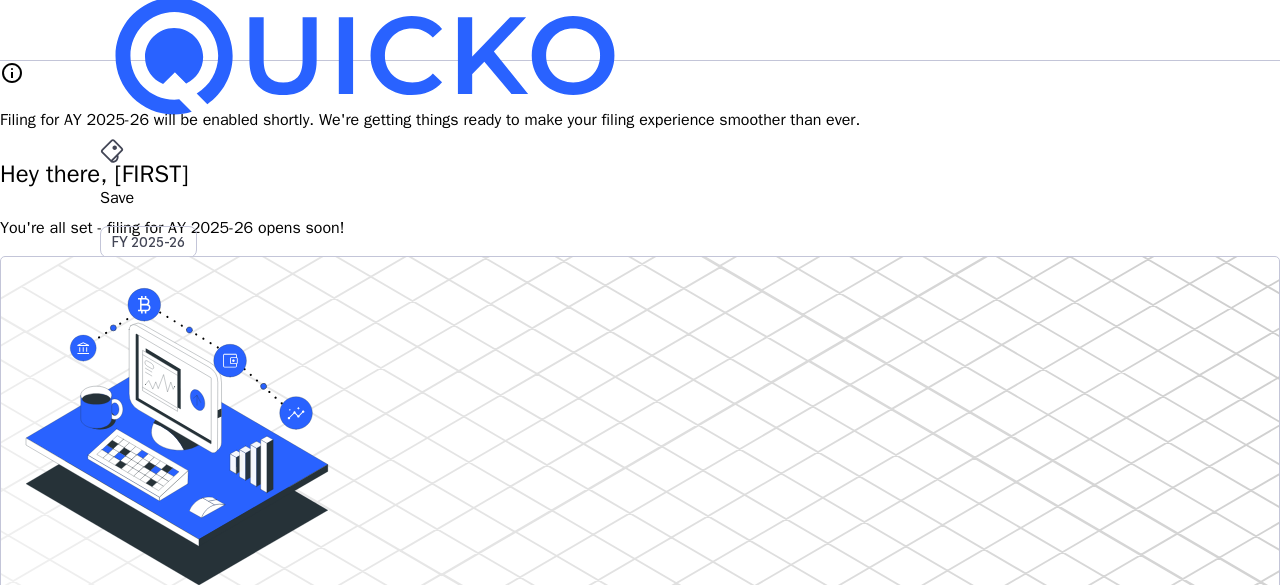 scroll, scrollTop: 0, scrollLeft: 0, axis: both 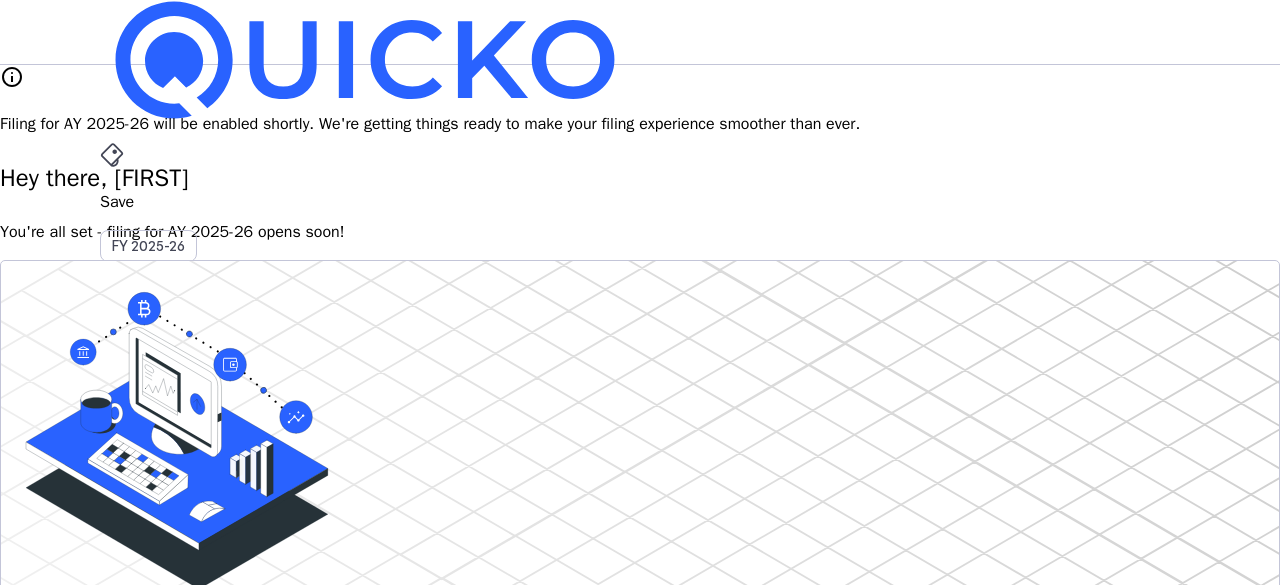 click on "More  arrow_drop_down" at bounding box center (640, 519) 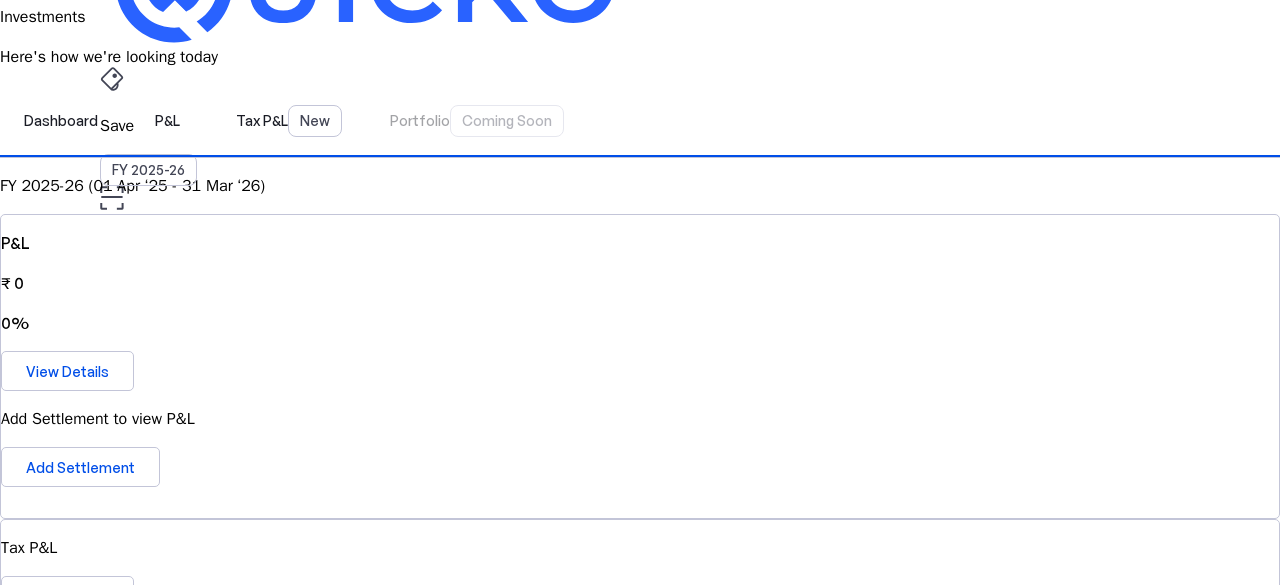scroll, scrollTop: 0, scrollLeft: 0, axis: both 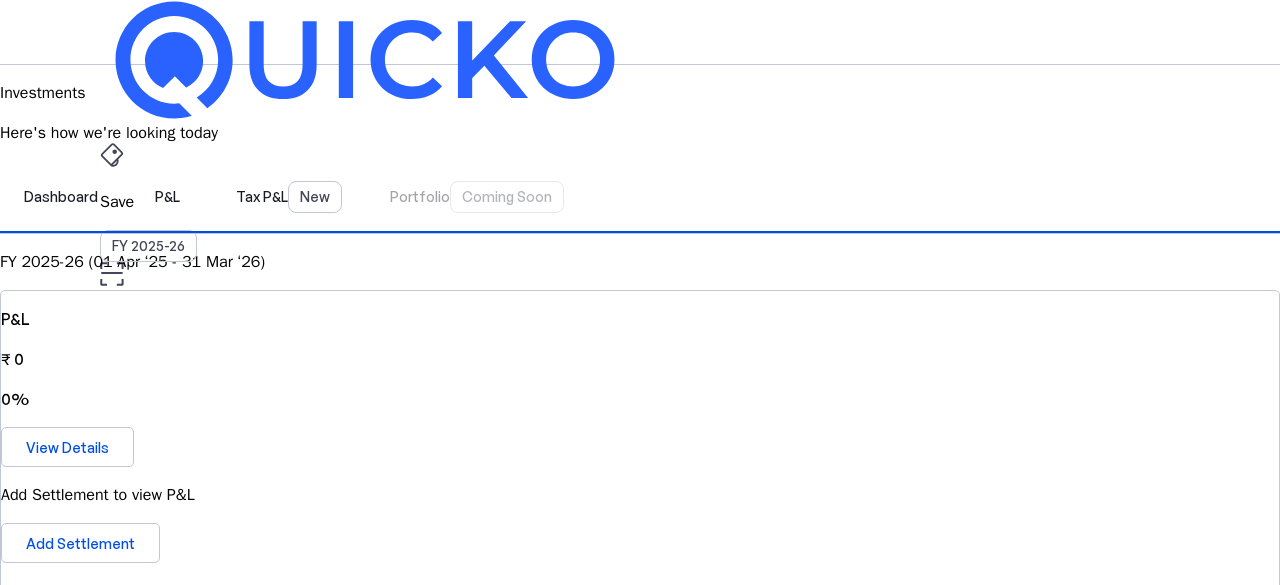 click on "Investments" at bounding box center (640, 496) 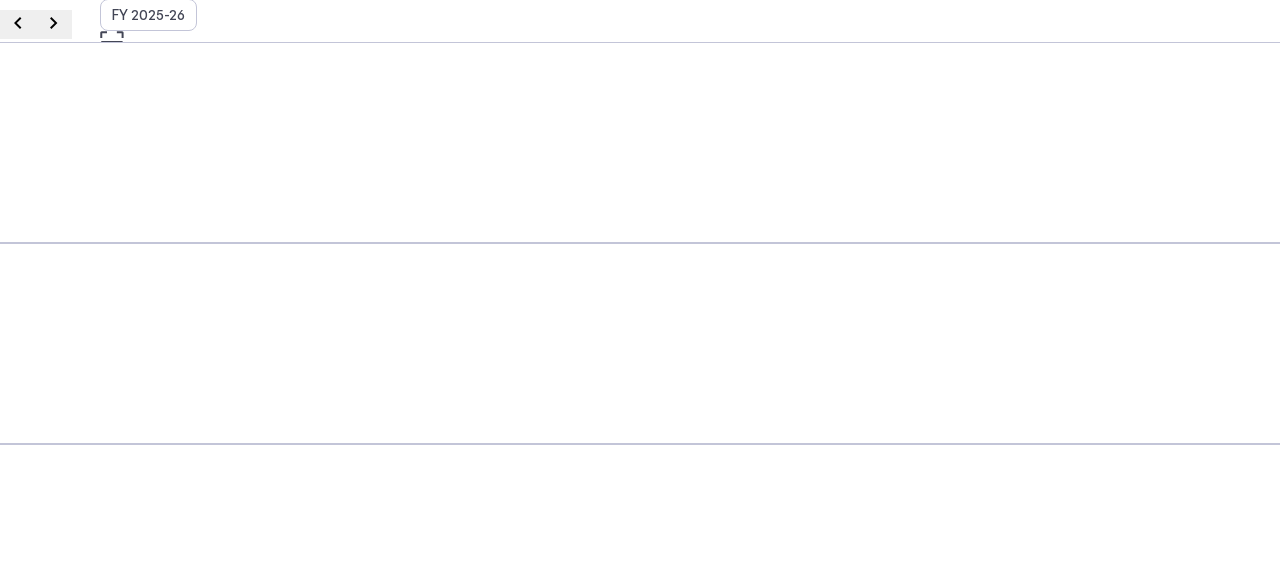 scroll, scrollTop: 238, scrollLeft: 0, axis: vertical 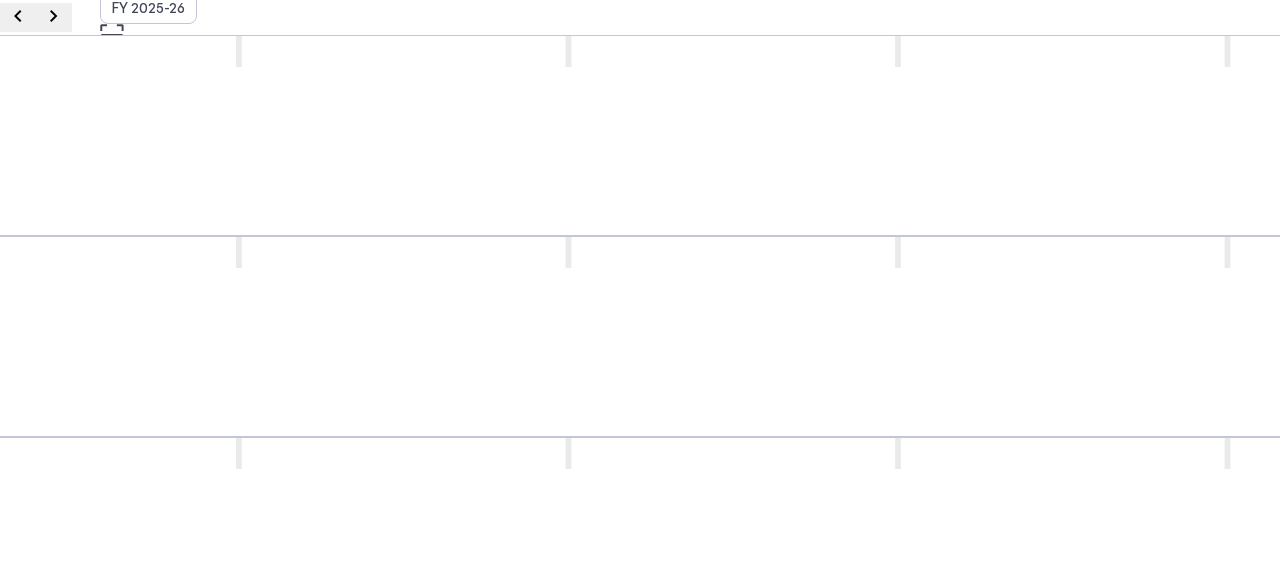 click on "Download as .pdf" at bounding box center (900, 818) 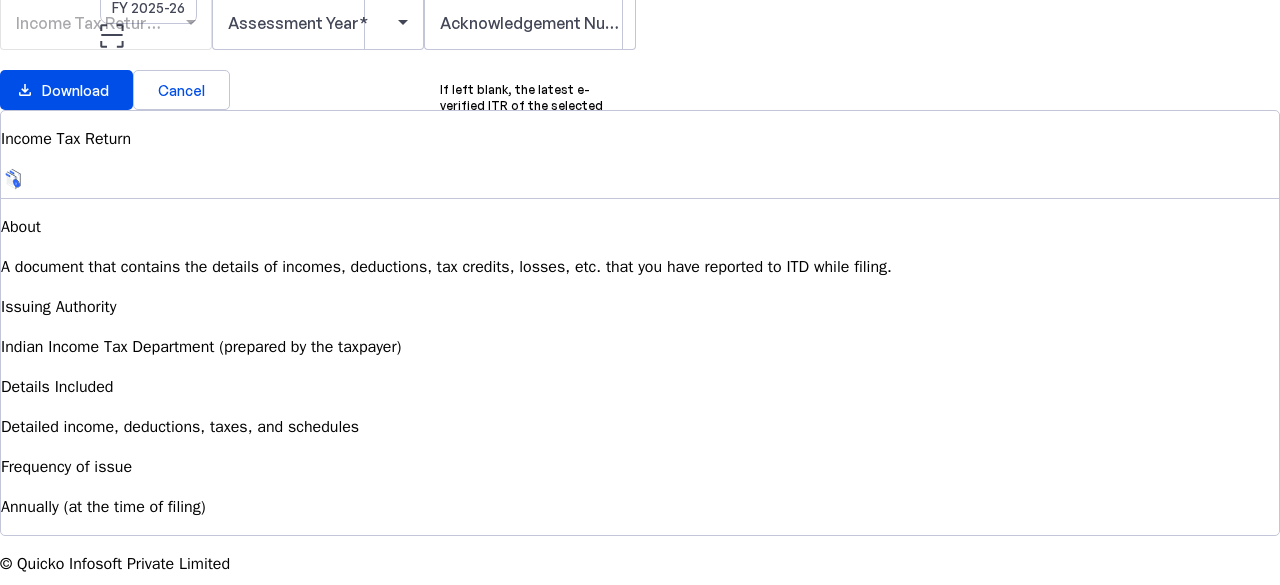 scroll, scrollTop: 0, scrollLeft: 0, axis: both 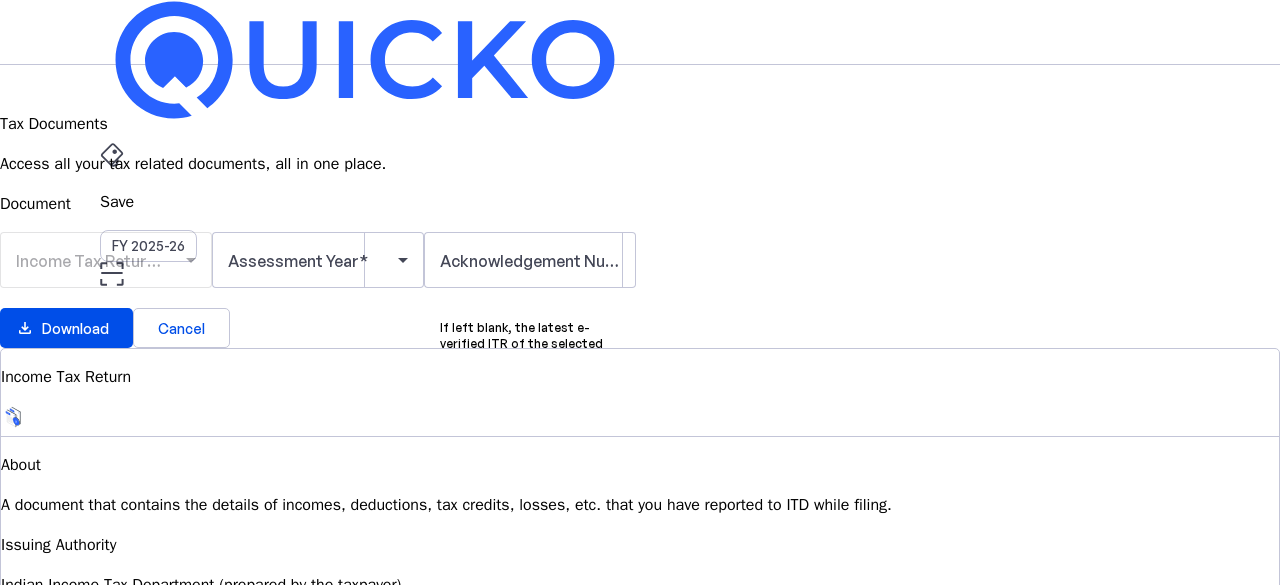 click on "Income Tax Return (ITR)" at bounding box center (106, 270) 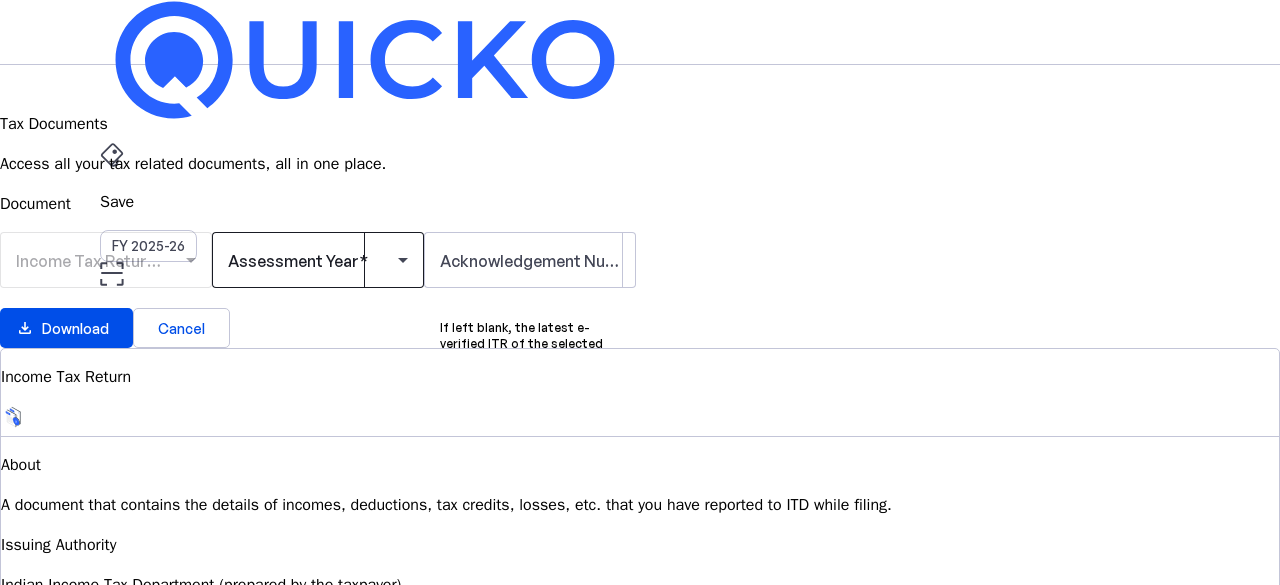 click at bounding box center (318, 260) 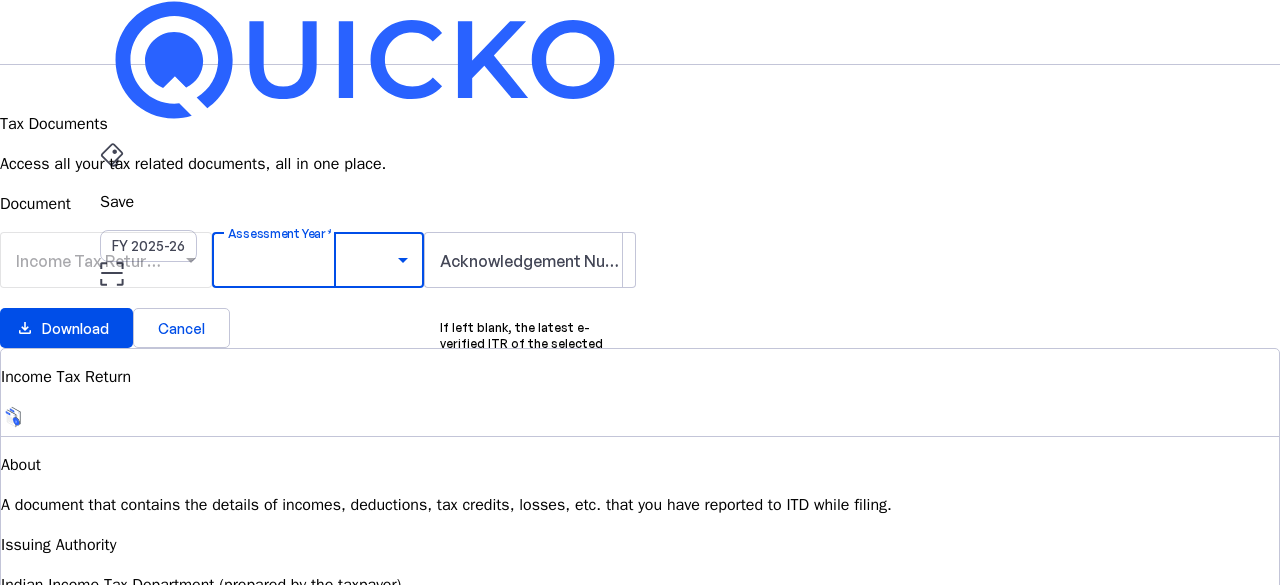 click on "AY 2025-26" at bounding box center (309, 989) 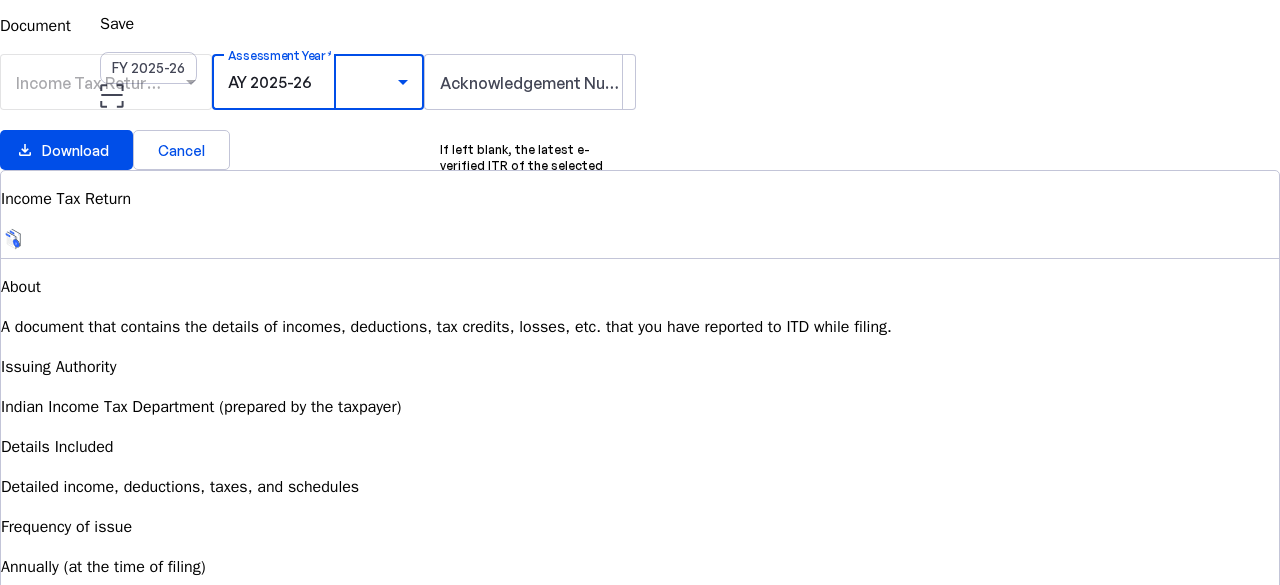 scroll, scrollTop: 180, scrollLeft: 0, axis: vertical 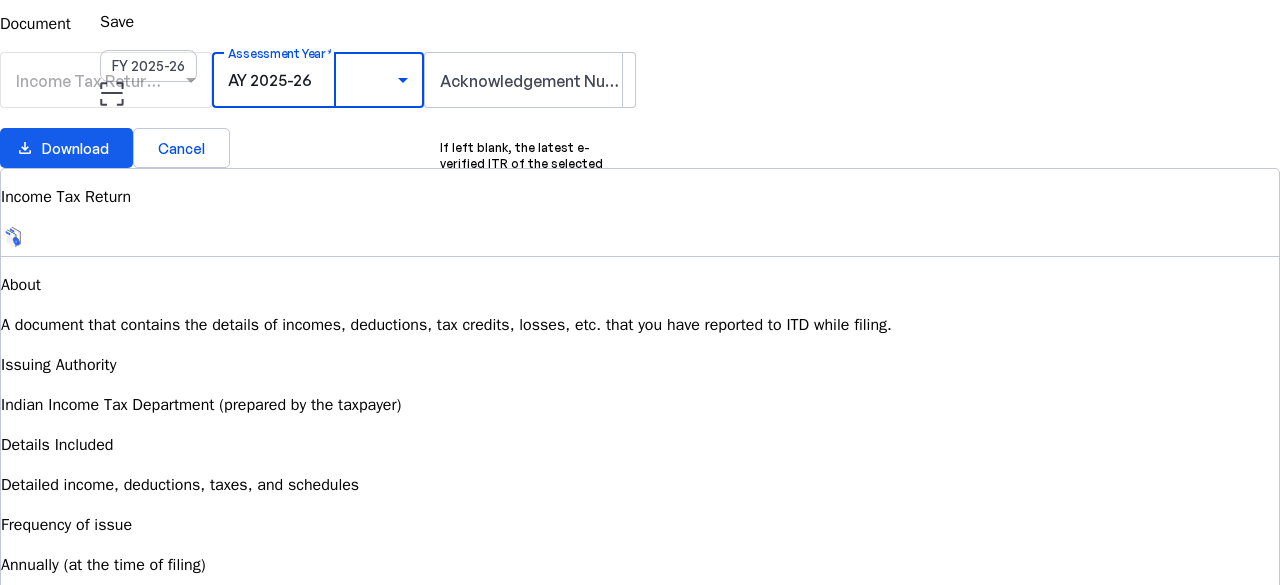 click on "Download" at bounding box center (75, 148) 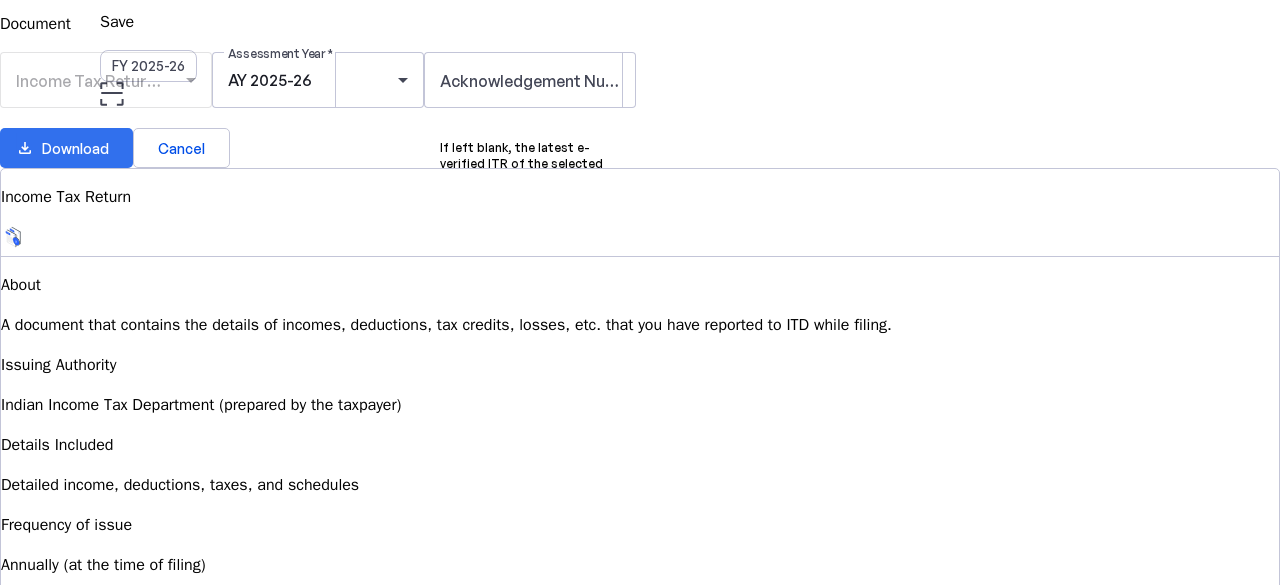 click on "Download" at bounding box center (75, 148) 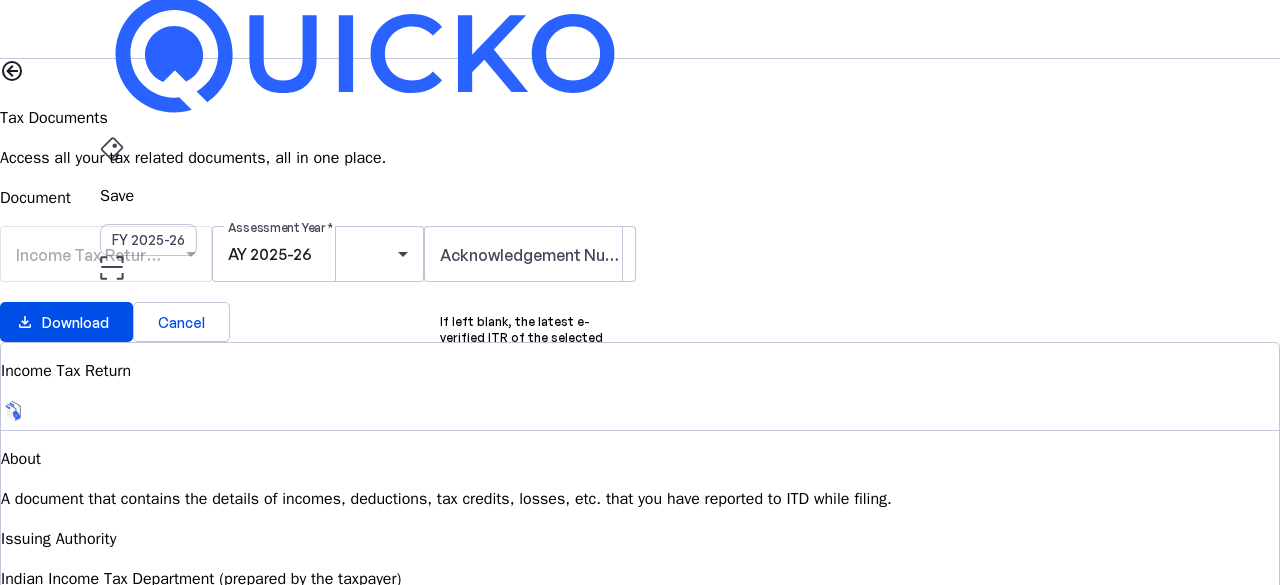 scroll, scrollTop: 0, scrollLeft: 0, axis: both 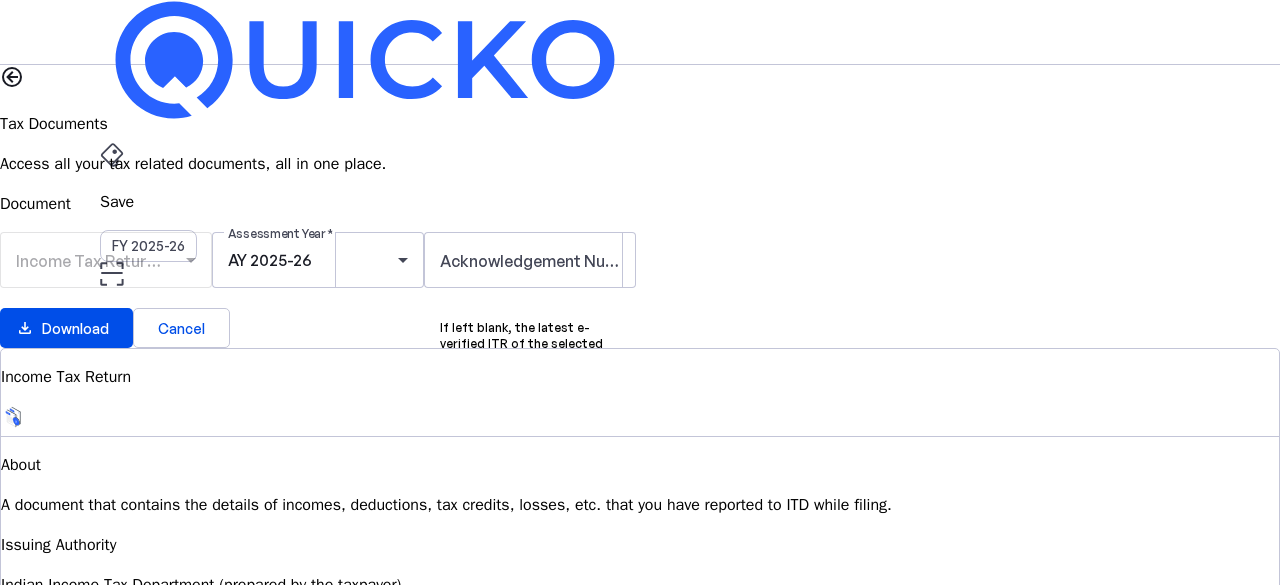 click on "YB" at bounding box center (116, 587) 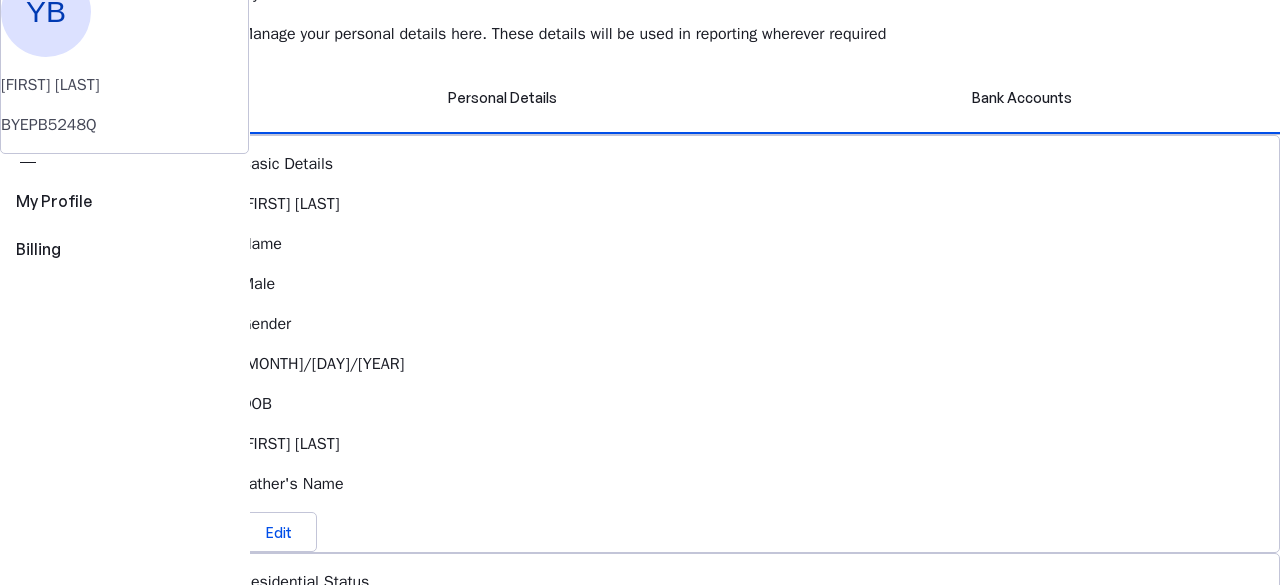 scroll, scrollTop: 0, scrollLeft: 0, axis: both 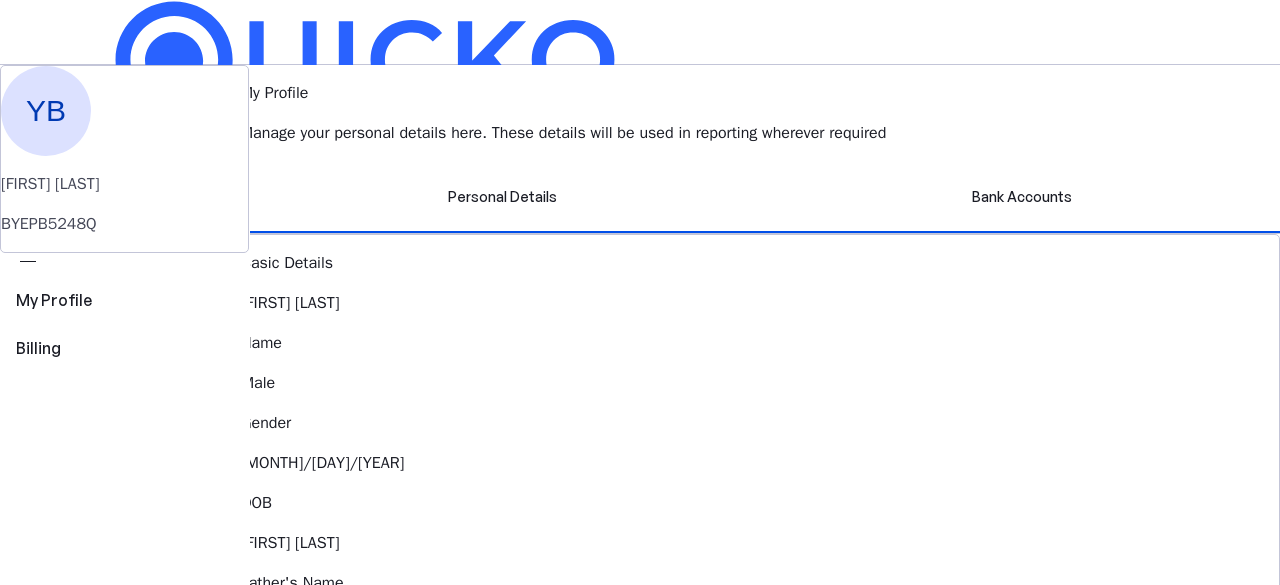 click on "YB" at bounding box center (116, 587) 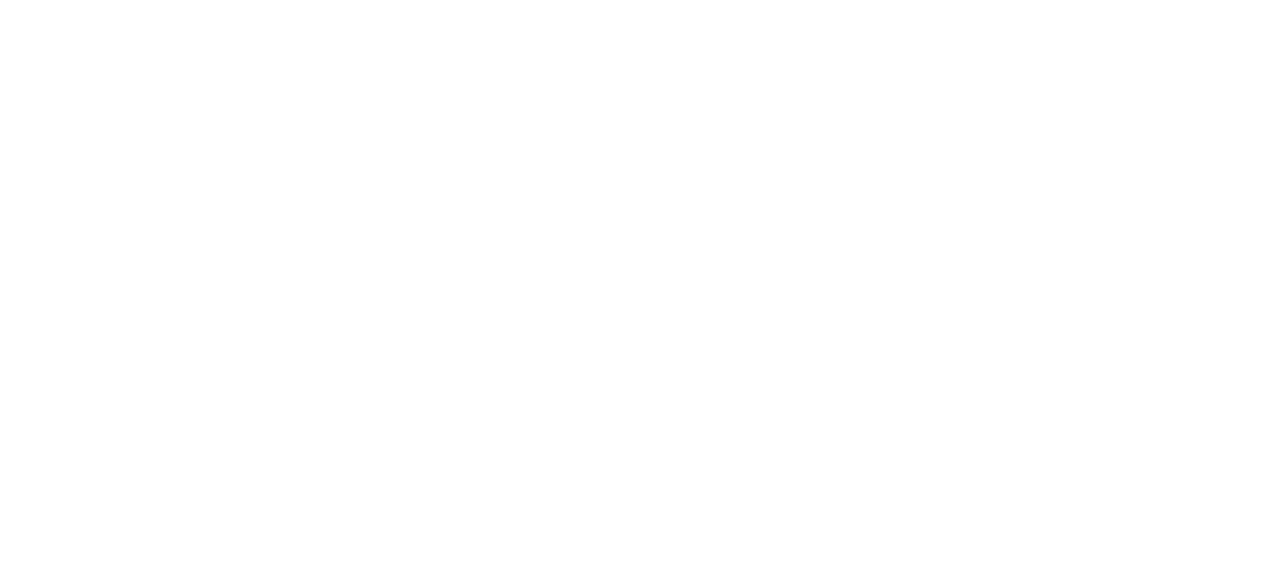 scroll, scrollTop: 0, scrollLeft: 0, axis: both 